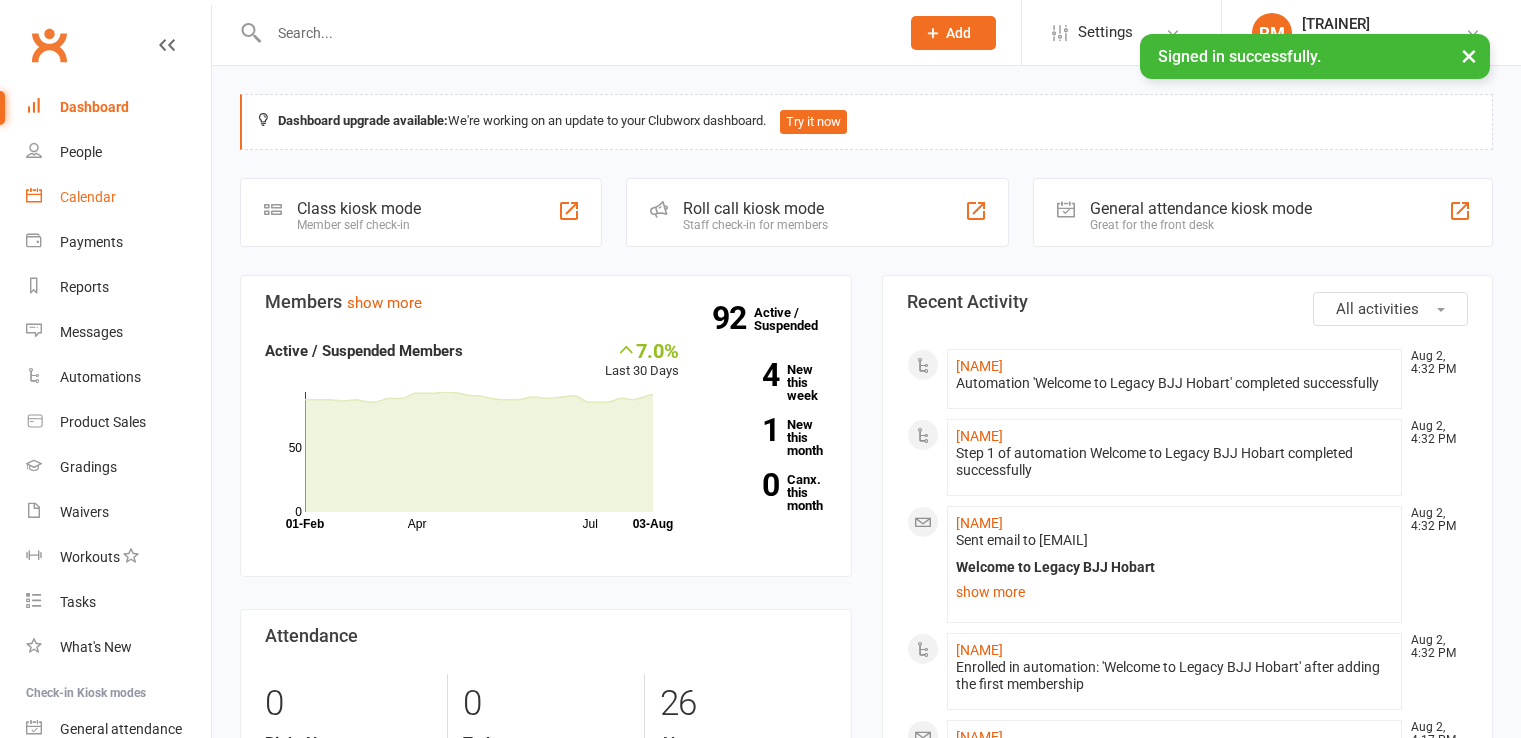 scroll, scrollTop: 0, scrollLeft: 0, axis: both 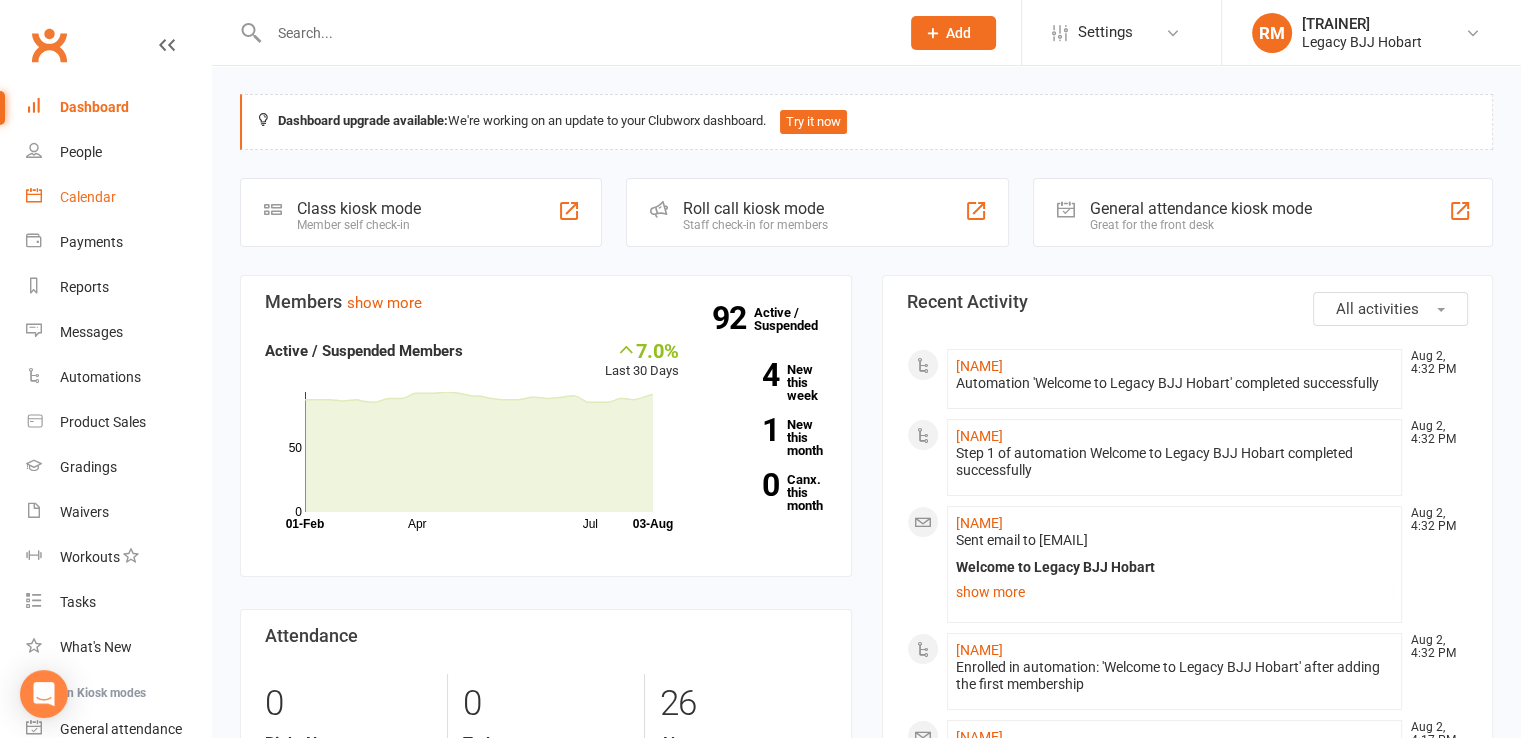 click on "Calendar" at bounding box center [88, 197] 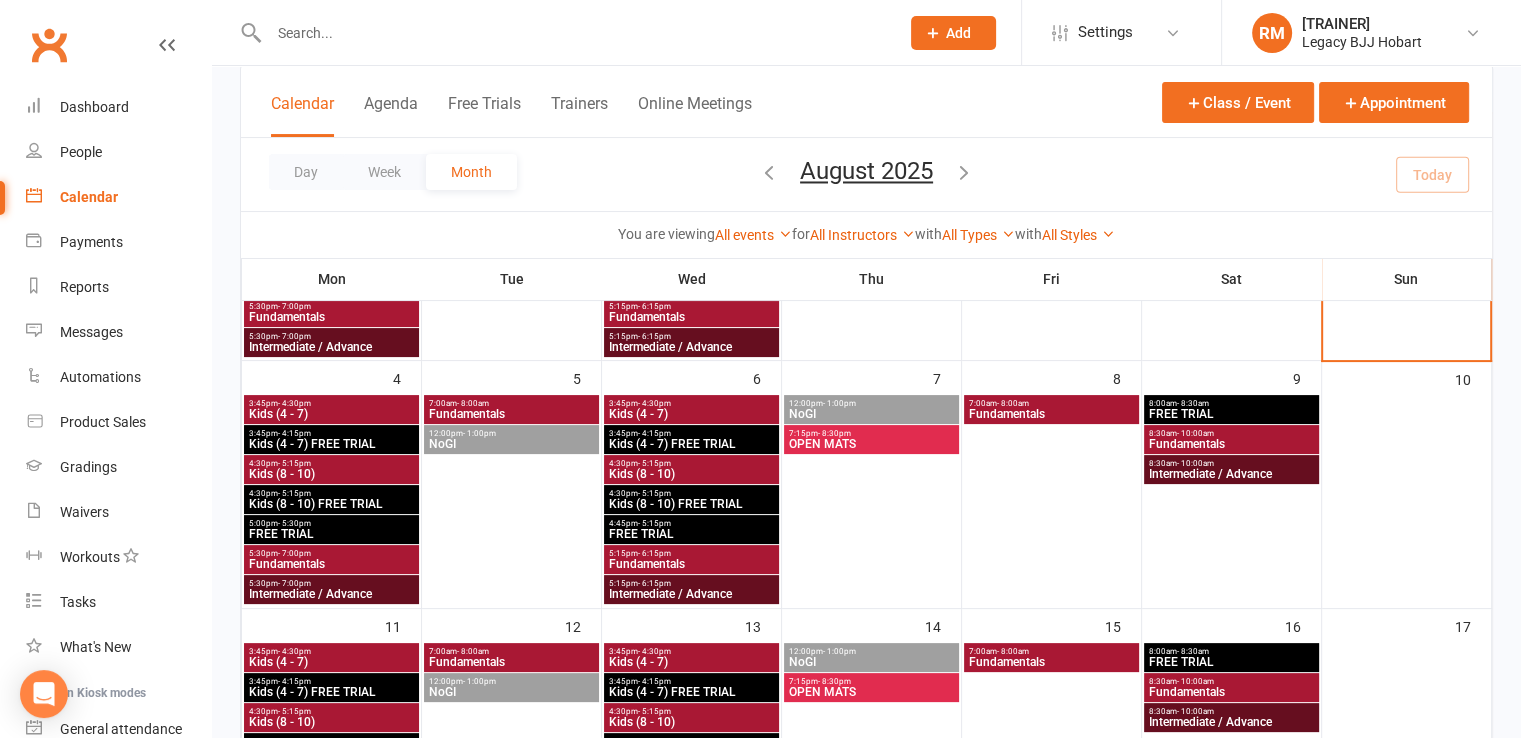 scroll, scrollTop: 314, scrollLeft: 0, axis: vertical 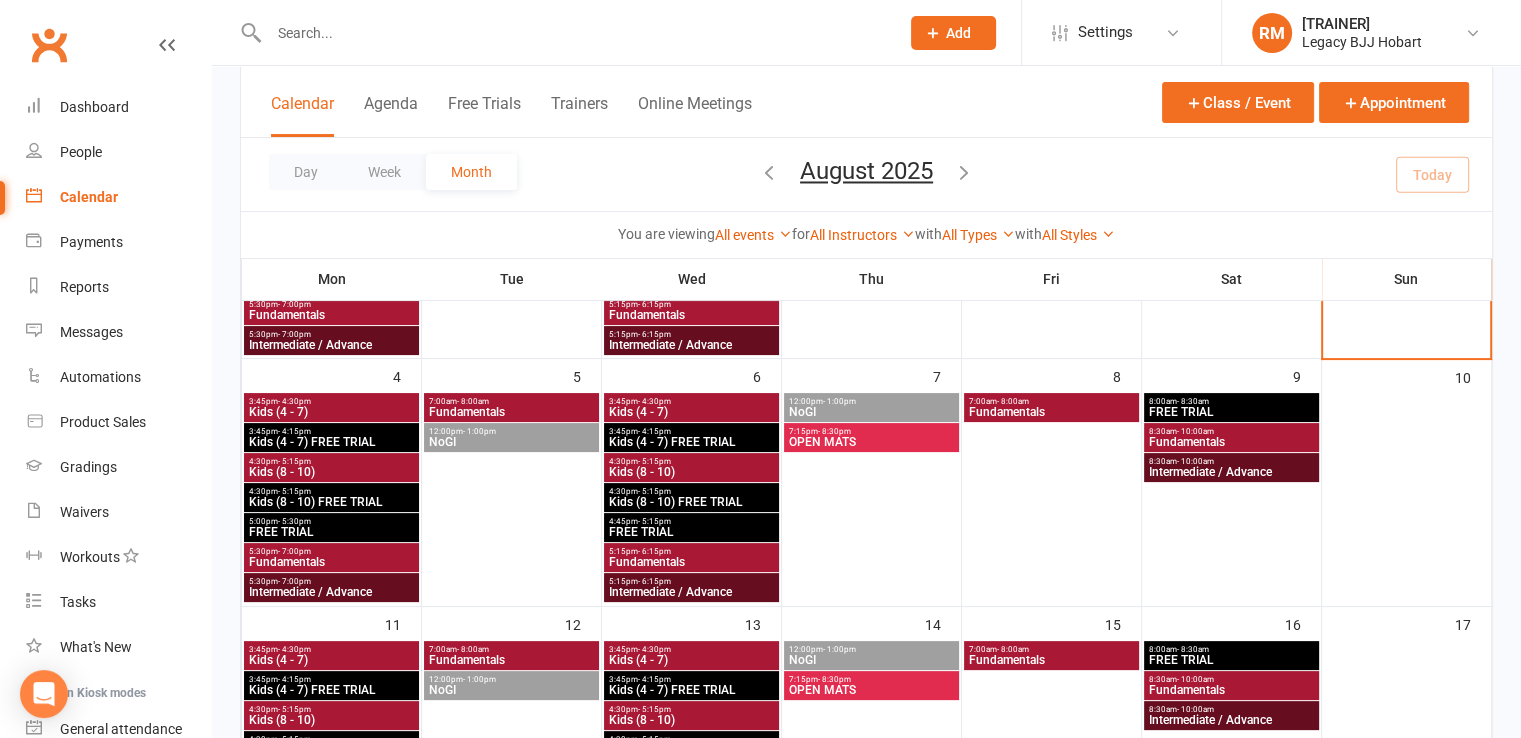 click on "Fundamentals" at bounding box center [511, 412] 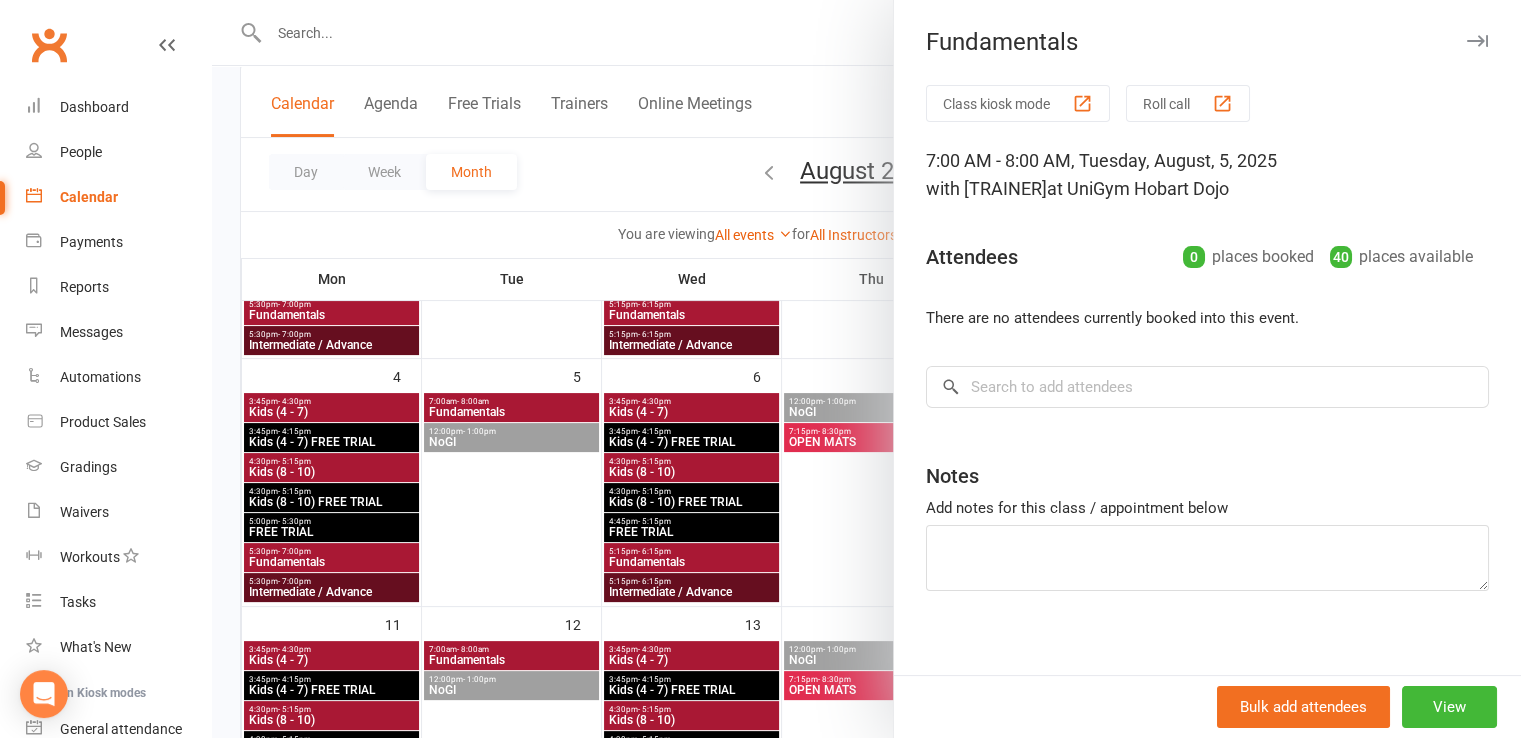 click at bounding box center [866, 369] 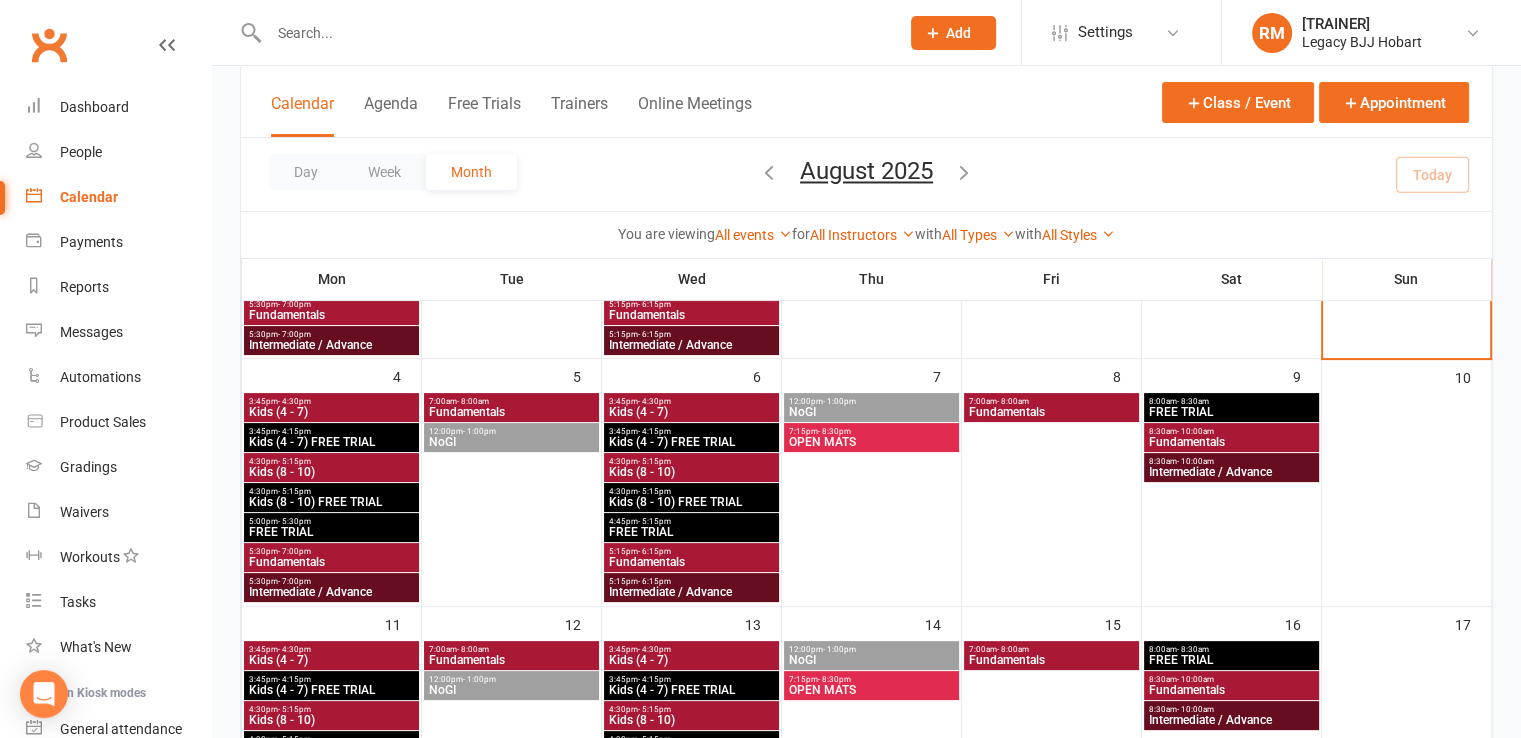 click on "Fundamentals" at bounding box center (511, 412) 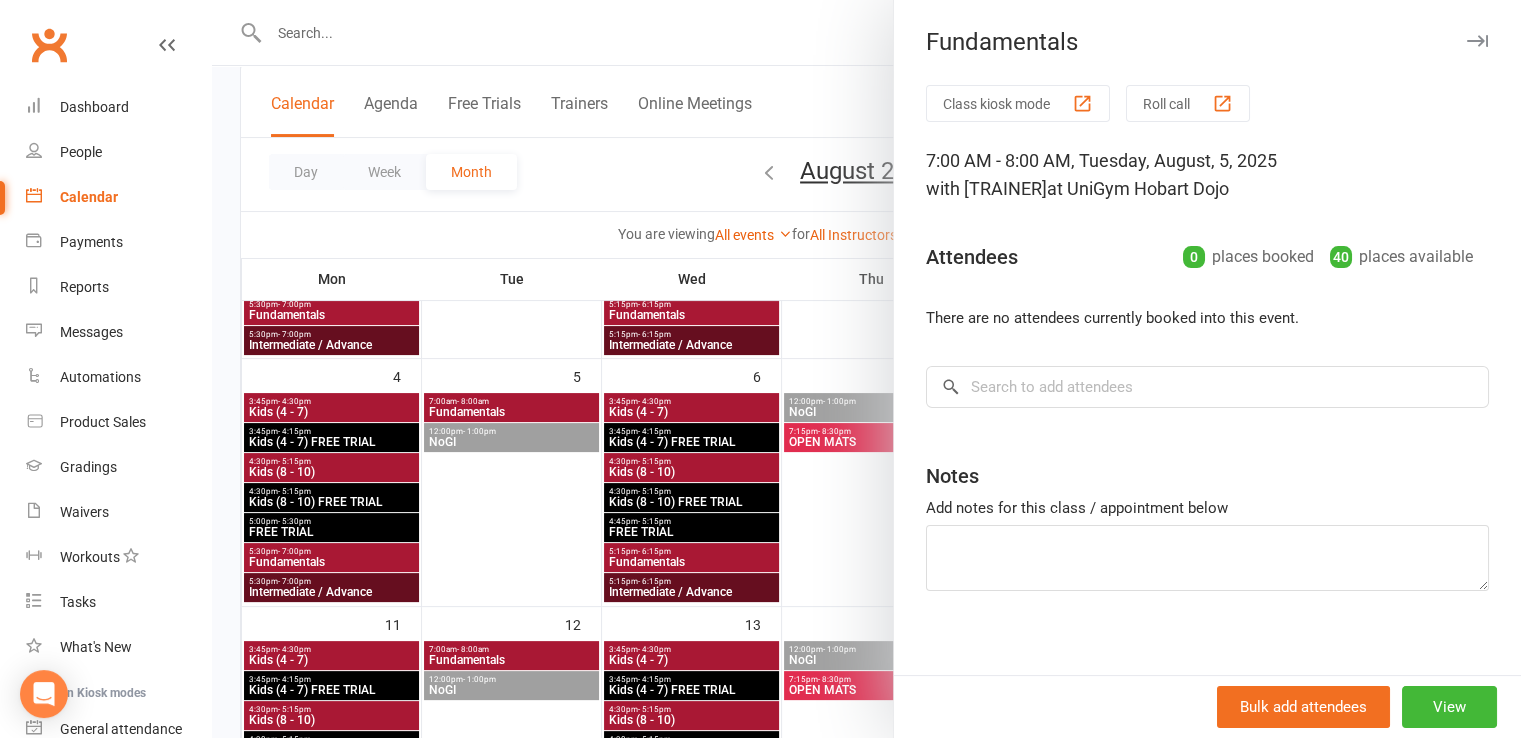 scroll, scrollTop: 14, scrollLeft: 0, axis: vertical 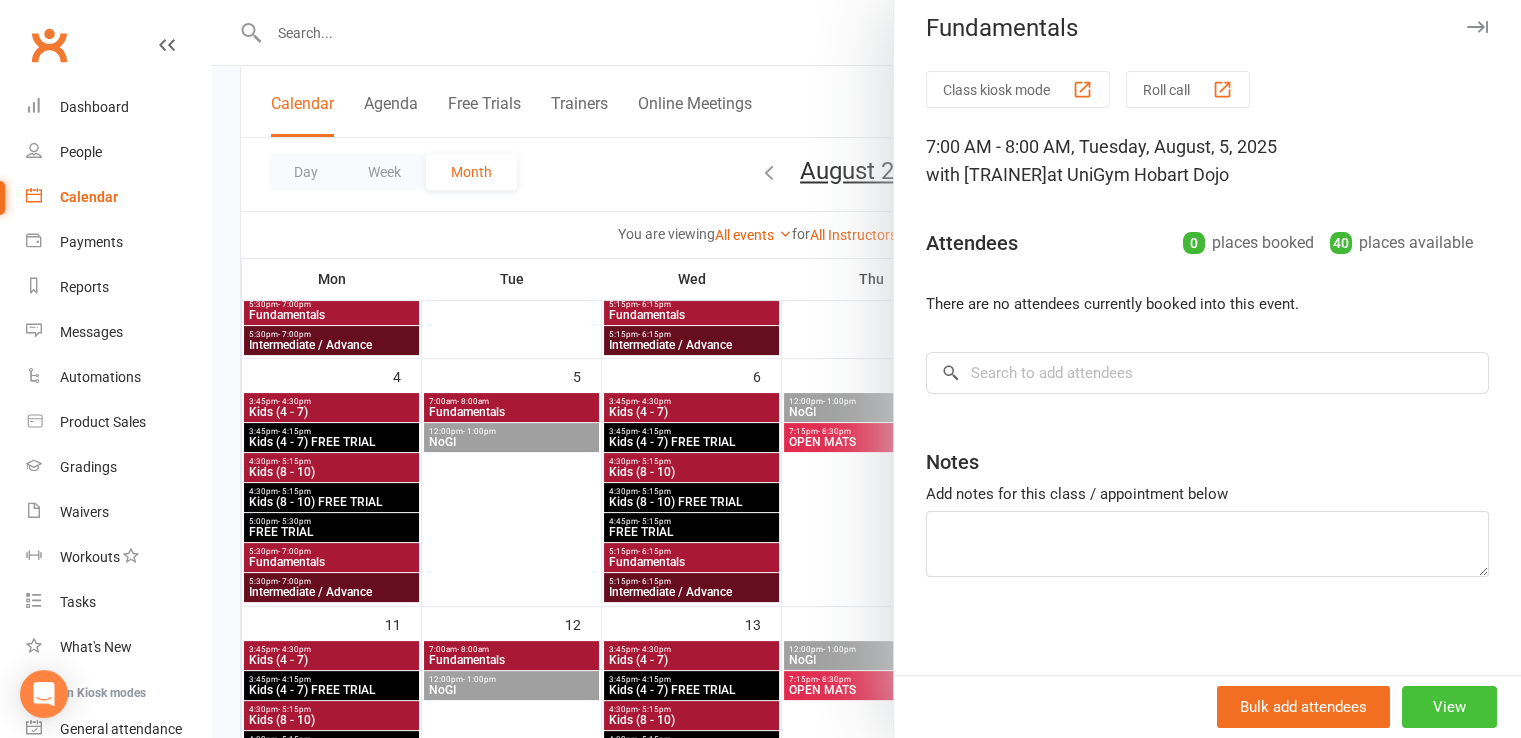 click on "View" at bounding box center [1449, 707] 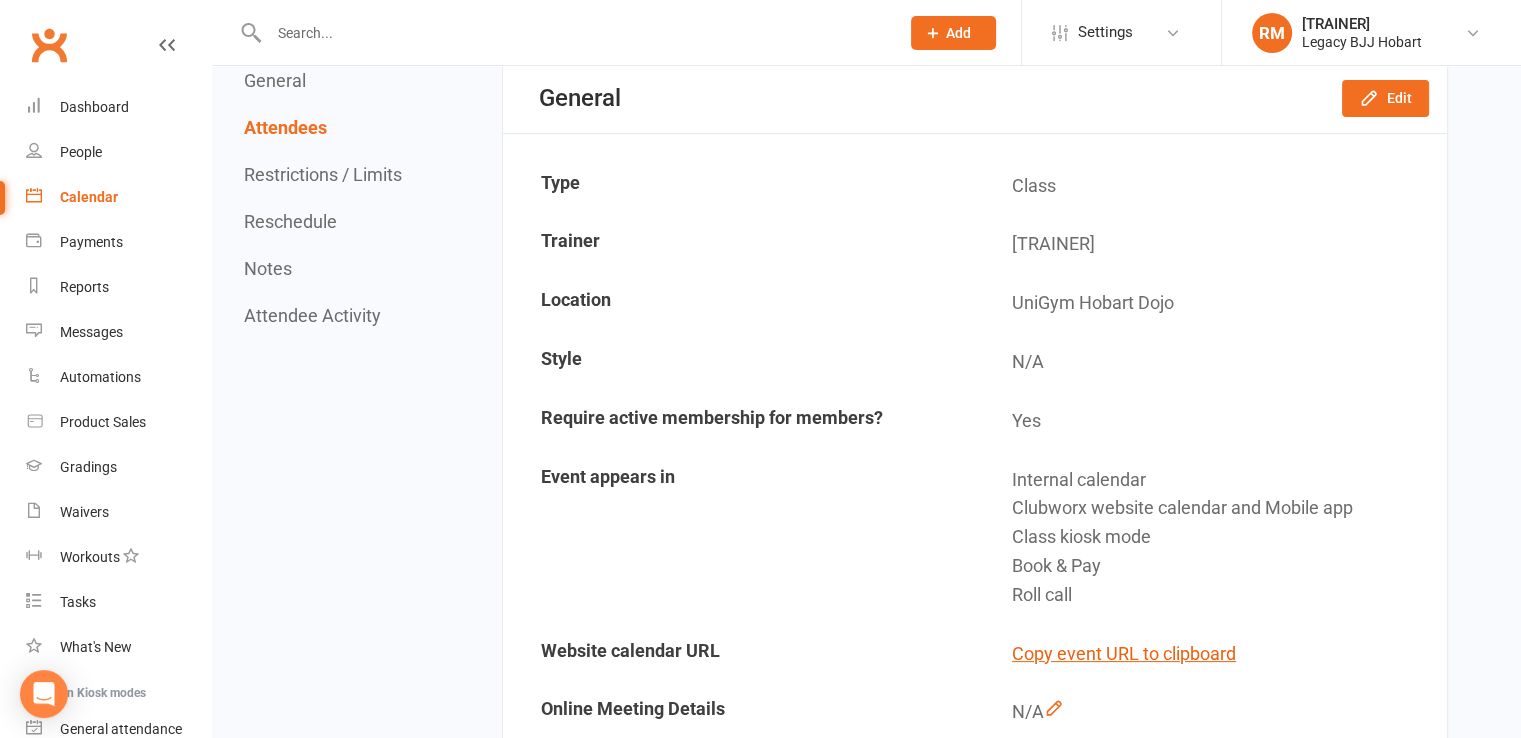 scroll, scrollTop: 0, scrollLeft: 0, axis: both 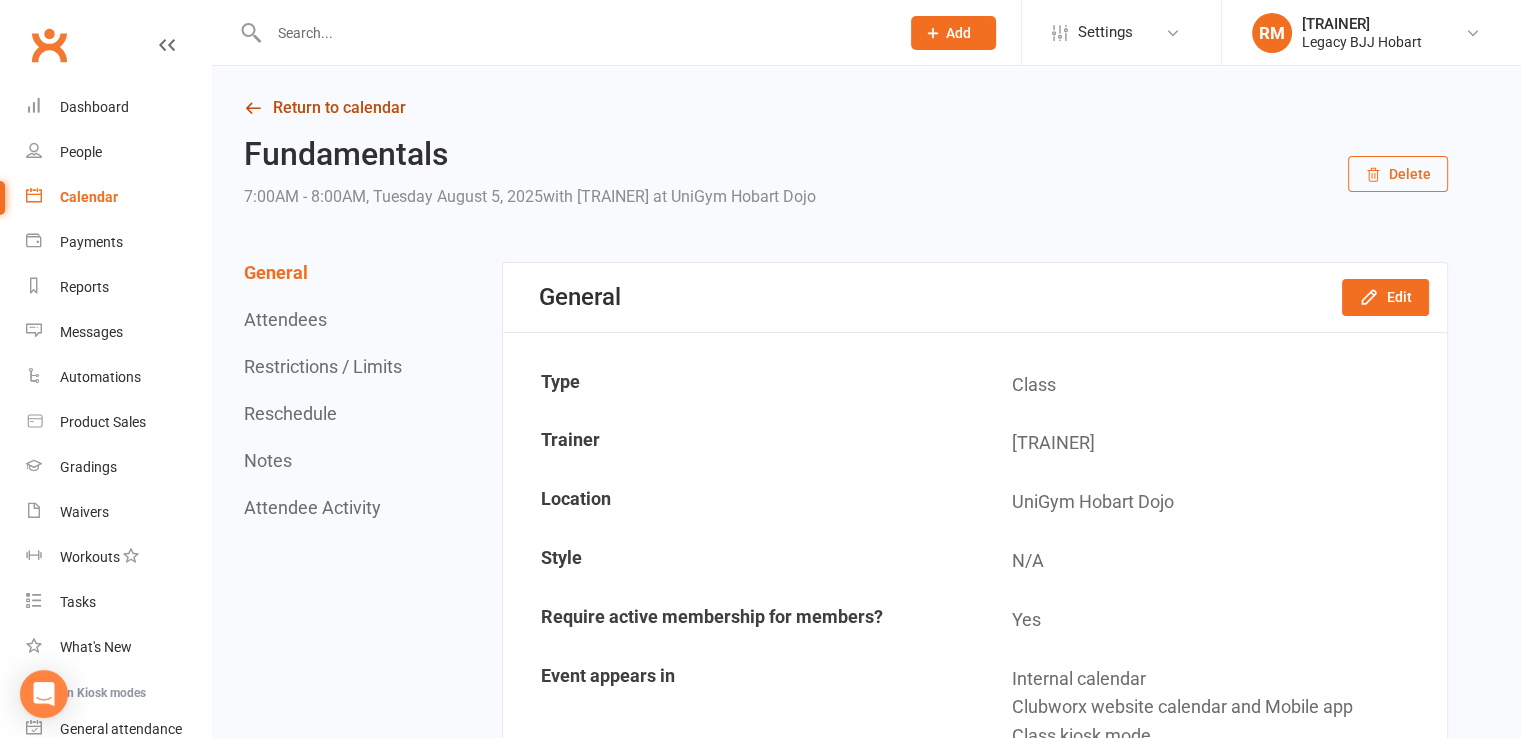 click on "Return to calendar" at bounding box center (846, 108) 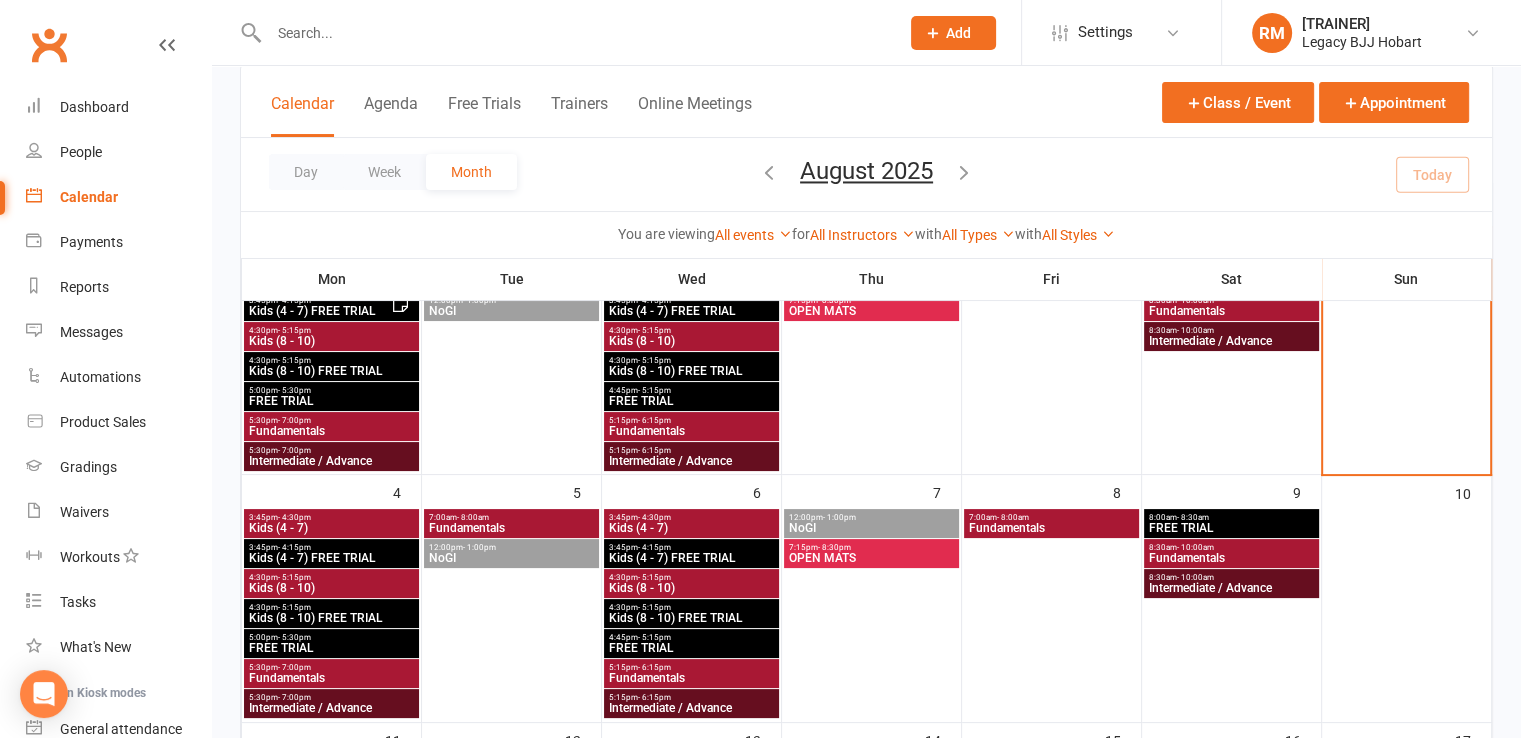 scroll, scrollTop: 196, scrollLeft: 0, axis: vertical 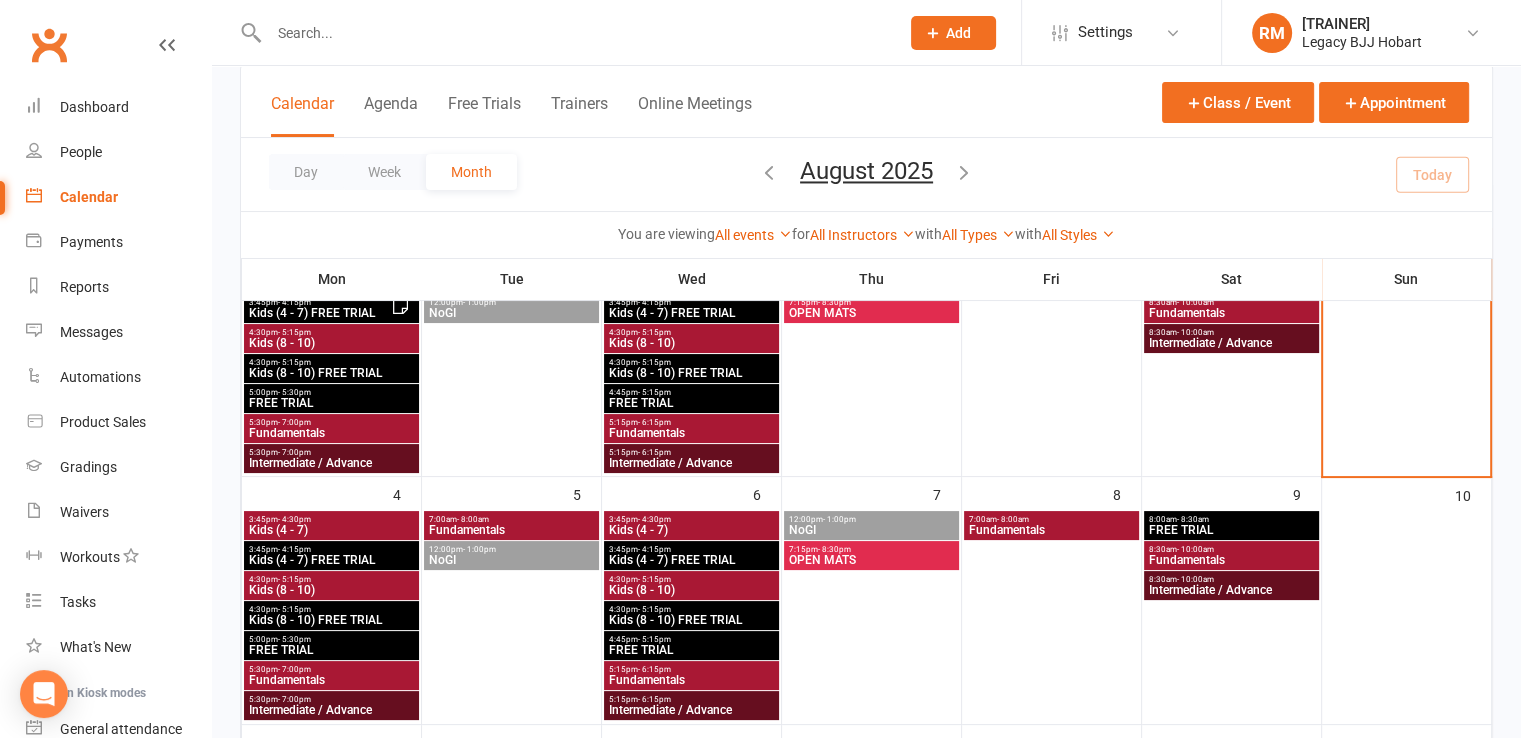 click on "7:00am  - 8:00am" at bounding box center (511, 519) 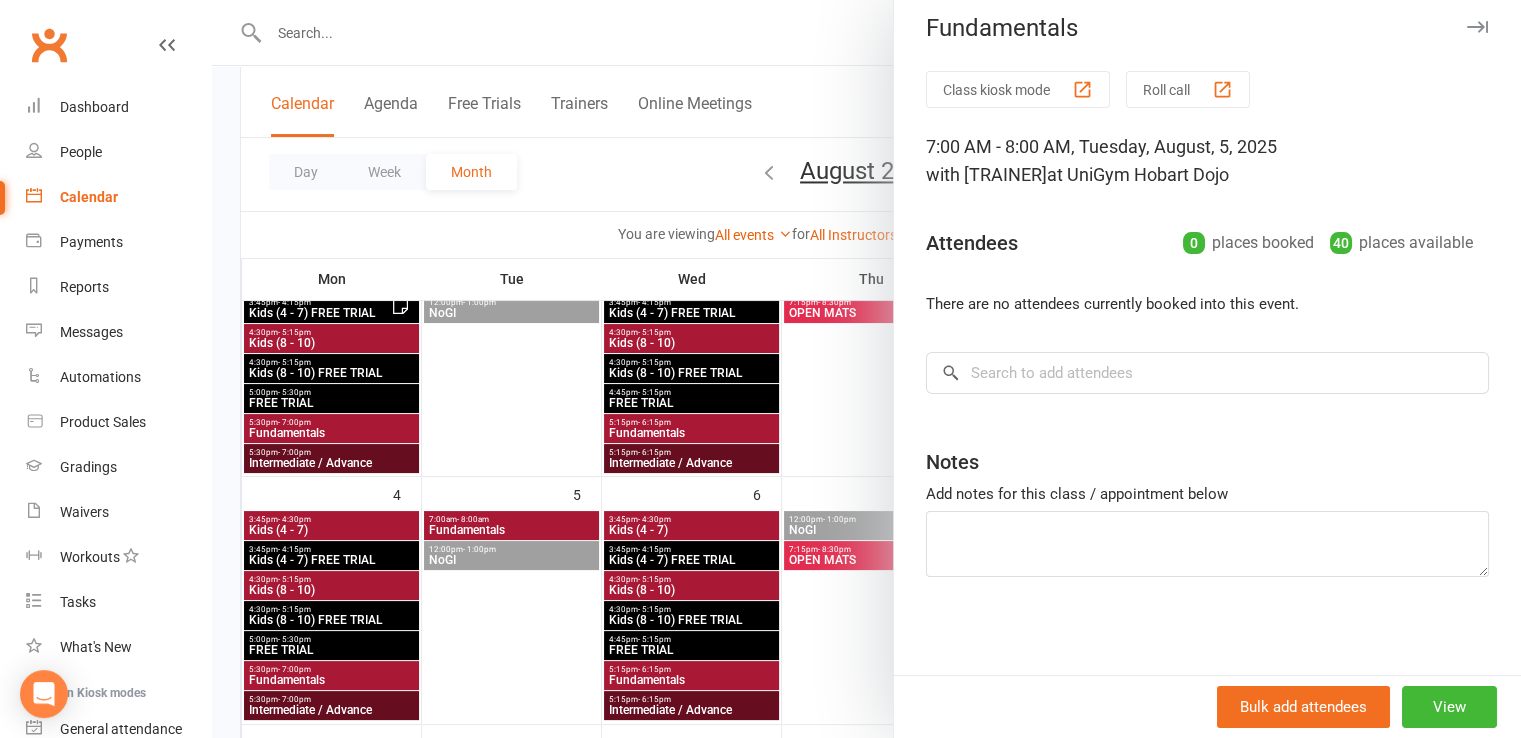 scroll, scrollTop: 0, scrollLeft: 0, axis: both 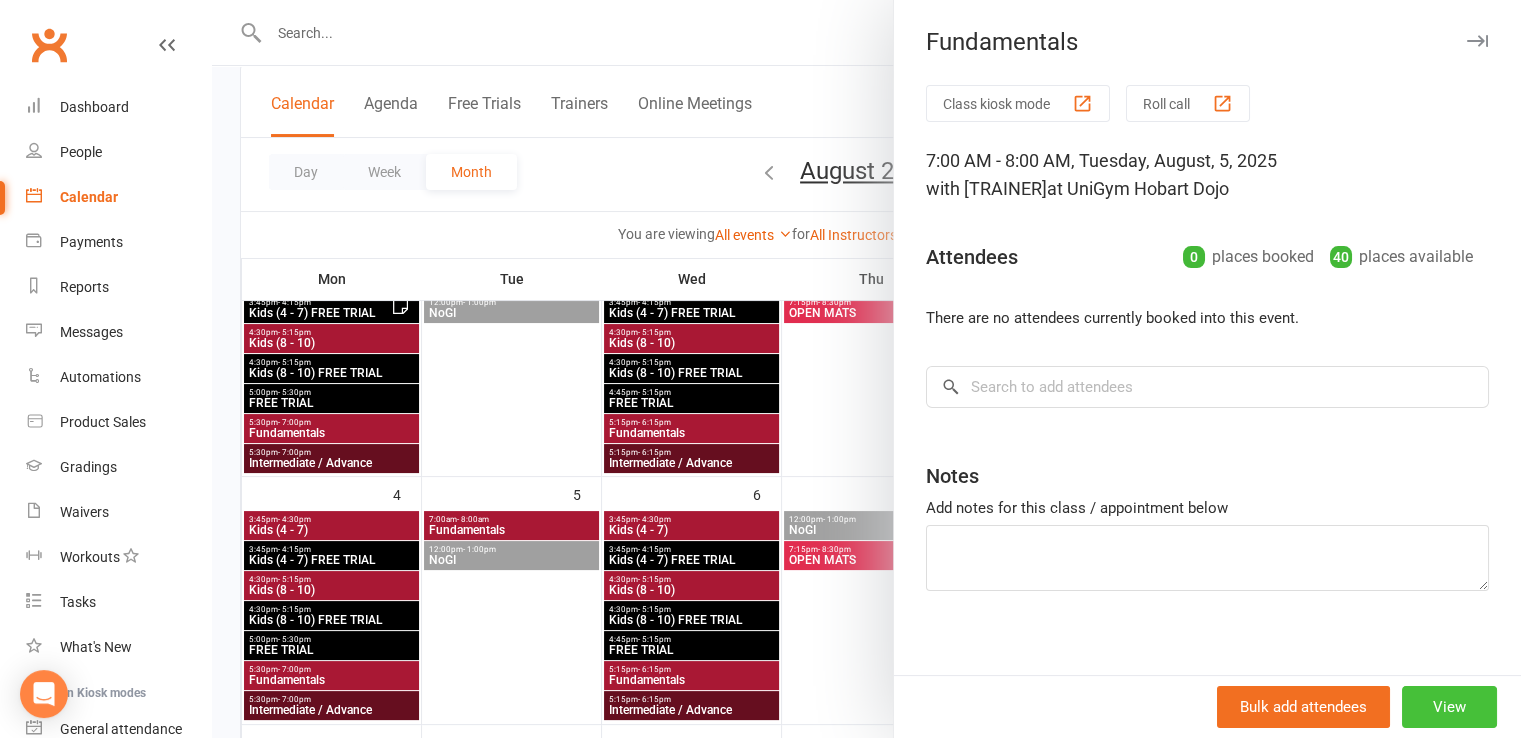 click on "View" at bounding box center [1449, 707] 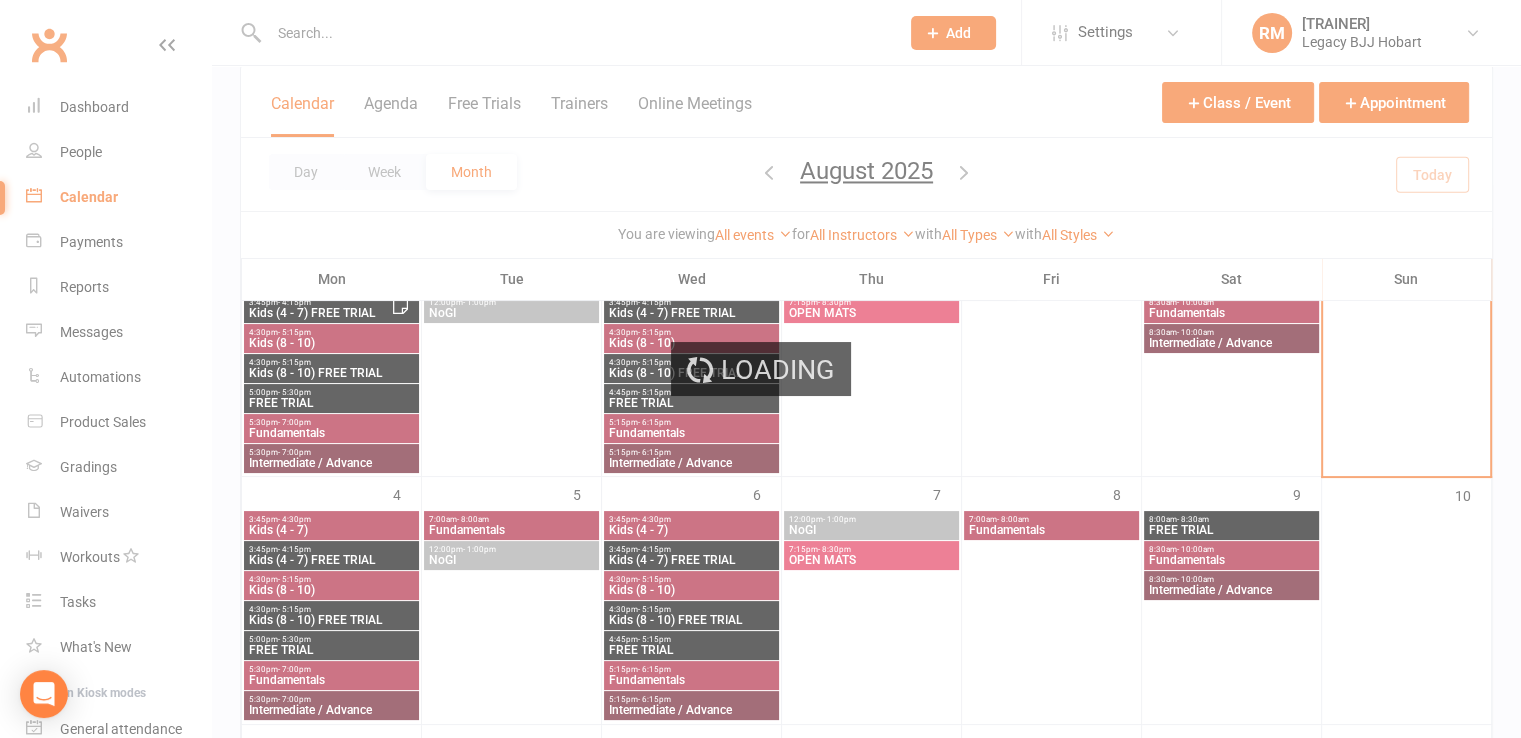 scroll, scrollTop: 0, scrollLeft: 0, axis: both 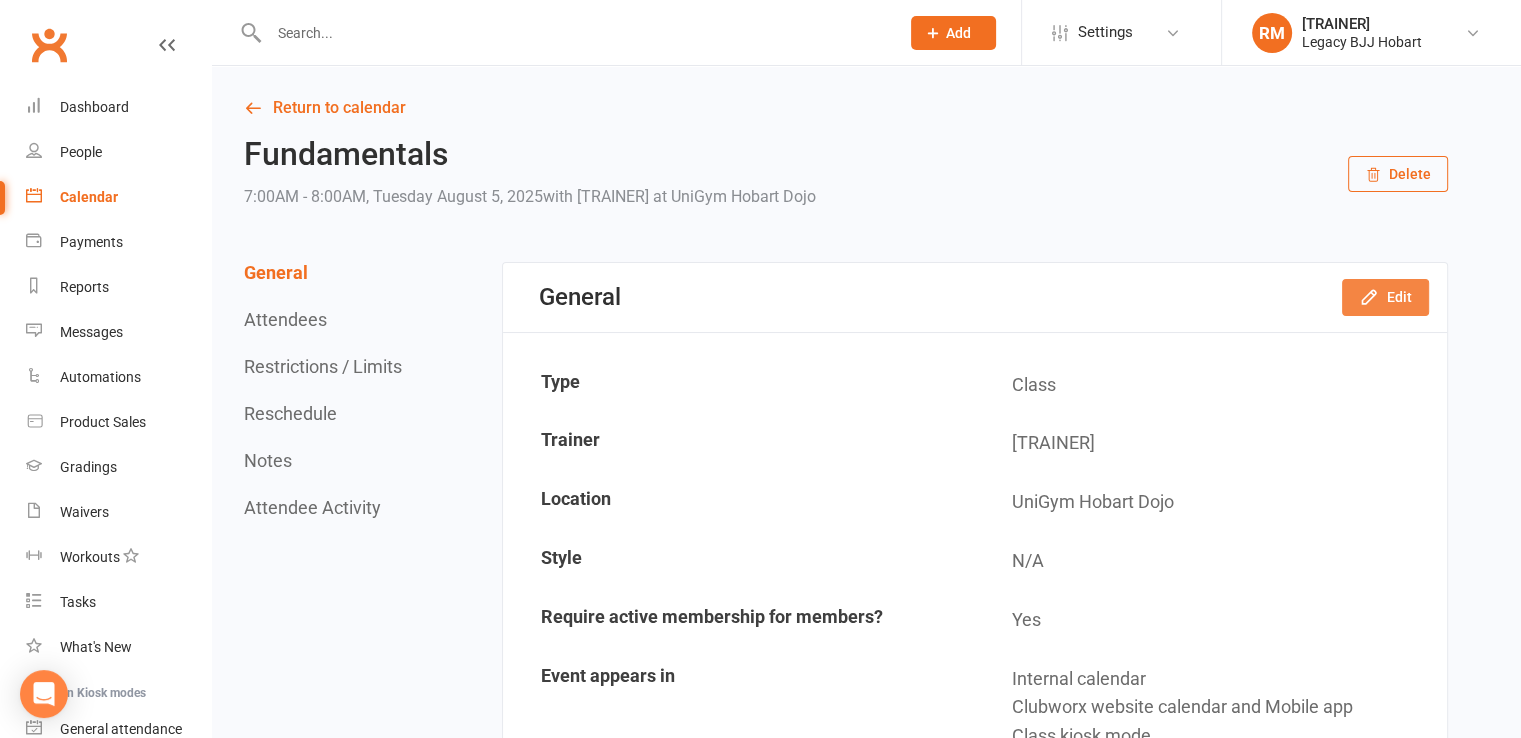 click on "Edit" at bounding box center (1385, 297) 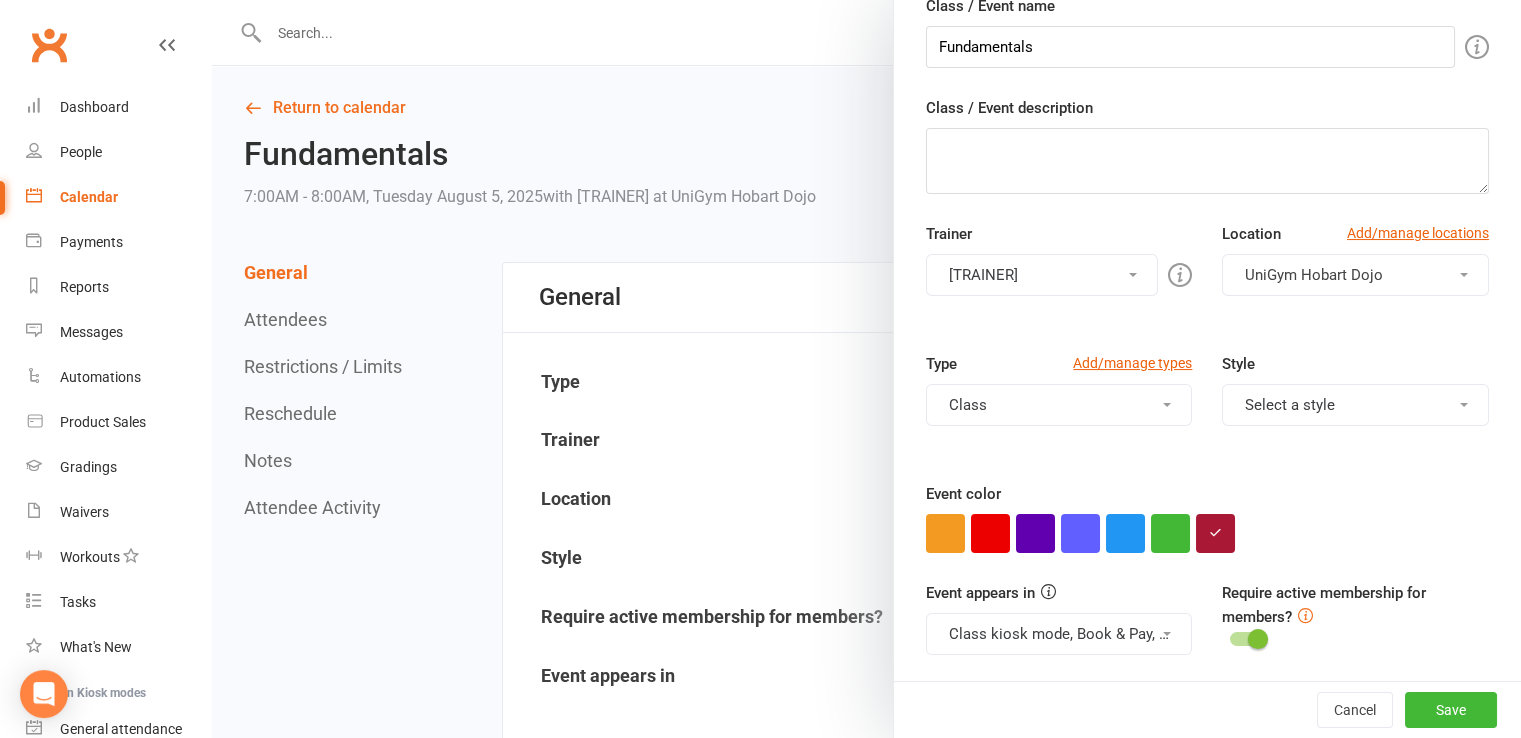 scroll, scrollTop: 215, scrollLeft: 0, axis: vertical 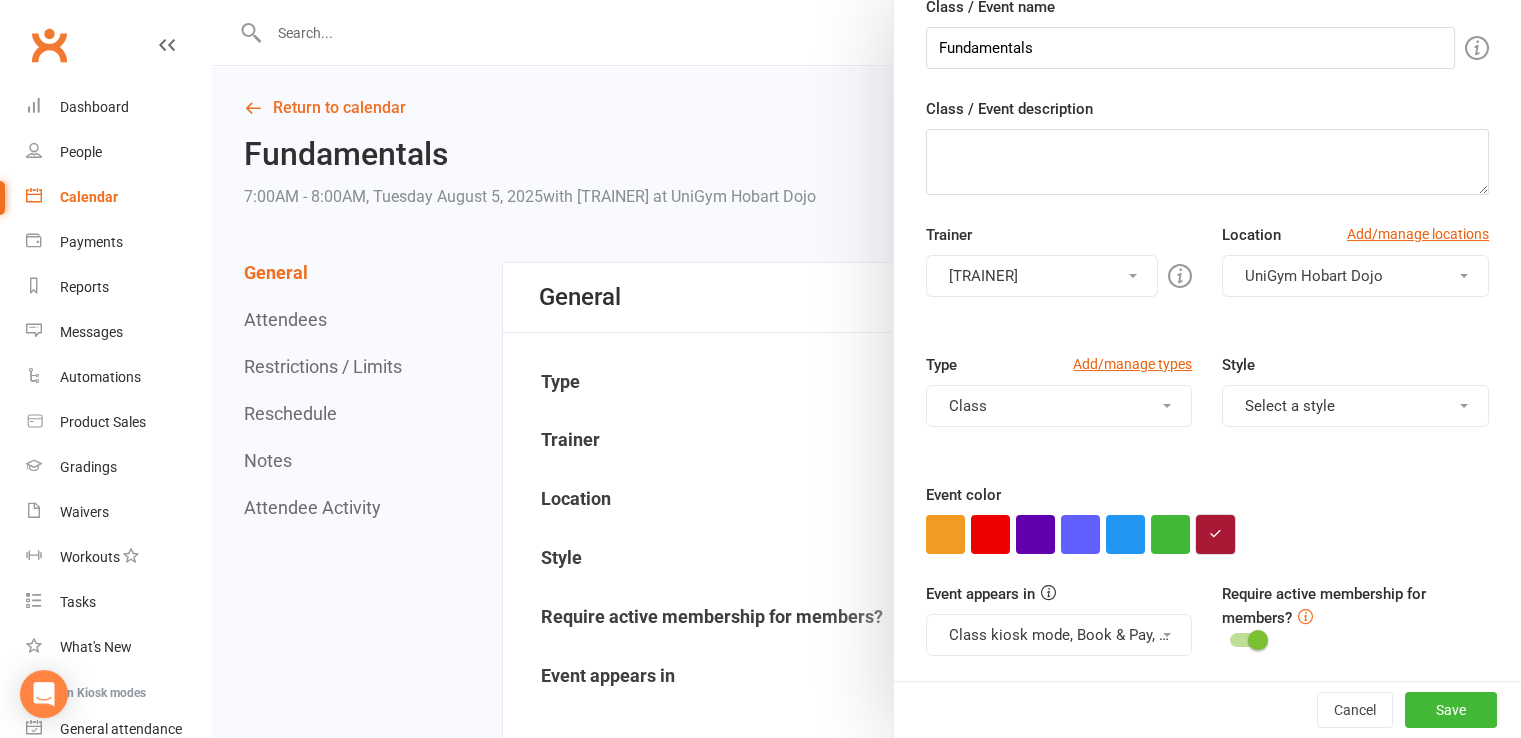 click at bounding box center [1215, 534] 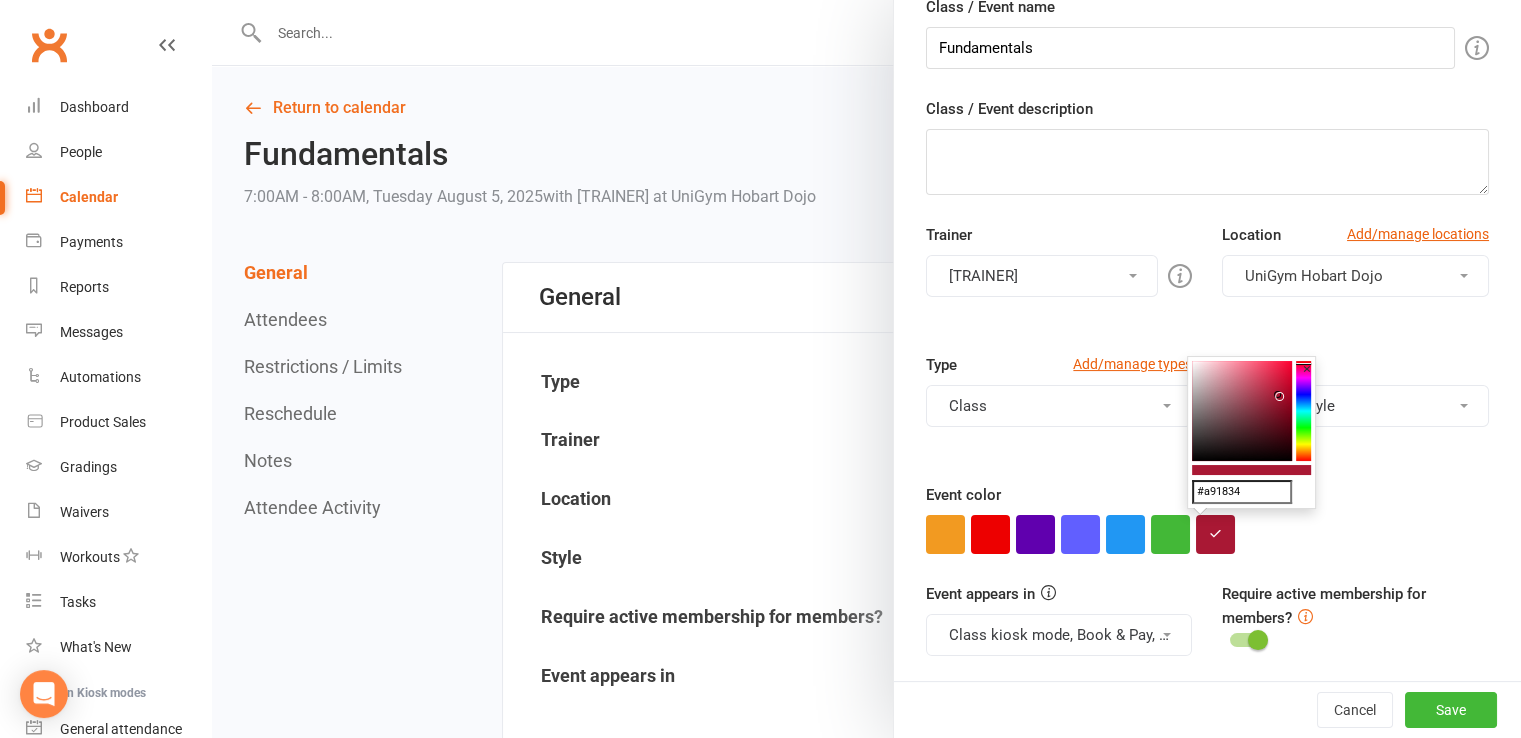drag, startPoint x: 1249, startPoint y: 493, endPoint x: 1180, endPoint y: 497, distance: 69.115845 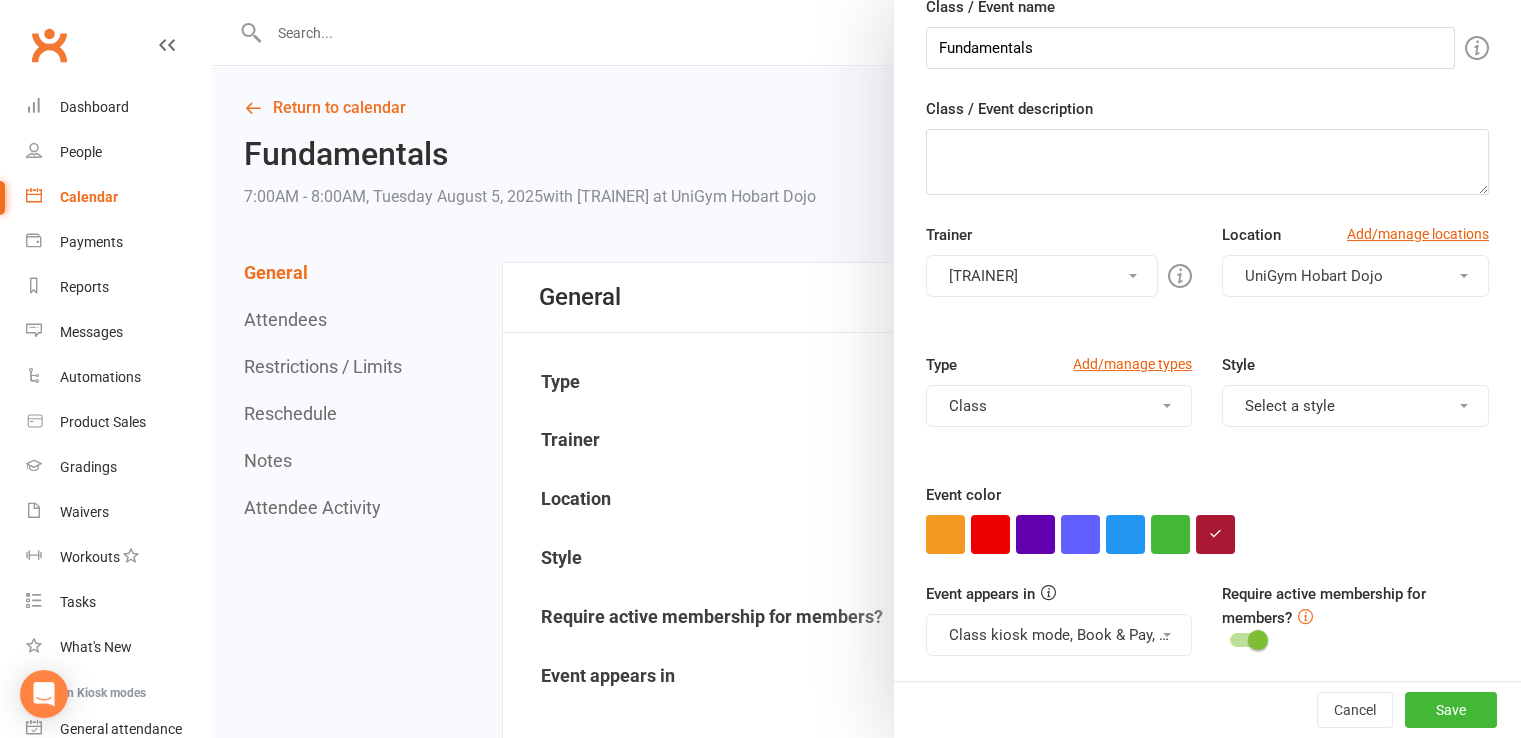 click at bounding box center (1207, 534) 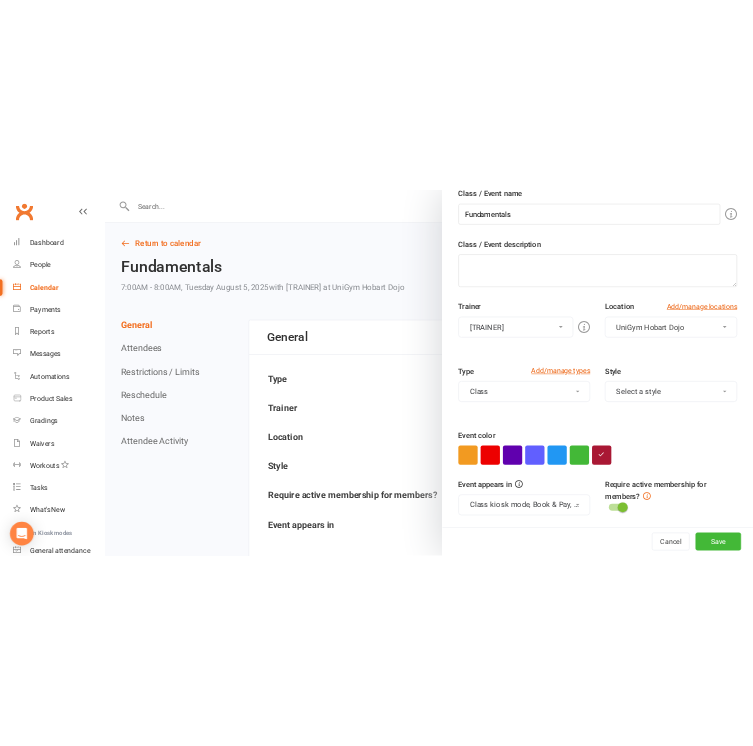 scroll, scrollTop: 0, scrollLeft: 0, axis: both 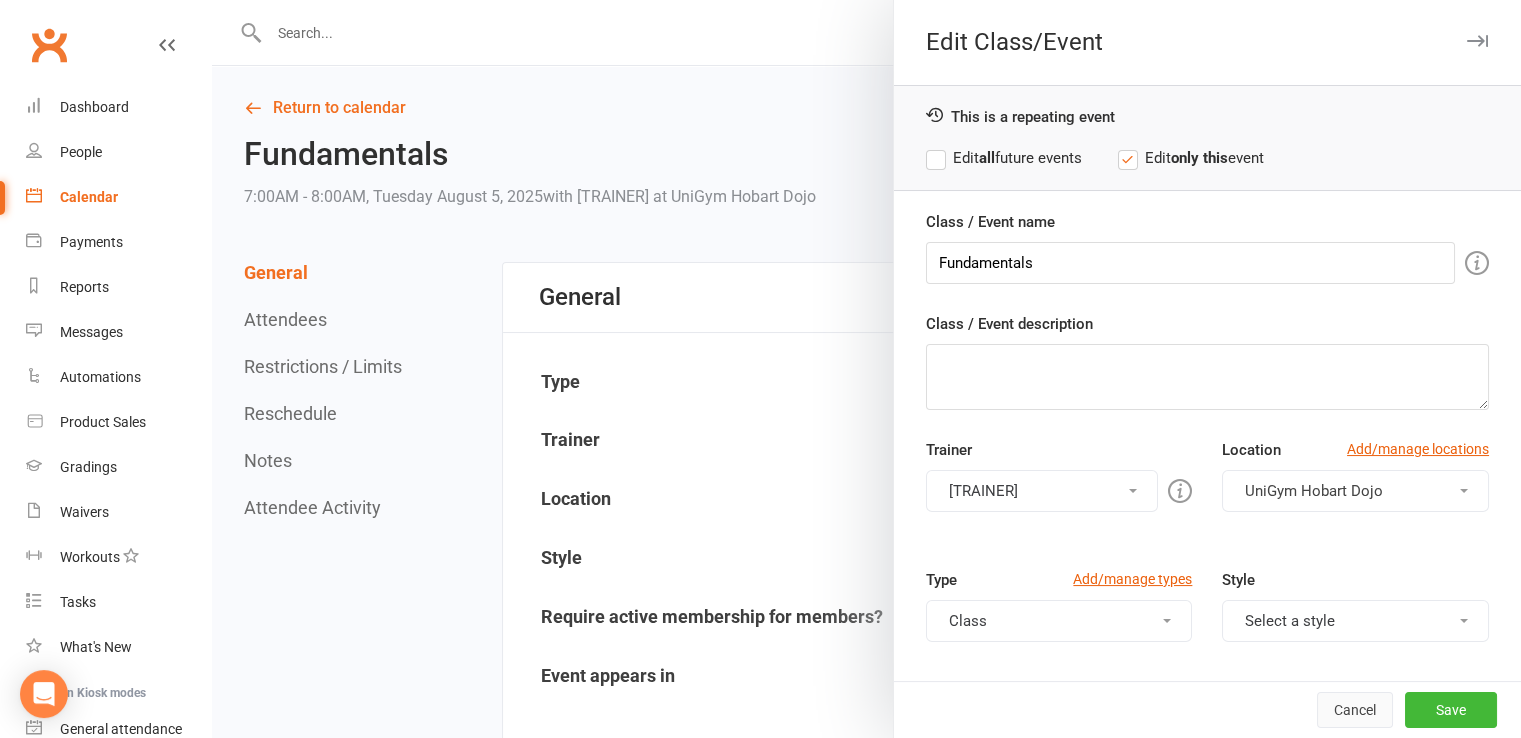 click on "Cancel" at bounding box center (1355, 710) 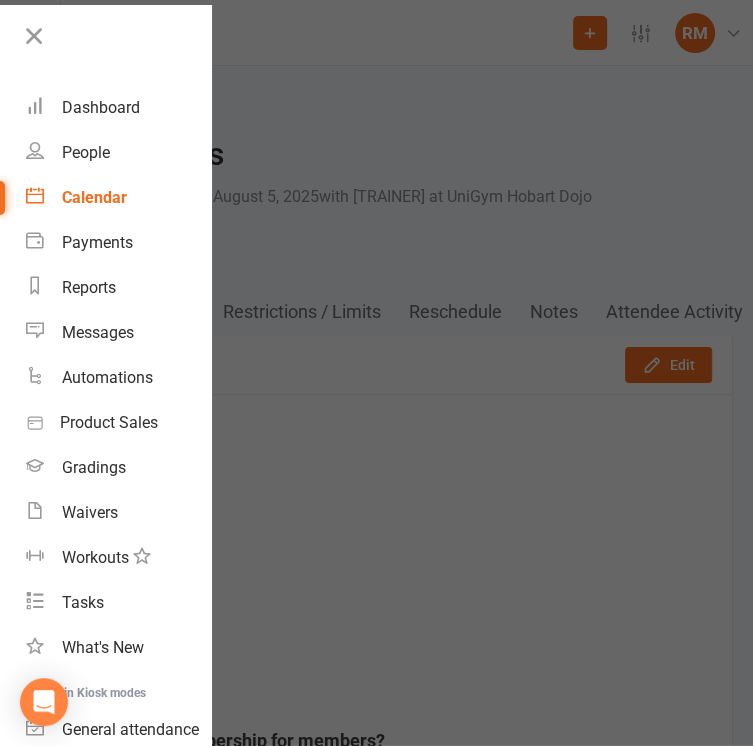 click at bounding box center [376, 373] 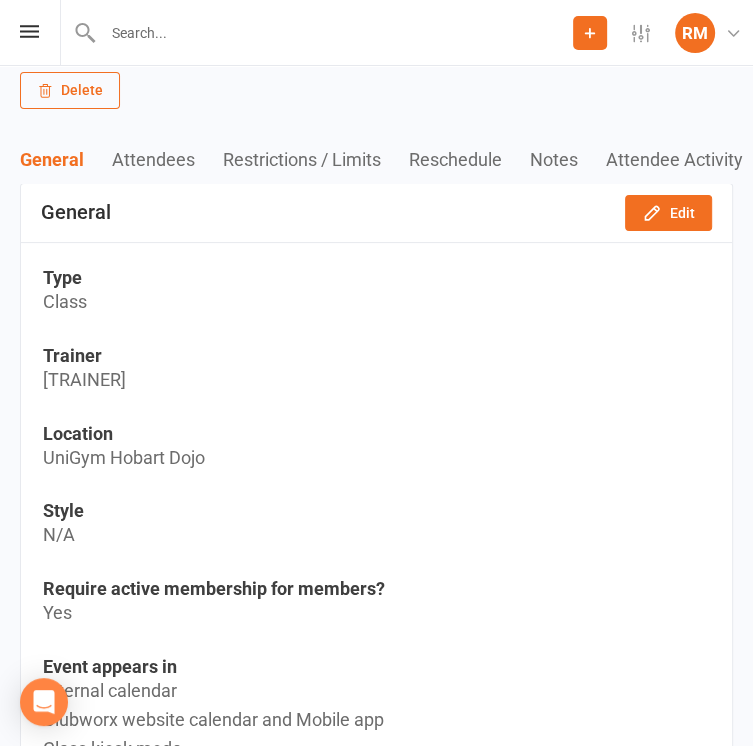 scroll, scrollTop: 0, scrollLeft: 0, axis: both 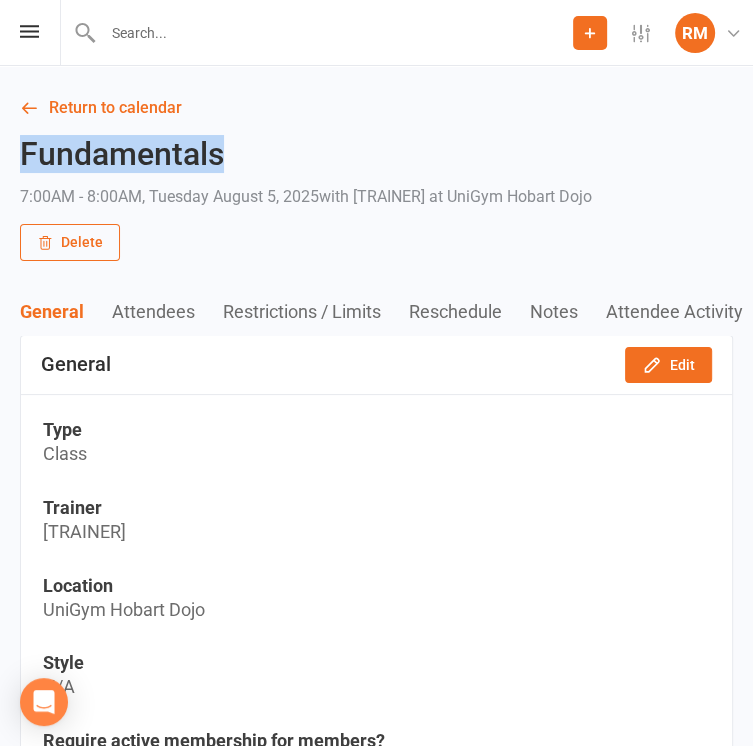 drag, startPoint x: 240, startPoint y: 160, endPoint x: 12, endPoint y: 144, distance: 228.56071 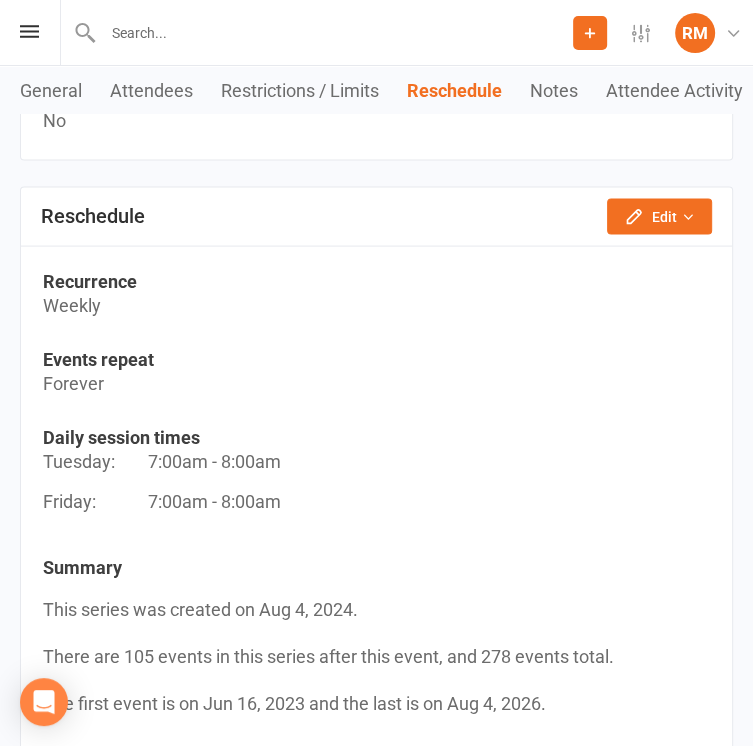 scroll, scrollTop: 1998, scrollLeft: 0, axis: vertical 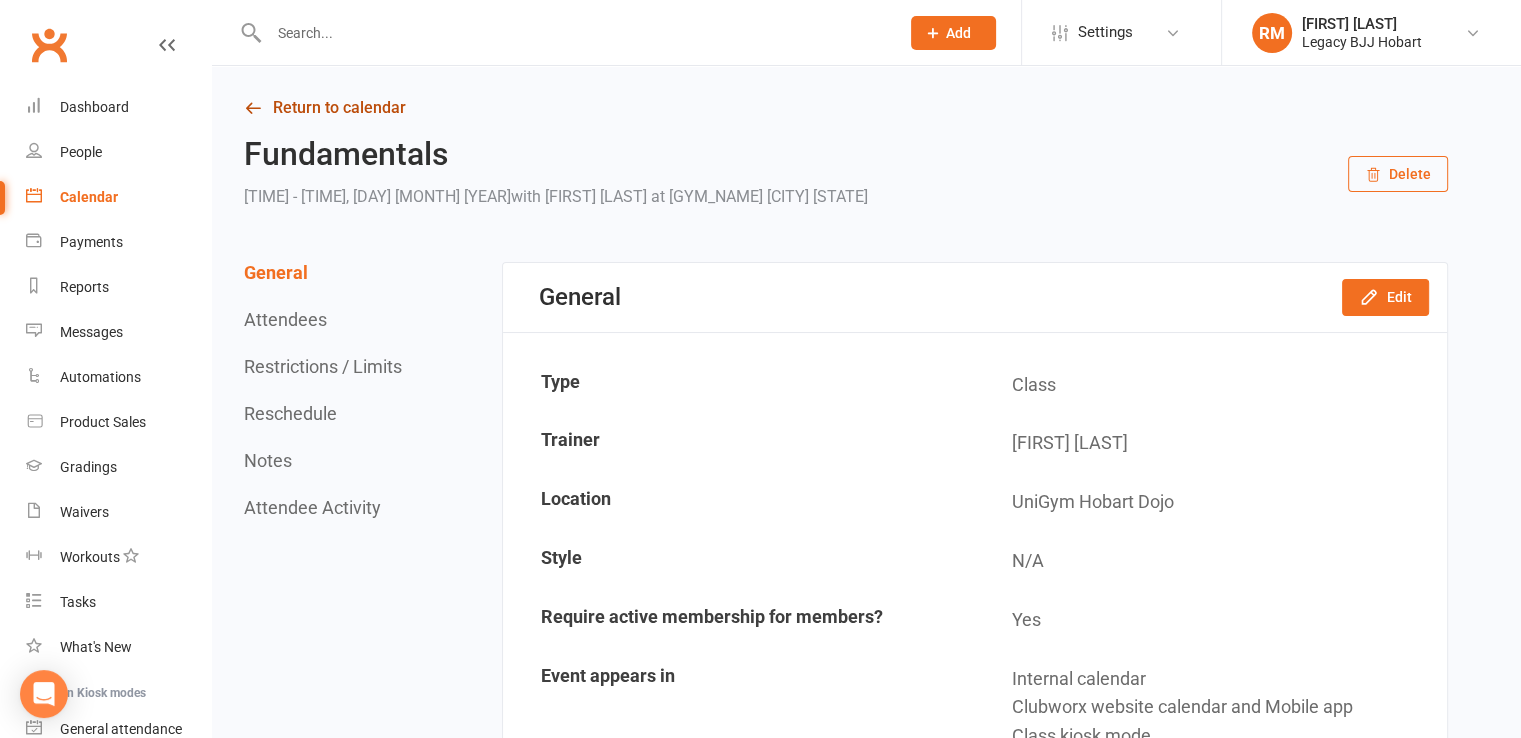 click on "Return to calendar" at bounding box center (846, 108) 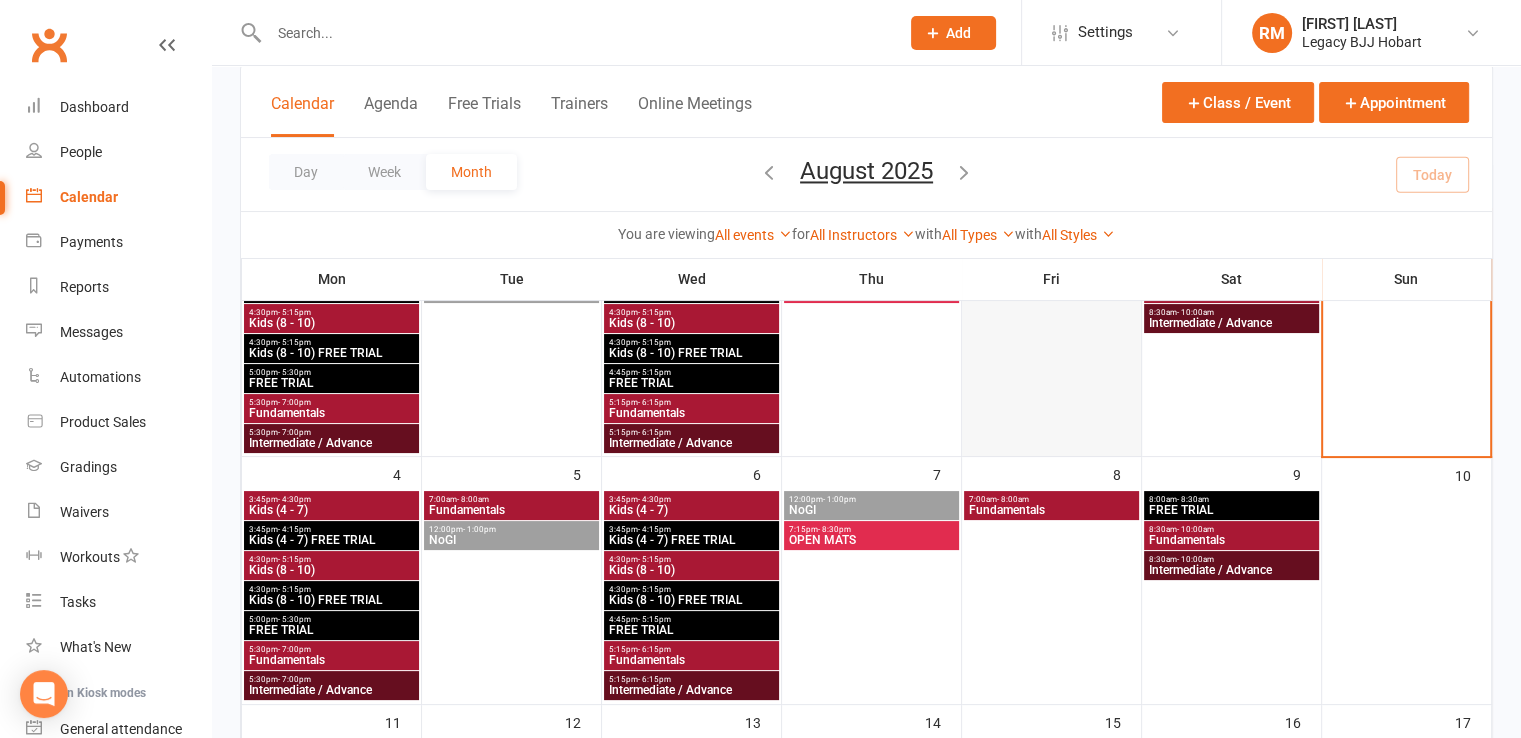 scroll, scrollTop: 216, scrollLeft: 0, axis: vertical 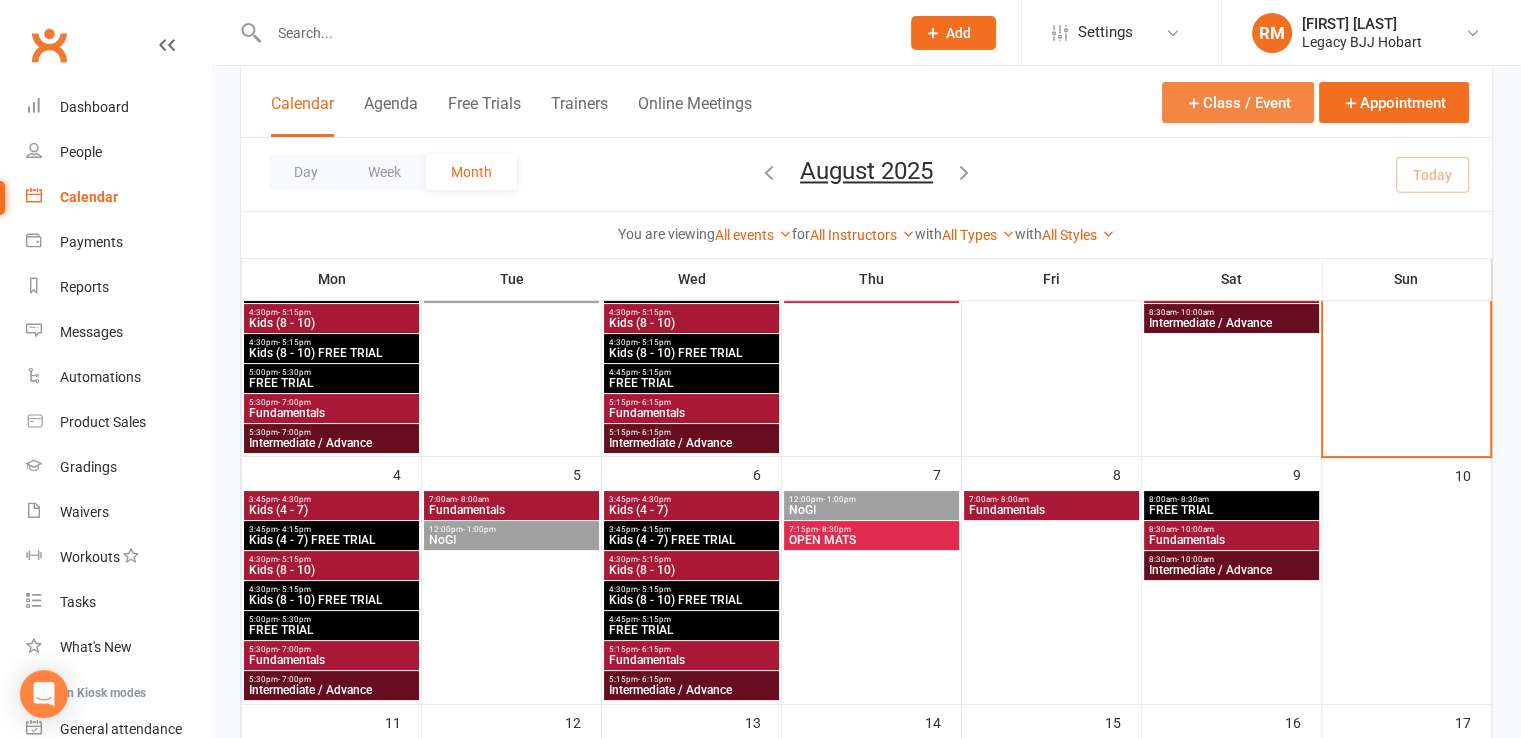 click on "Class / Event" at bounding box center (1238, 102) 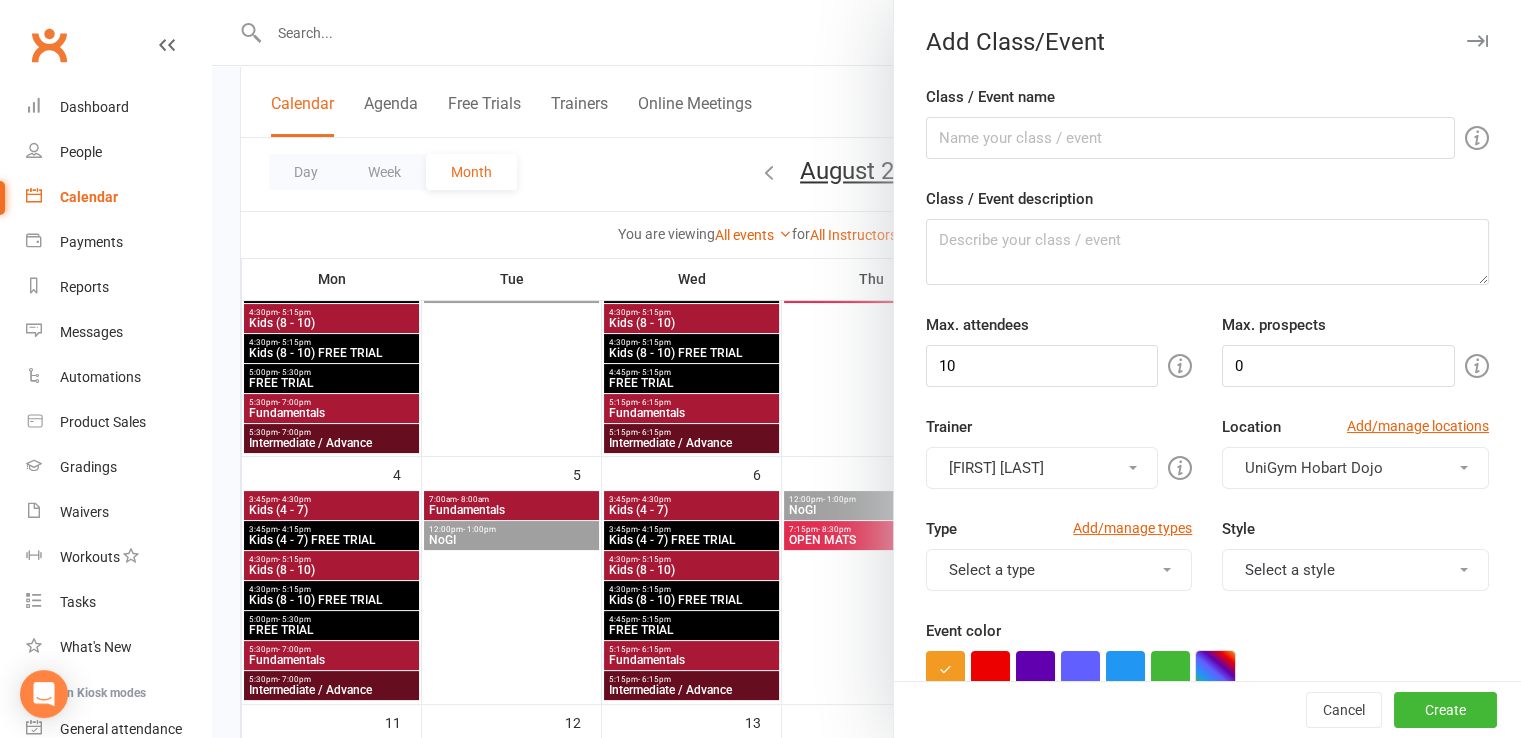 click at bounding box center (1215, 670) 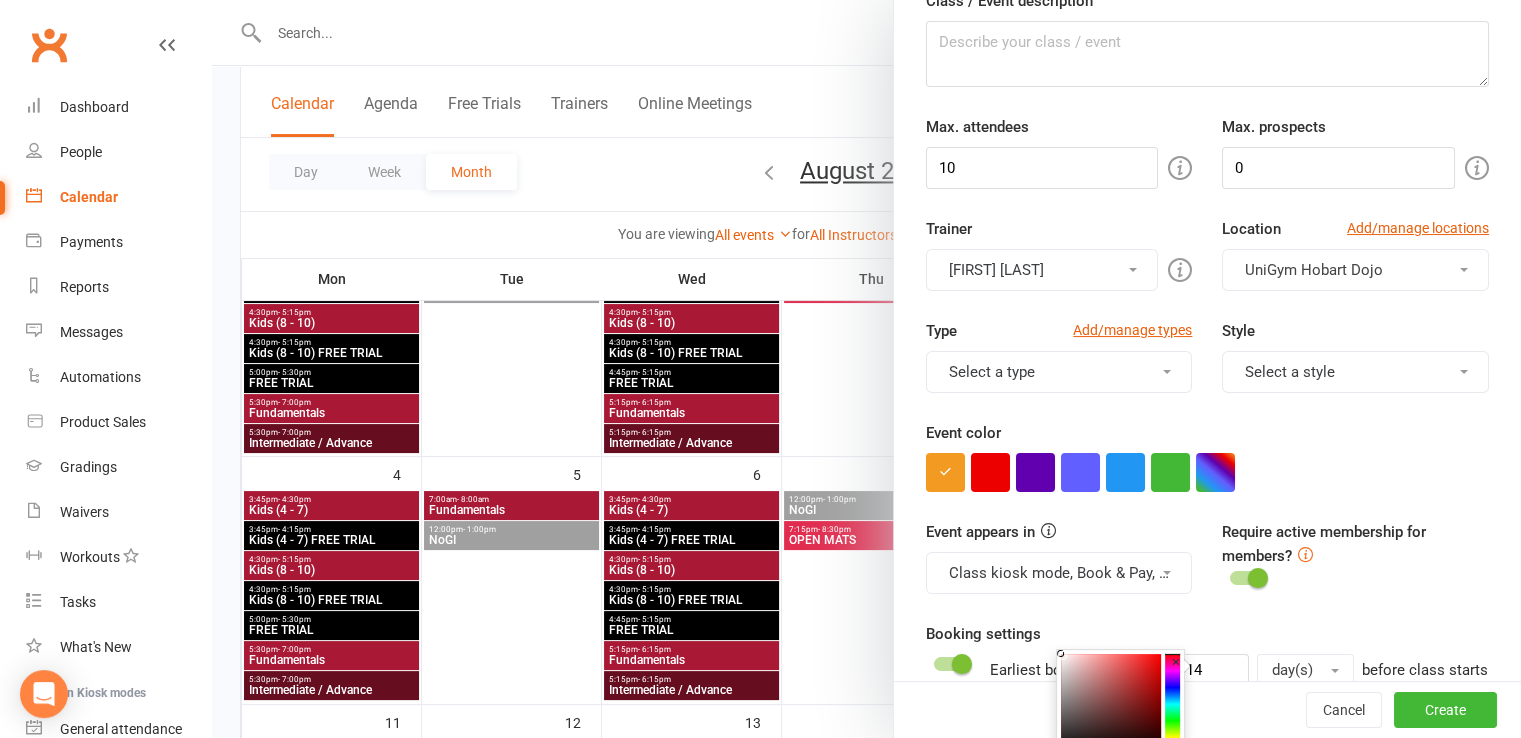 scroll, scrollTop: 953, scrollLeft: 0, axis: vertical 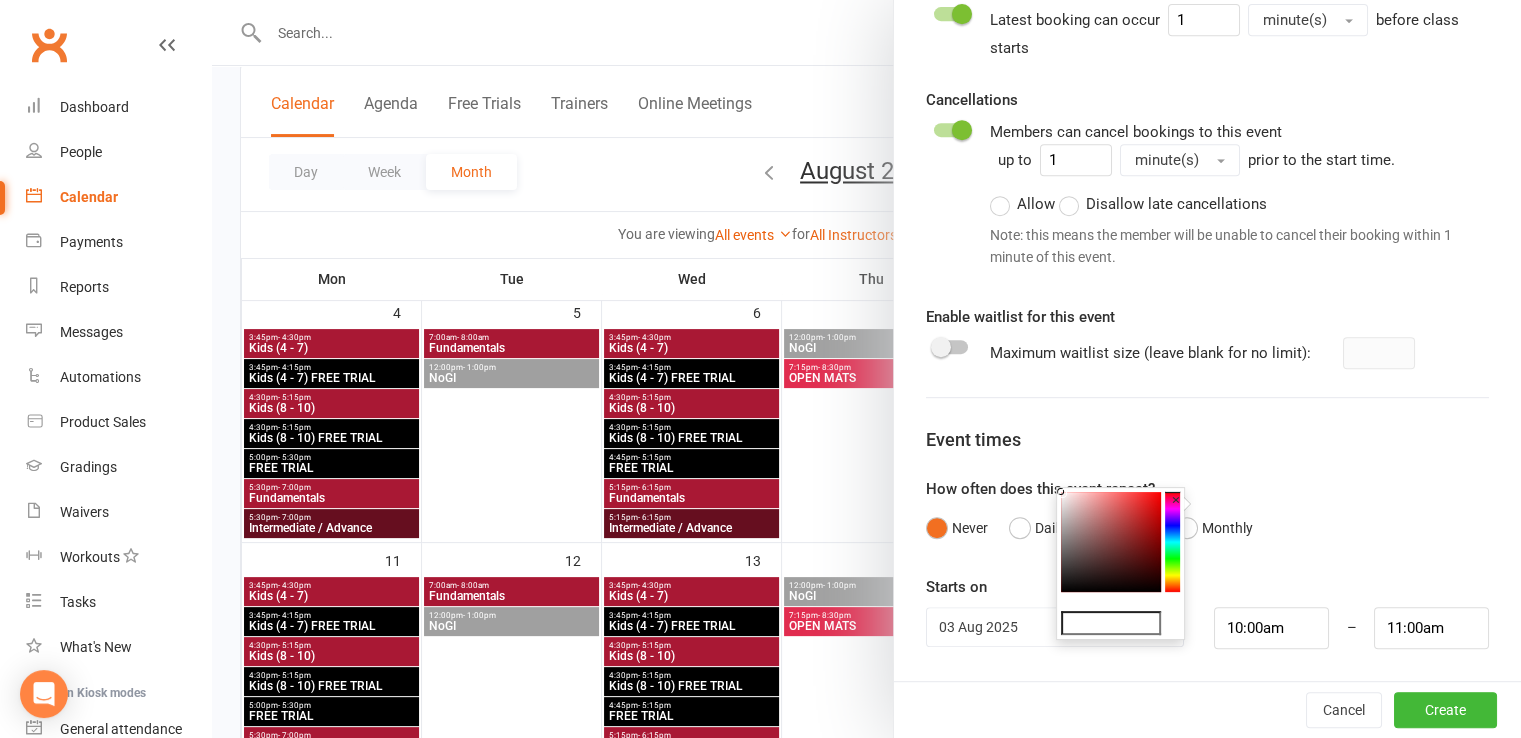 click at bounding box center (1111, 623) 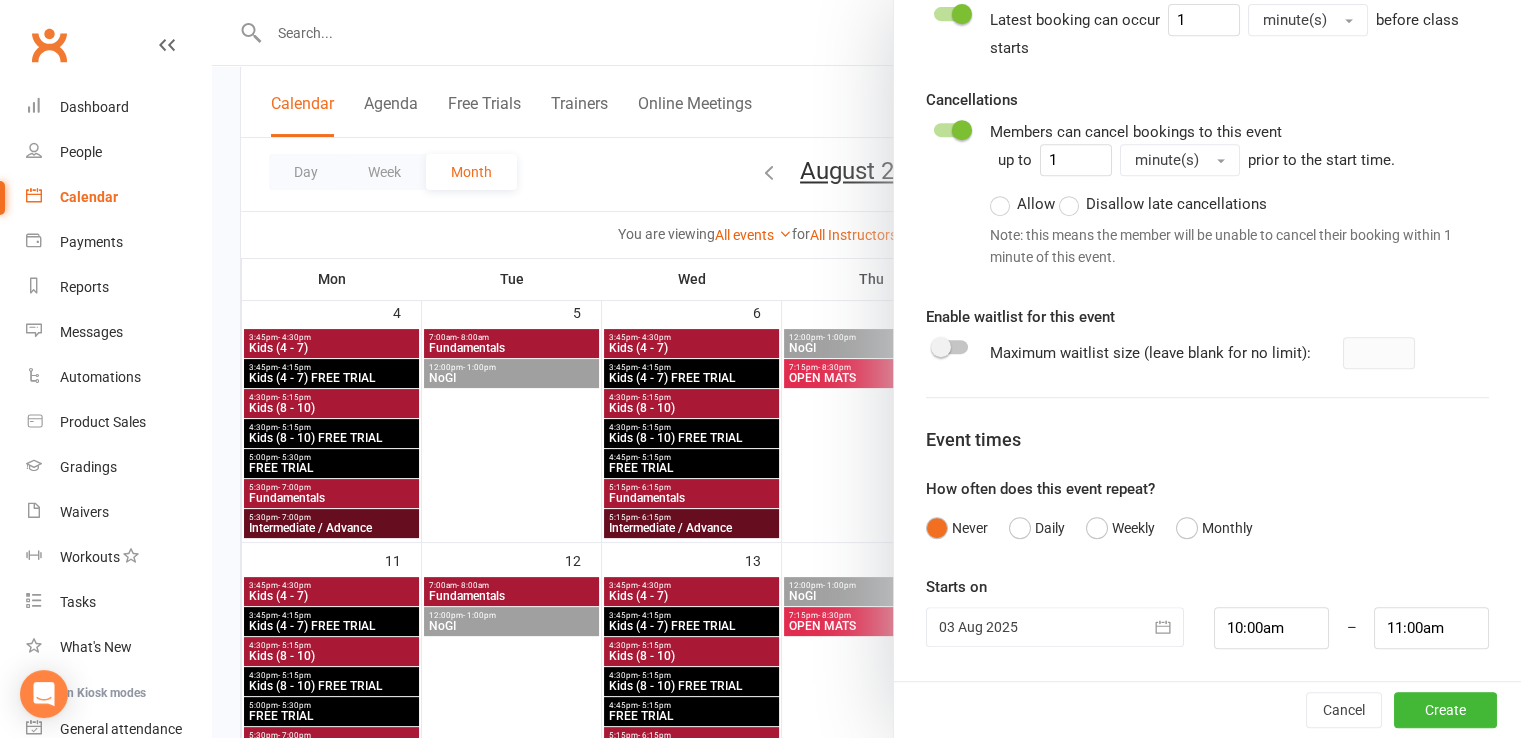 click on "Class / Event name Class / Event description Max. attendees 10 Max. prospects 0 Trainer Ricardo Monte Filho  Ricardo Monte Filho Antonio Ferreira Location Add/manage locations
UniGym Hobart Dojo
Type Add/manage types Select a type  Class Competition Training Open Mats Style Select a style  Adults Kids Event color Event appears in Class kiosk mode, Book & Pay, Roll call, Clubworx website calendar and Mobile app  Clubworx website calendar and Mobile app Class kiosk mode Book & Pay Roll call
Require active membership for members?
Booking settings
Earliest booking can occur 14
day(s)
before class starts (applies to bookings made from mobile app / website calendar)
Latest booking can occur 1
minute(s)
before class starts Cancellations
Members can cancel bookings to this event up to 1
minute(s)" at bounding box center (1207, -99) 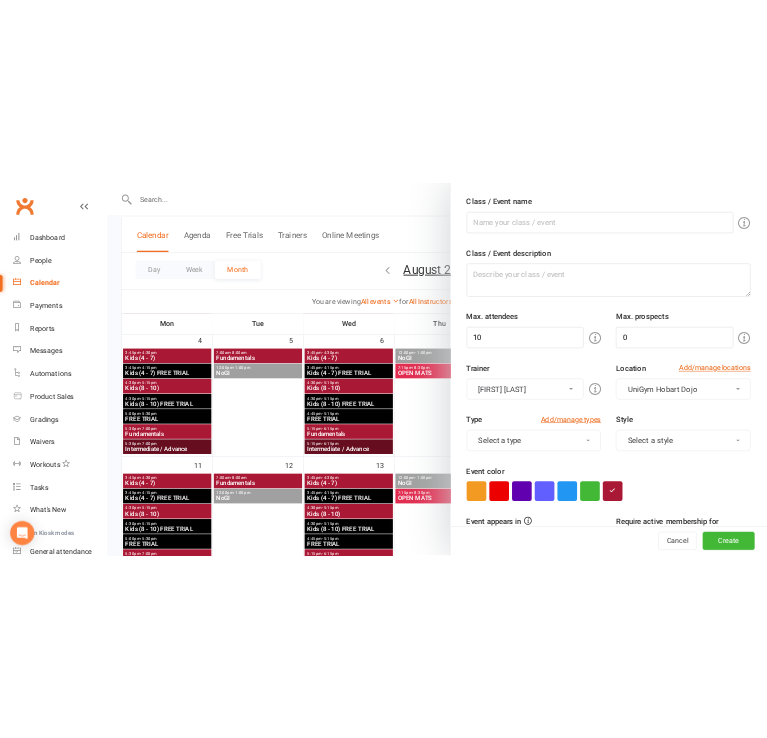 scroll, scrollTop: 0, scrollLeft: 0, axis: both 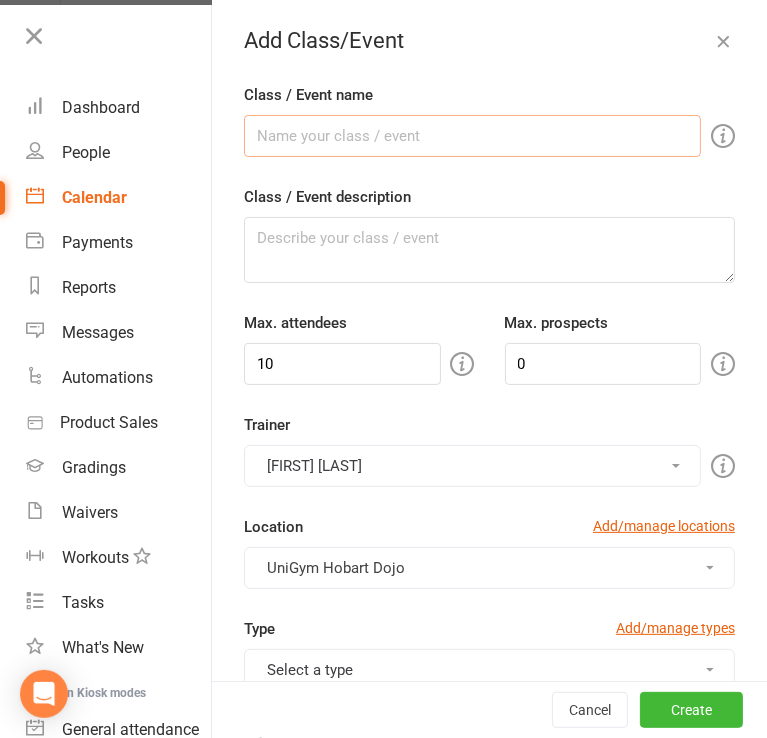 click on "Class / Event name" at bounding box center (472, 136) 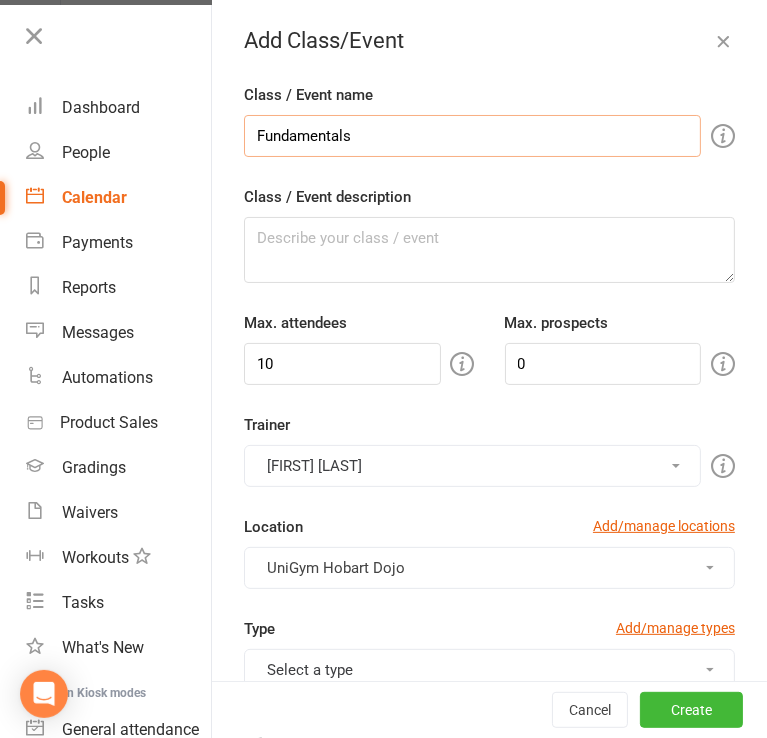type on "Fundamentals" 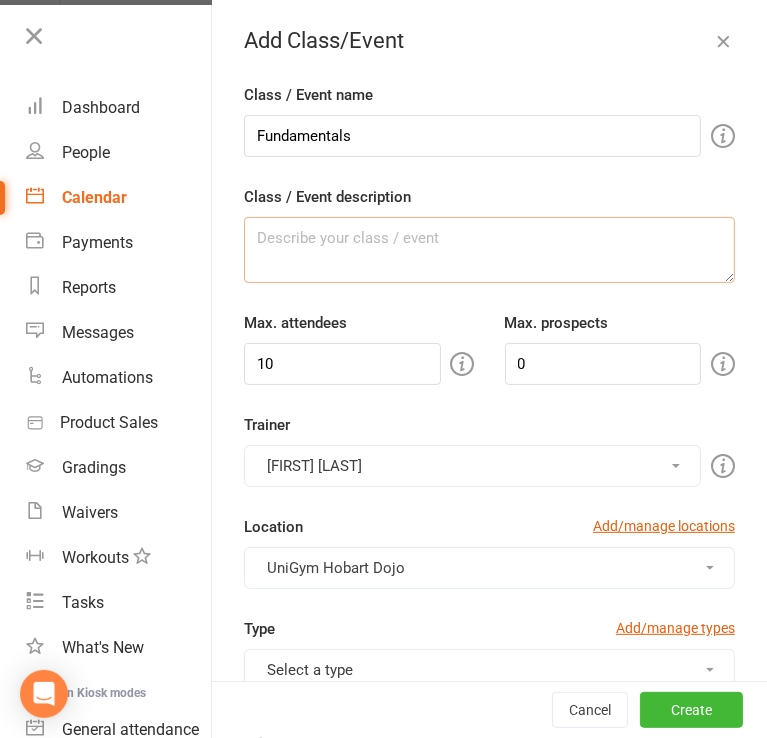 click on "Class / Event description" at bounding box center [489, 250] 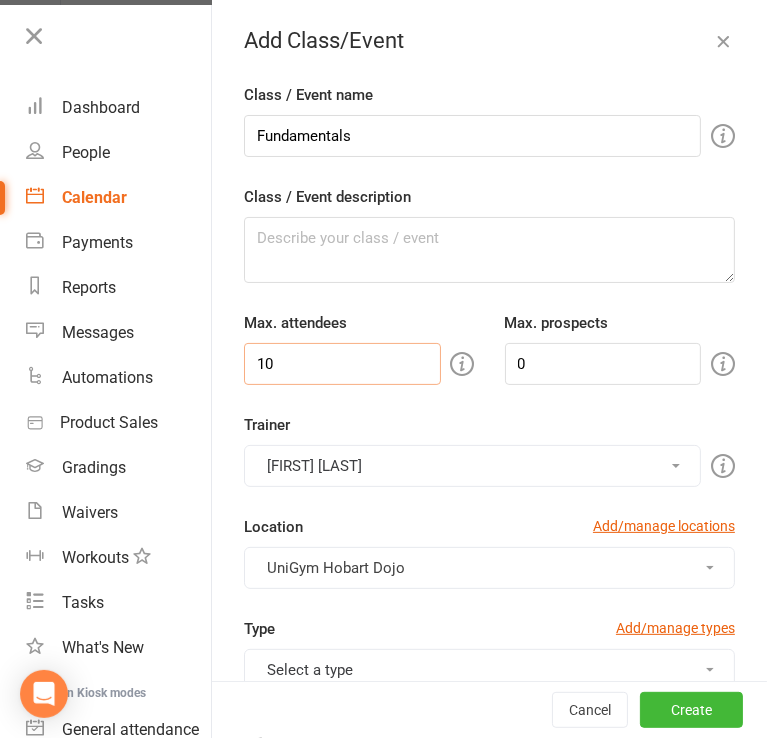 click on "10" at bounding box center [342, 364] 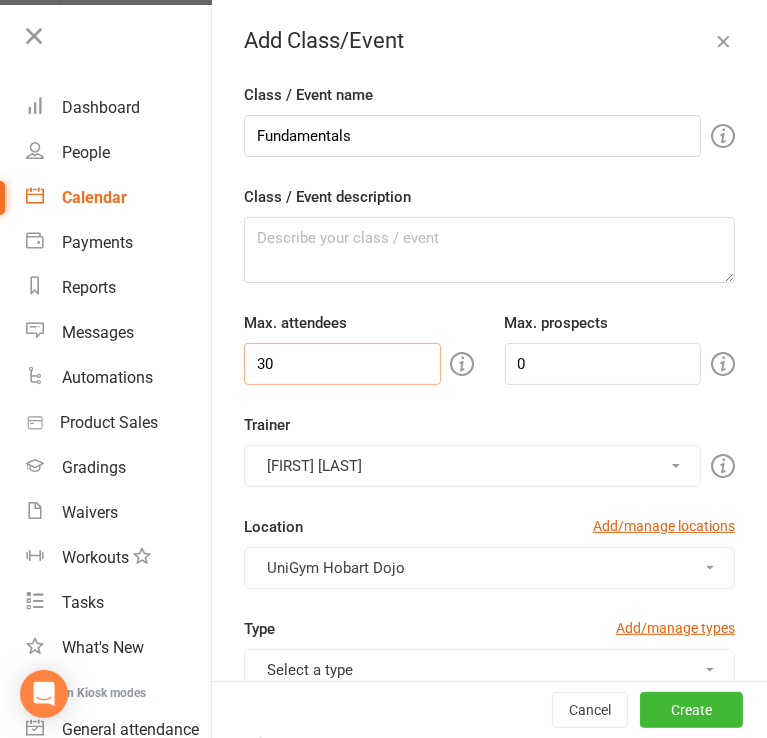 type on "30" 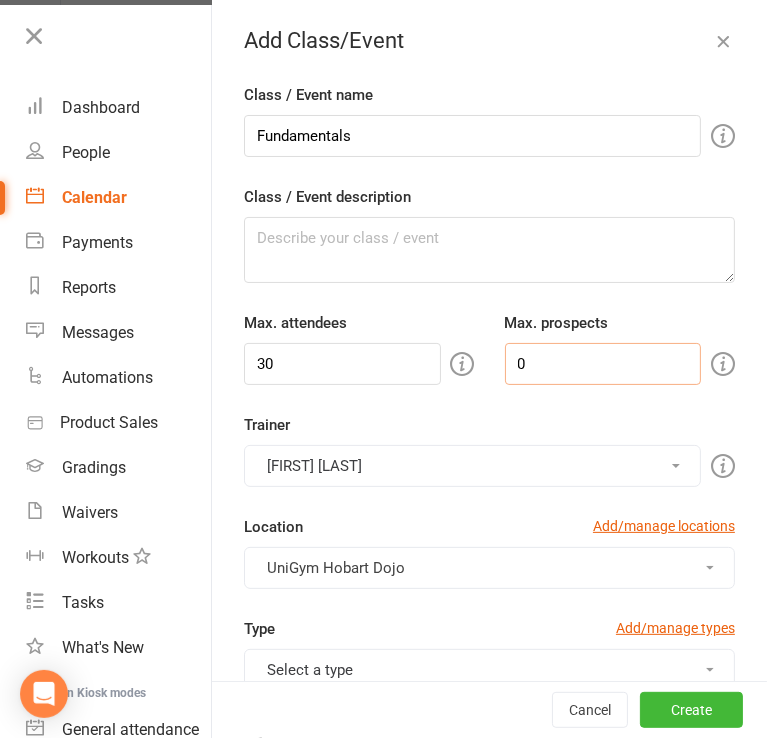 click on "0" at bounding box center [603, 364] 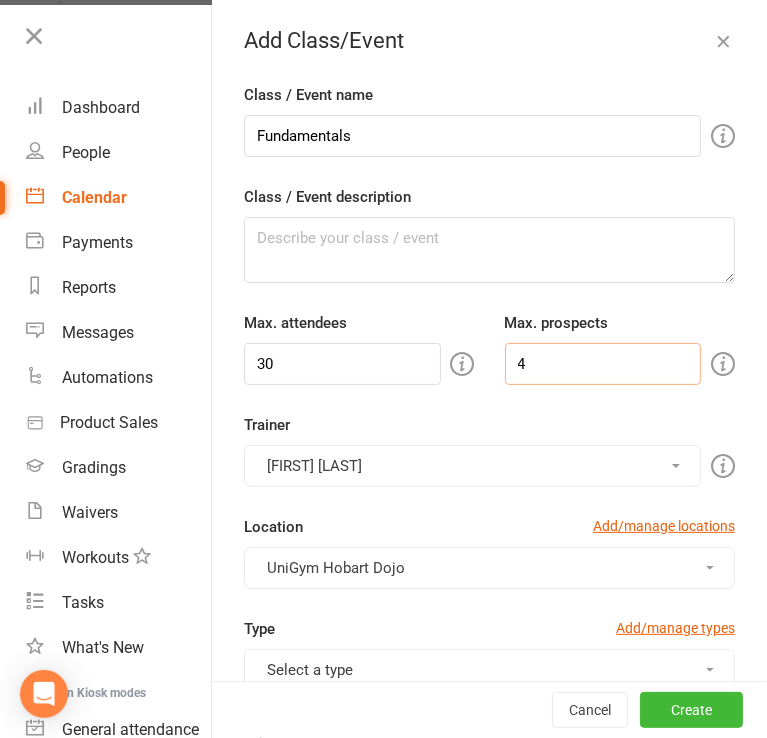 type on "4" 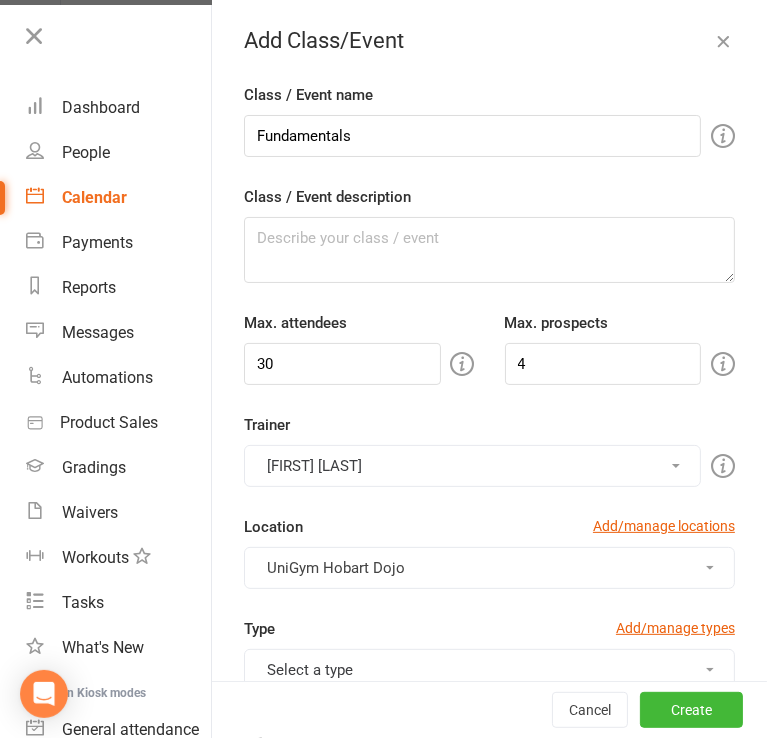click on "Class / Event name Fundamentals Class / Event description Max. attendees 30 Max. prospects 4 Trainer Ricardo Monte Filho  Ricardo Monte Filho Antonio Ferreira Location Add/manage locations
UniGym Hobart Dojo
Type Add/manage types Select a type  Class Competition Training Open Mats Style Select a style  Adults Kids Event color Event appears in Class kiosk mode, Book & Pay, Roll call, Clubworx website calendar and Mobile app  Clubworx website calendar and Mobile app Class kiosk mode Book & Pay Roll call
Require active membership for members?
Booking settings
Earliest booking can occur 14
day(s)
before class starts (applies to bookings made from mobile app / website calendar)
Latest booking can occur 1
minute(s)
before class starts Cancellations
Members can cancel bookings to this event up to 1" at bounding box center (489, 1045) 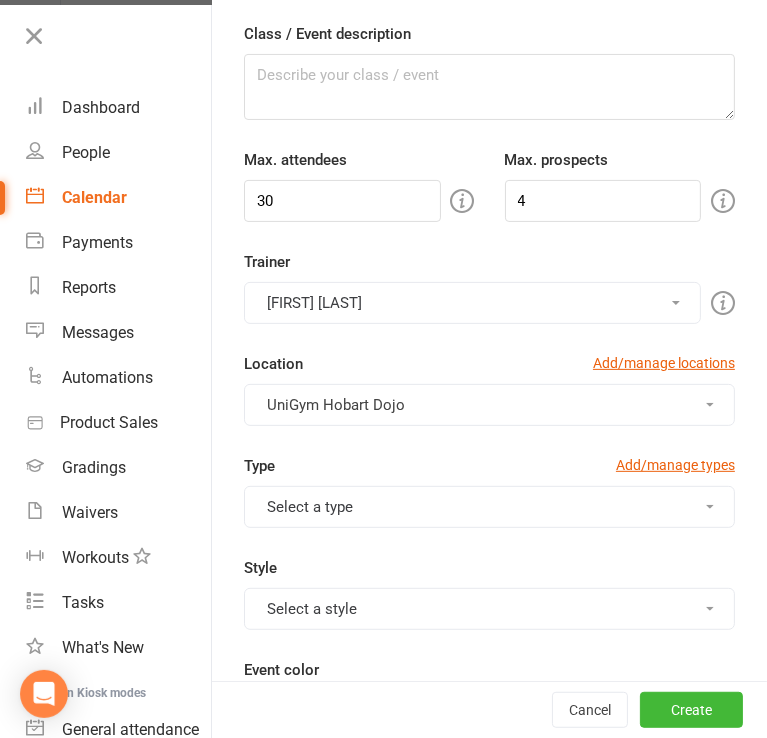 scroll, scrollTop: 164, scrollLeft: 0, axis: vertical 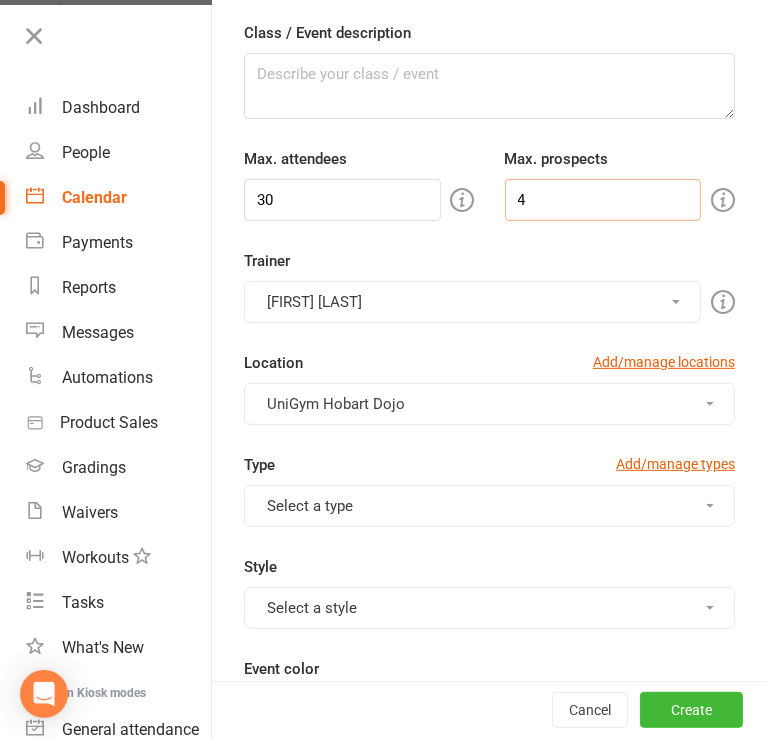 click on "4" at bounding box center [603, 200] 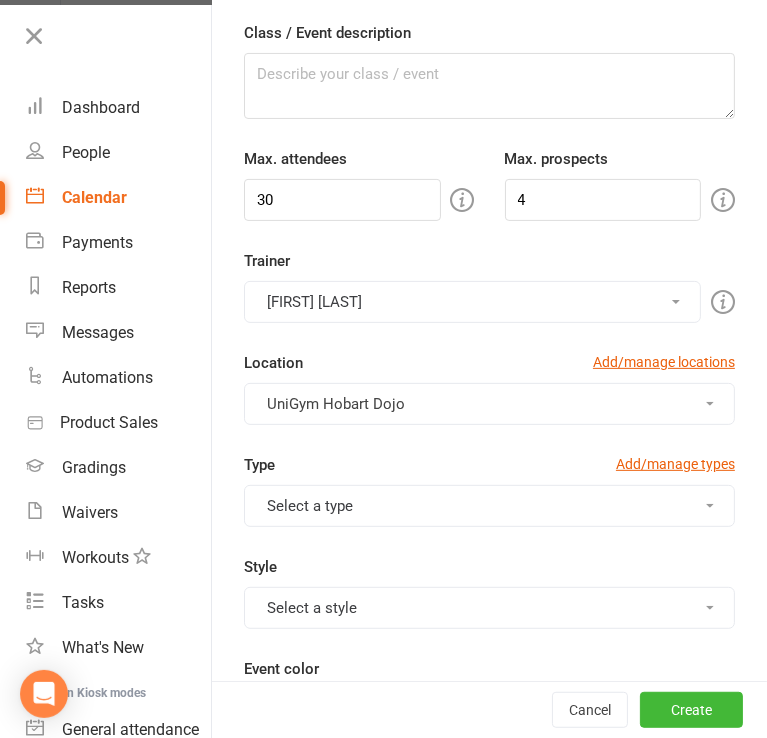 click on "Trainer Ricardo Monte Filho  Ricardo Monte Filho Antonio Ferreira" at bounding box center [489, 286] 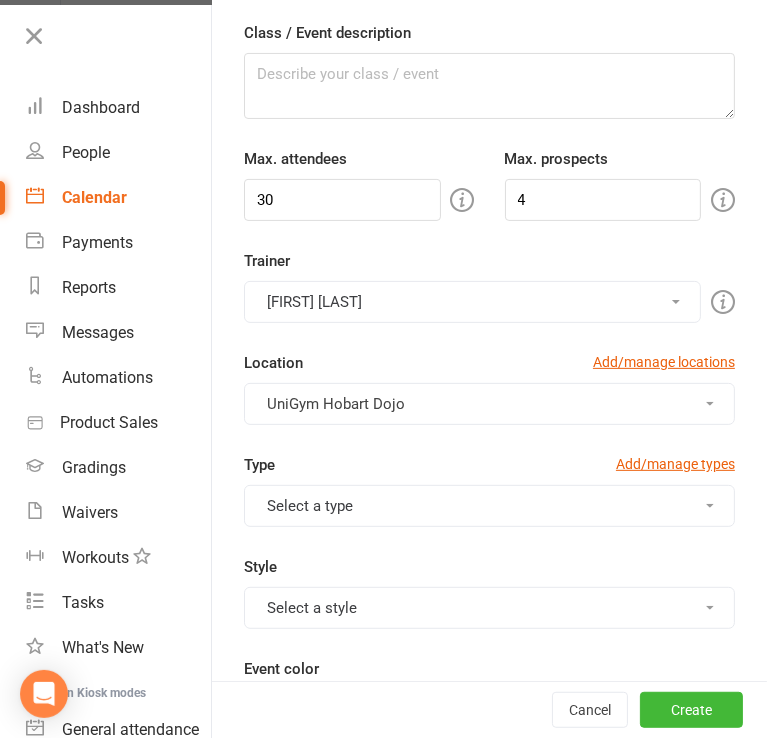 click on "[TRAINER]" at bounding box center [472, 302] 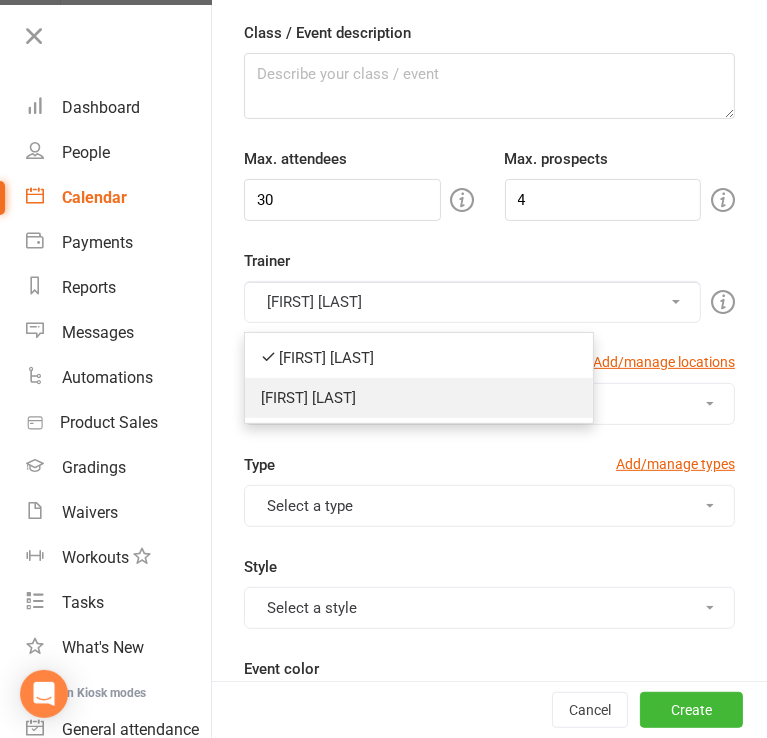 click on "[NAME]" at bounding box center [419, 398] 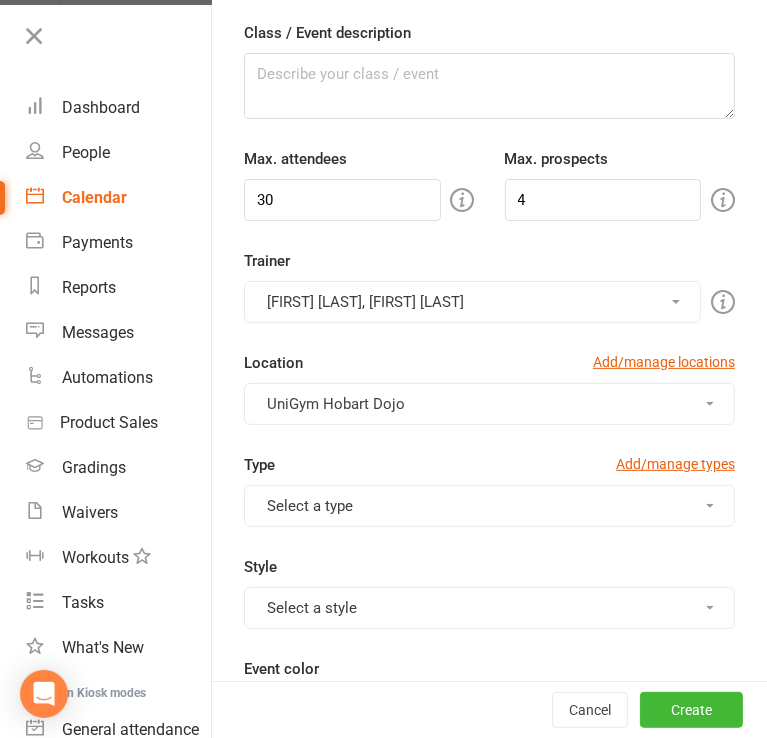 click on "Ricardo Monte Filho, Antonio Ferreira" at bounding box center [472, 302] 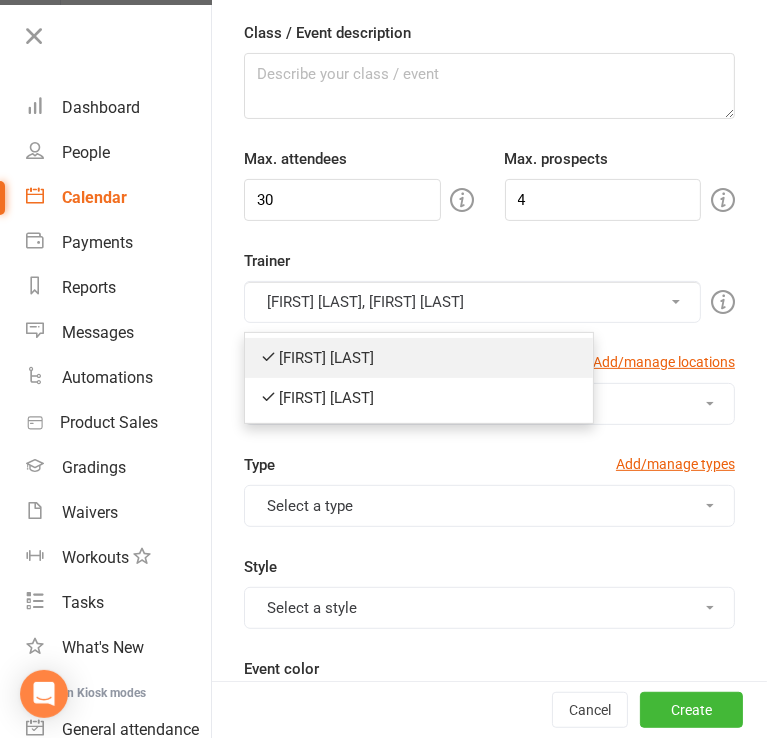 click on "[TRAINER]" at bounding box center (419, 358) 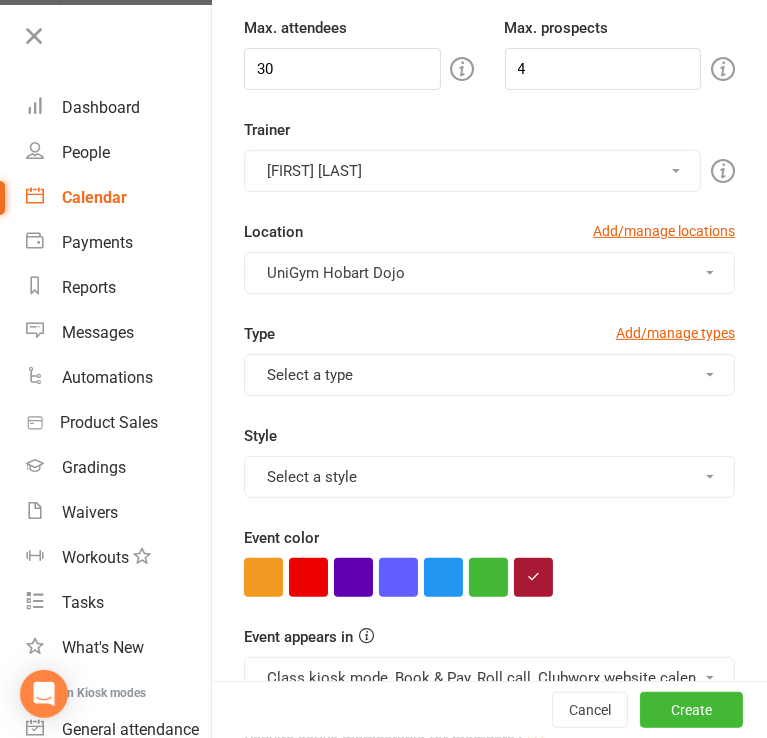 scroll, scrollTop: 296, scrollLeft: 0, axis: vertical 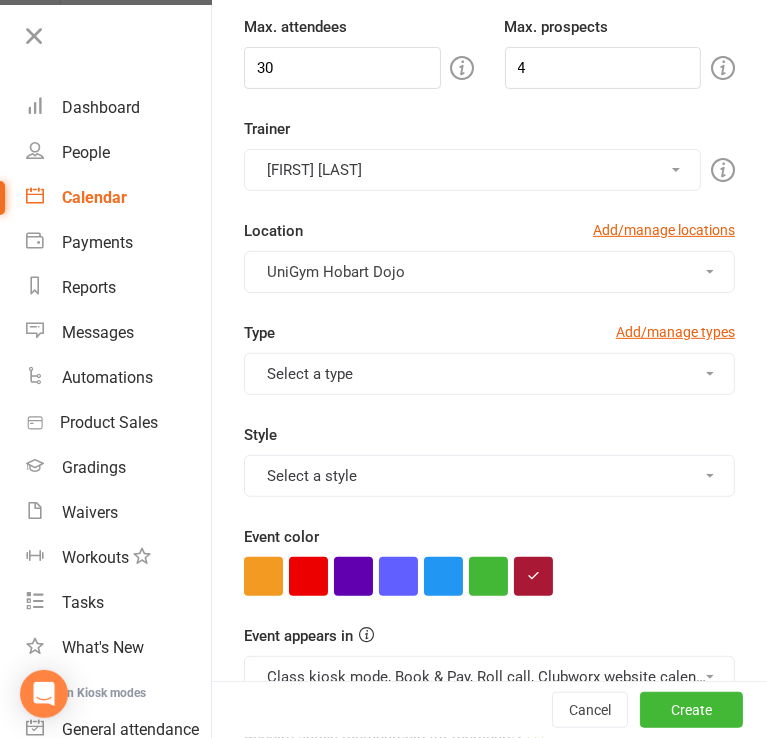 click on "Select a type" at bounding box center (489, 374) 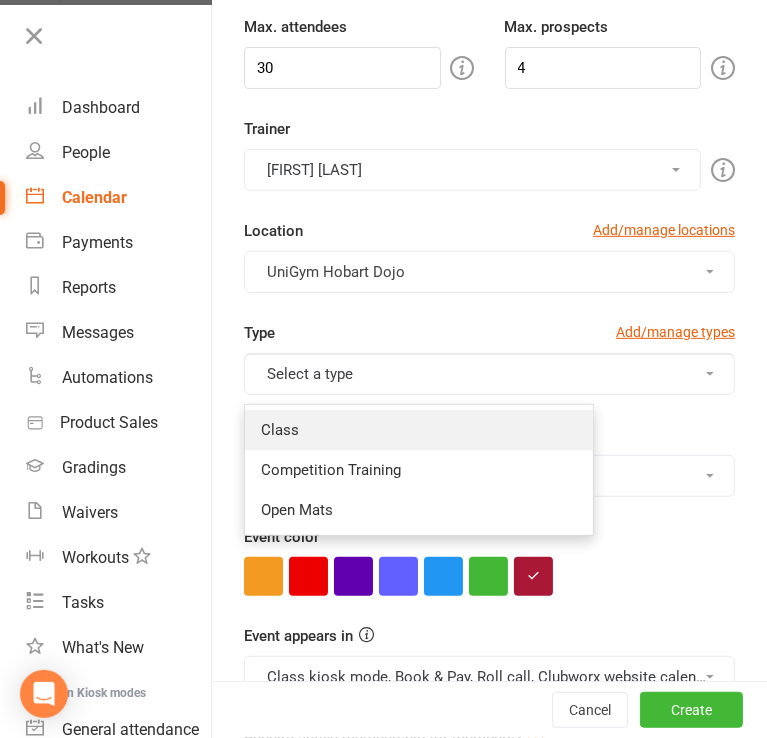 click on "Class" at bounding box center (419, 430) 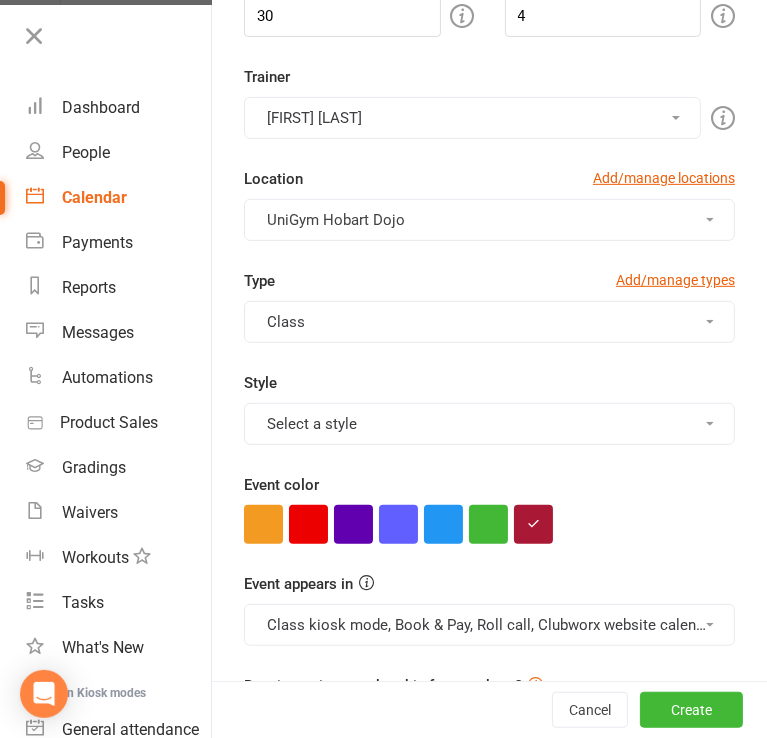 scroll, scrollTop: 348, scrollLeft: 0, axis: vertical 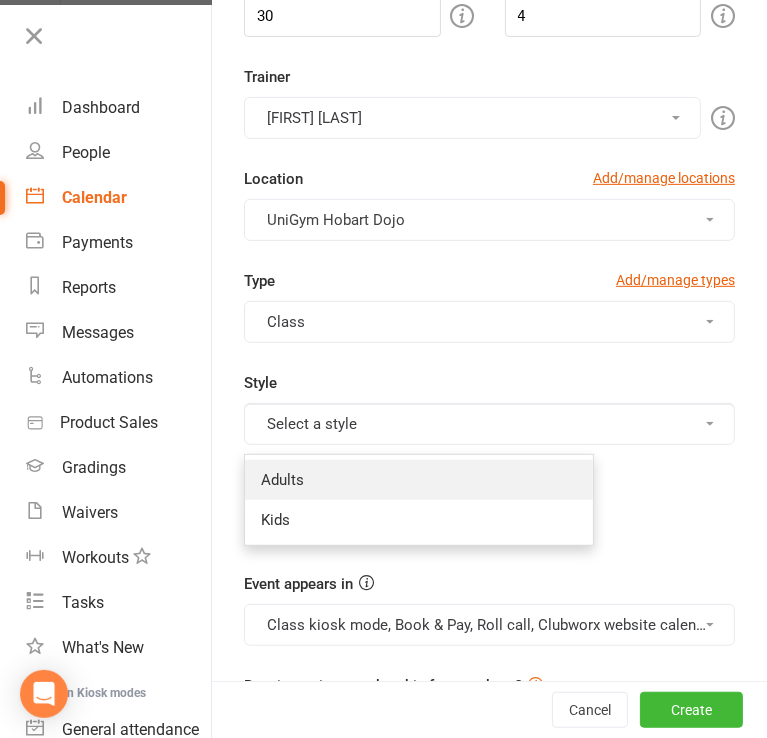click on "Adults" at bounding box center [419, 480] 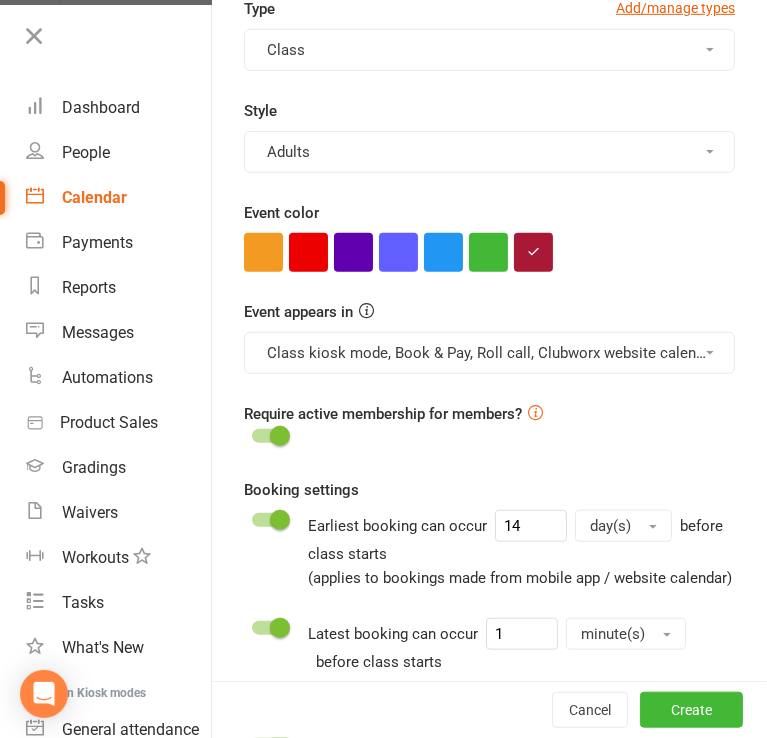 scroll, scrollTop: 659, scrollLeft: 0, axis: vertical 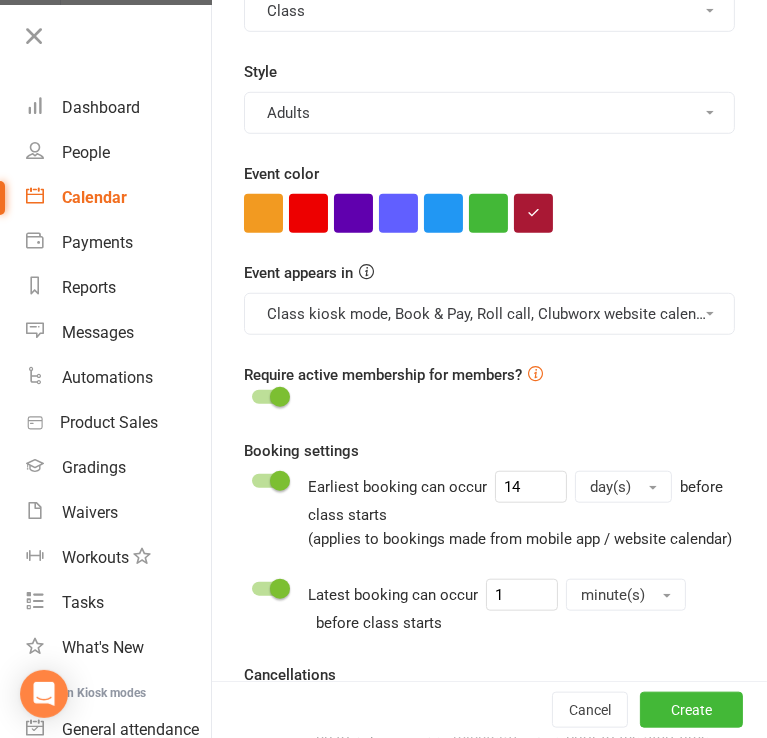 click on "Class kiosk mode, Book & Pay, Roll call, Clubworx website calendar and Mobile app" at bounding box center (489, 314) 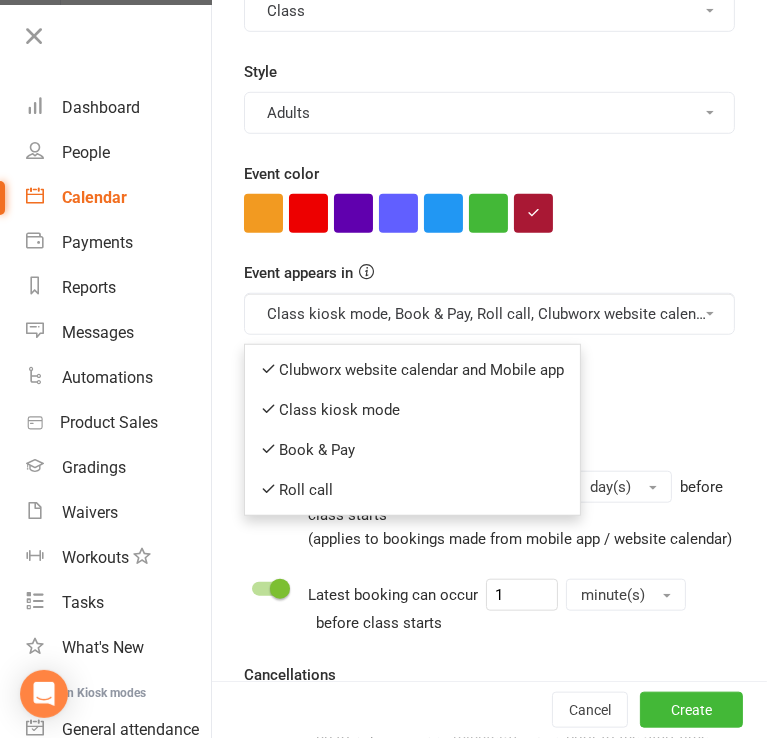 click on "Class kiosk mode, Book & Pay, Roll call, Clubworx website calendar and Mobile app" at bounding box center [489, 314] 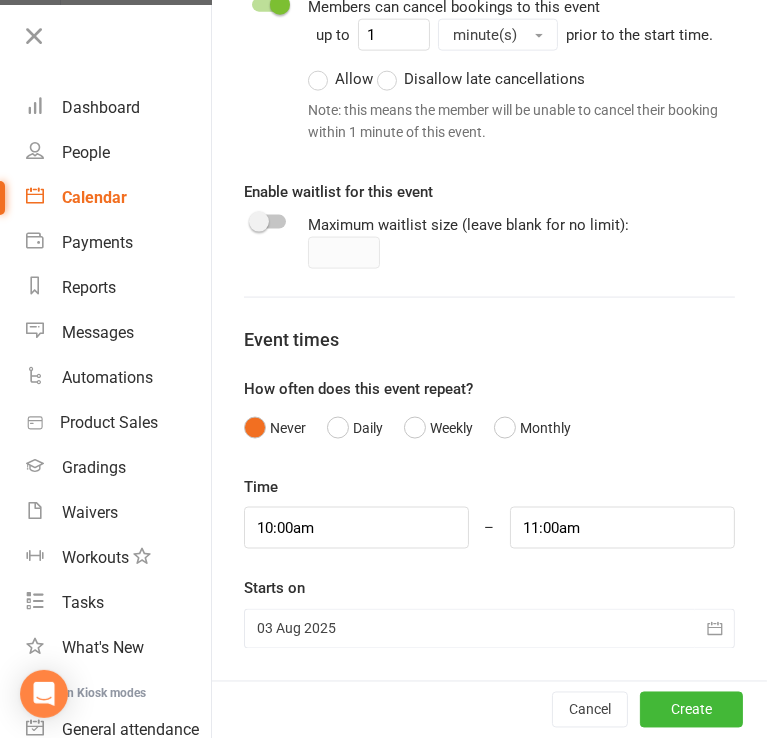 scroll, scrollTop: 1404, scrollLeft: 0, axis: vertical 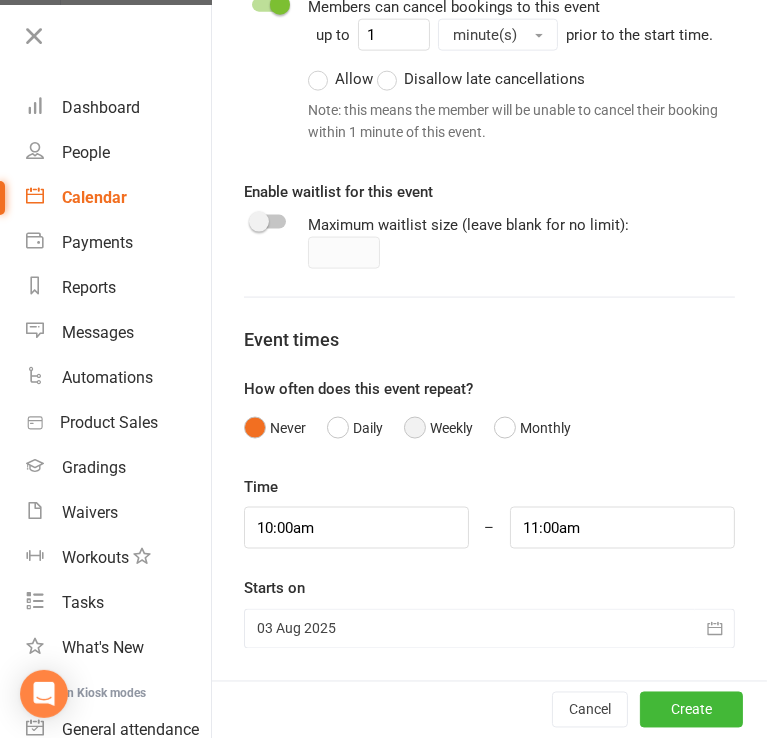 click on "Weekly" at bounding box center (438, 428) 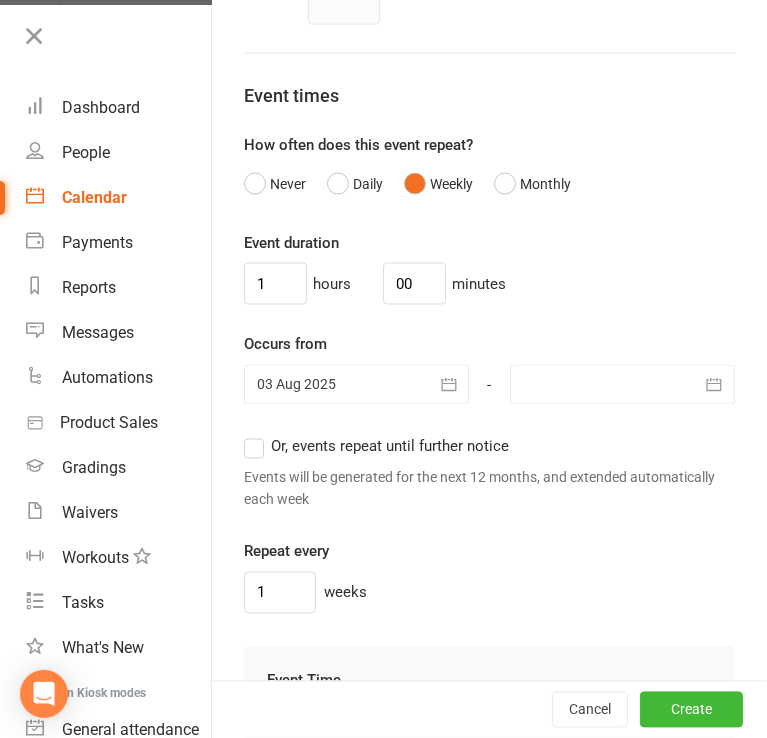 scroll, scrollTop: 1690, scrollLeft: 0, axis: vertical 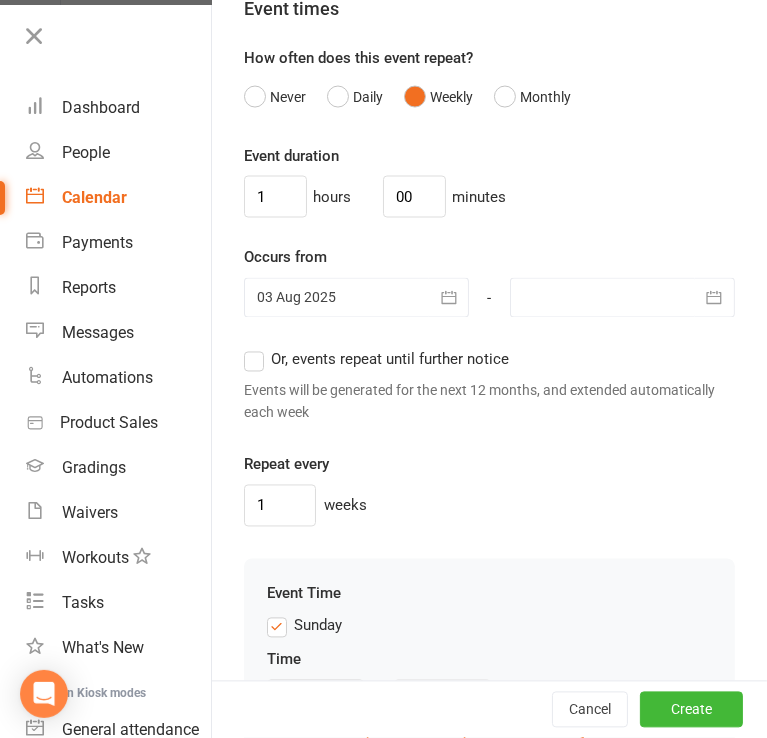 click 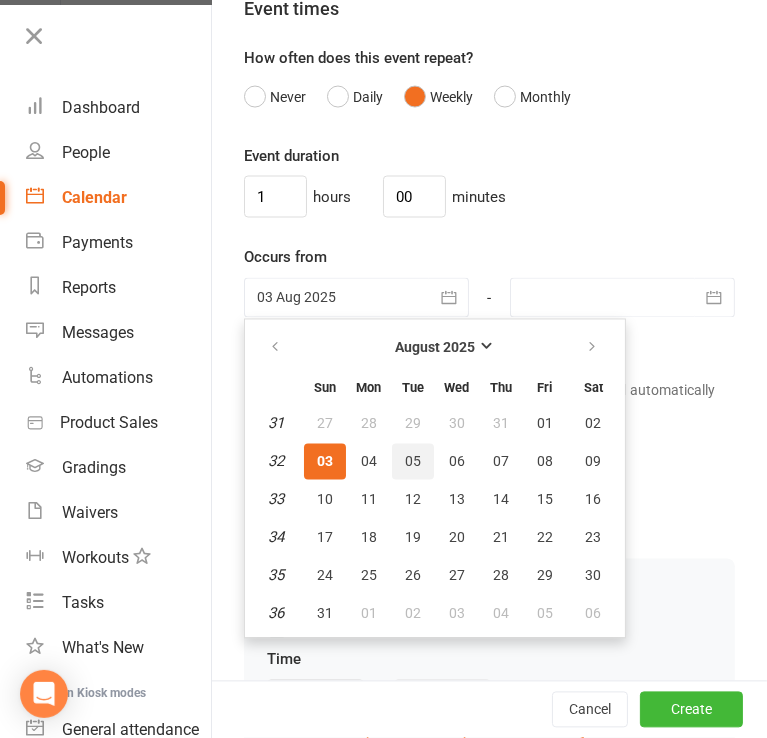click on "05" at bounding box center (413, 462) 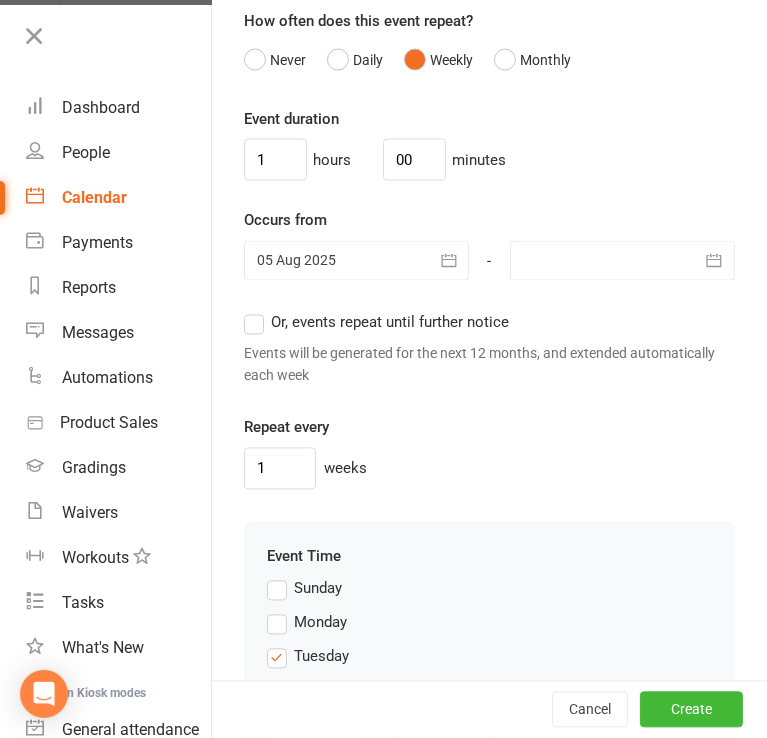 scroll, scrollTop: 1728, scrollLeft: 0, axis: vertical 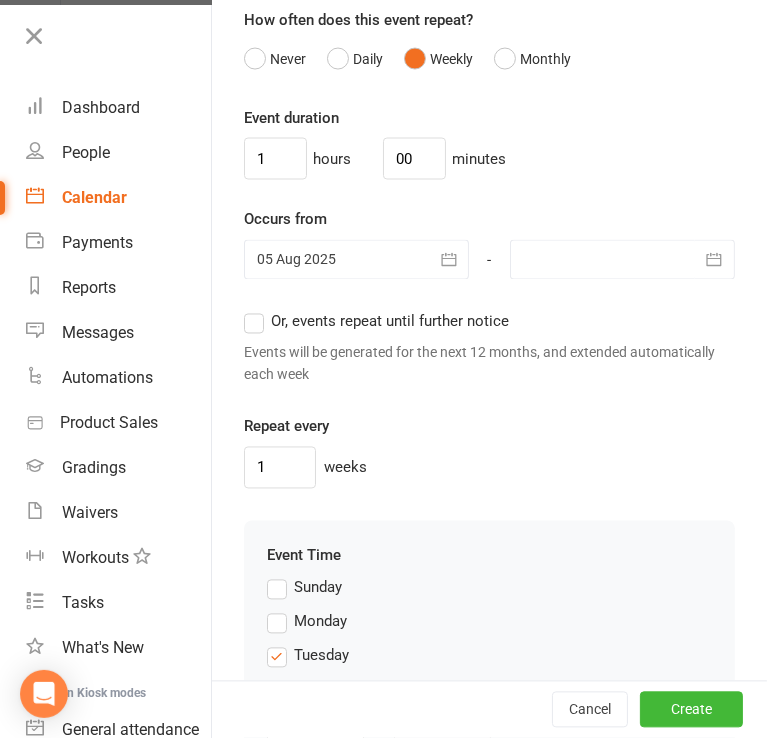 click on "Or, events repeat until further notice" at bounding box center [376, 322] 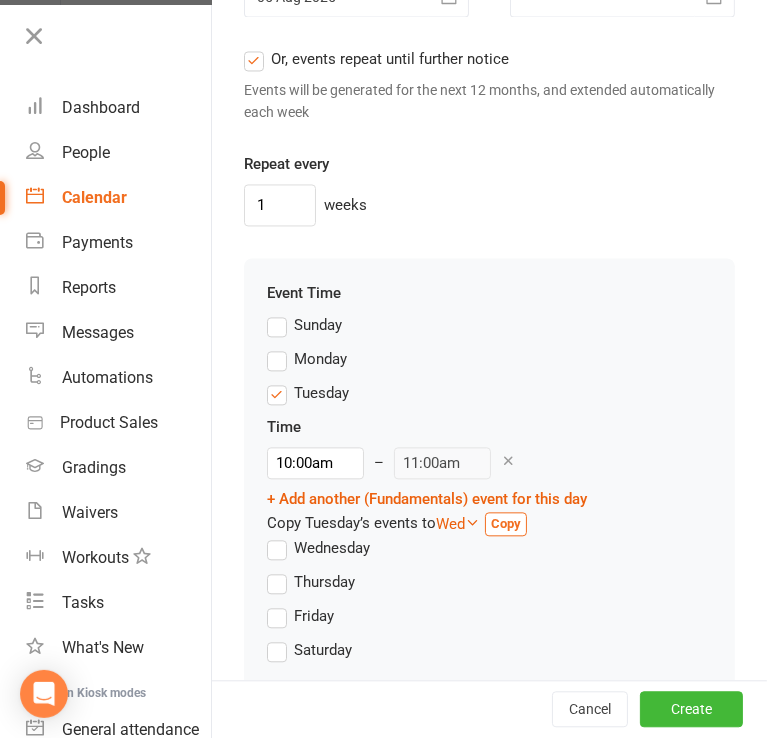 scroll, scrollTop: 2080, scrollLeft: 0, axis: vertical 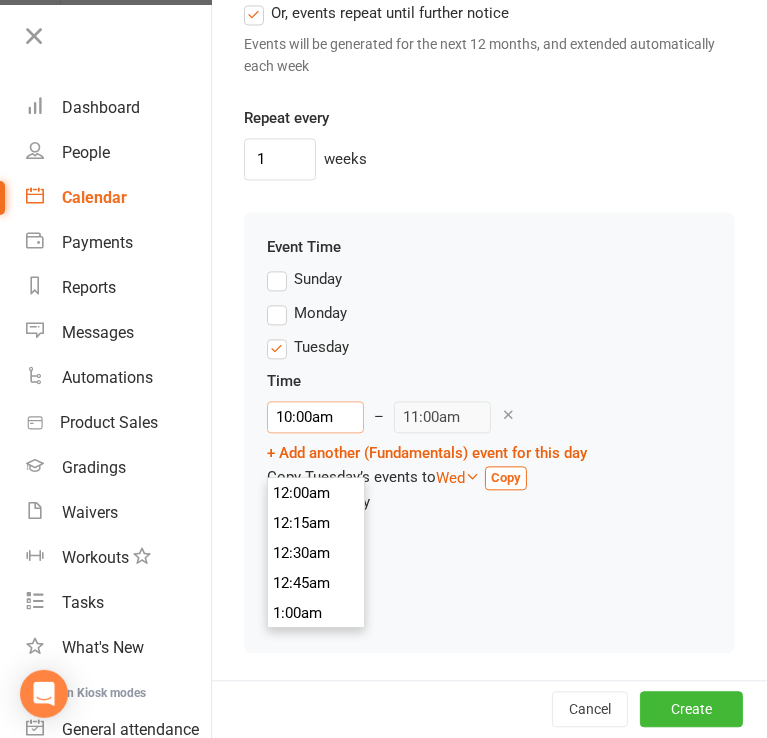 click on "10:00am" at bounding box center (315, 417) 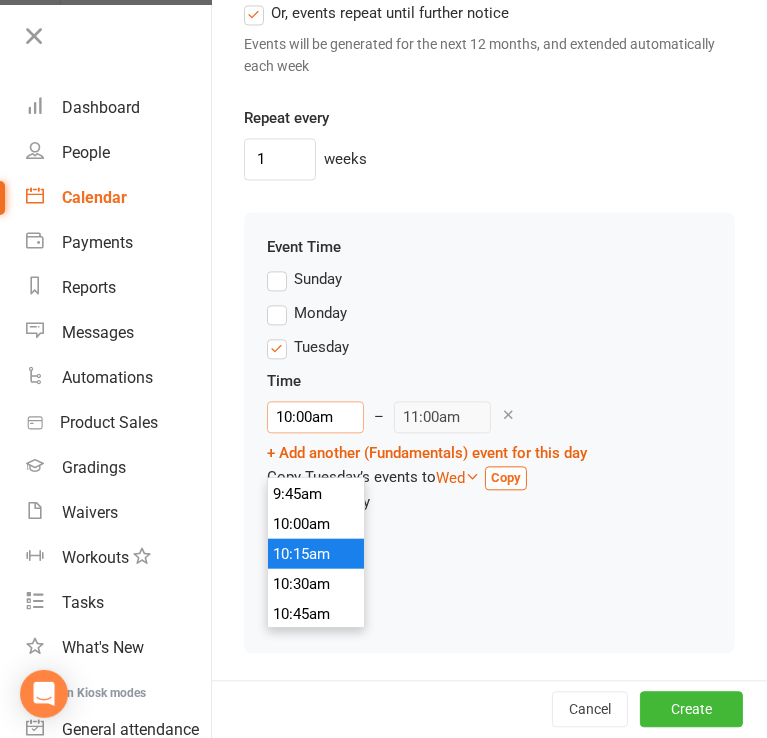 drag, startPoint x: 308, startPoint y: 431, endPoint x: 312, endPoint y: 497, distance: 66.1211 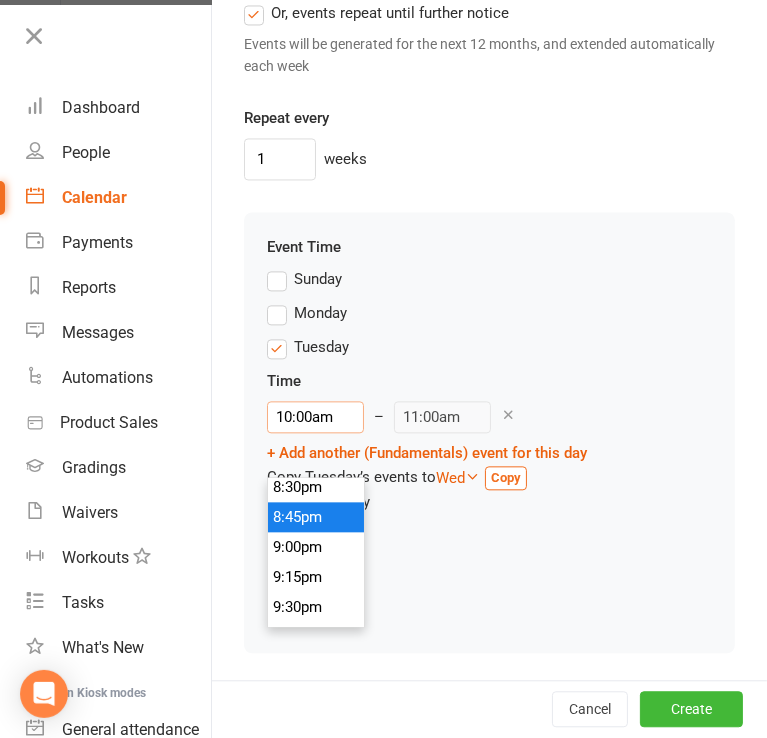 scroll, scrollTop: 2429, scrollLeft: 0, axis: vertical 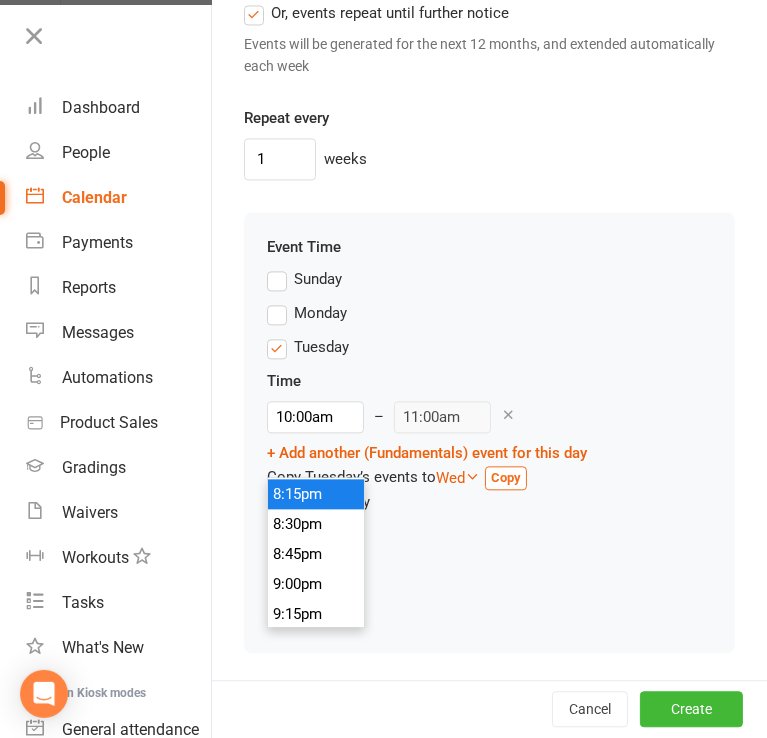 type on "8:15pm" 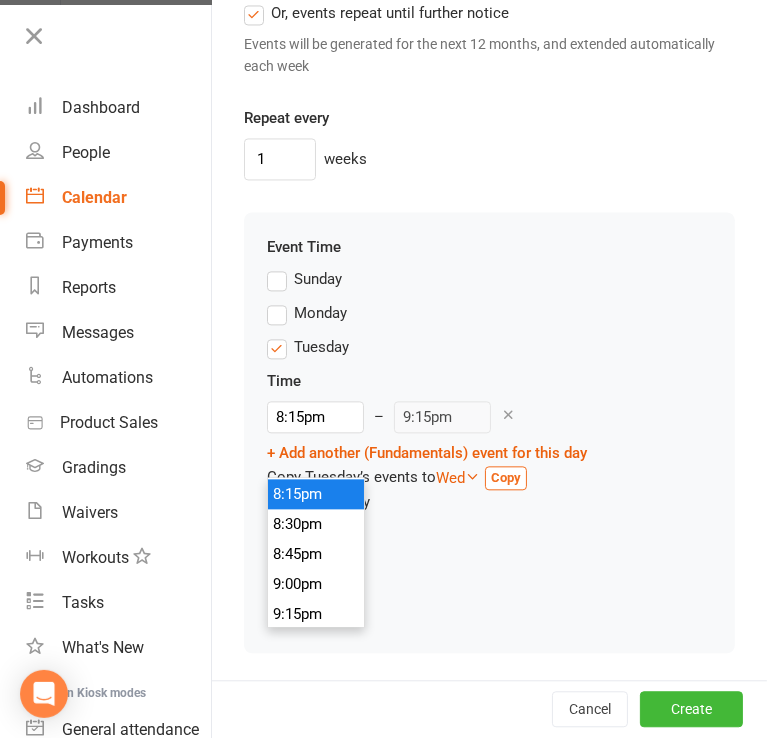 click on "8:15pm" at bounding box center (316, 494) 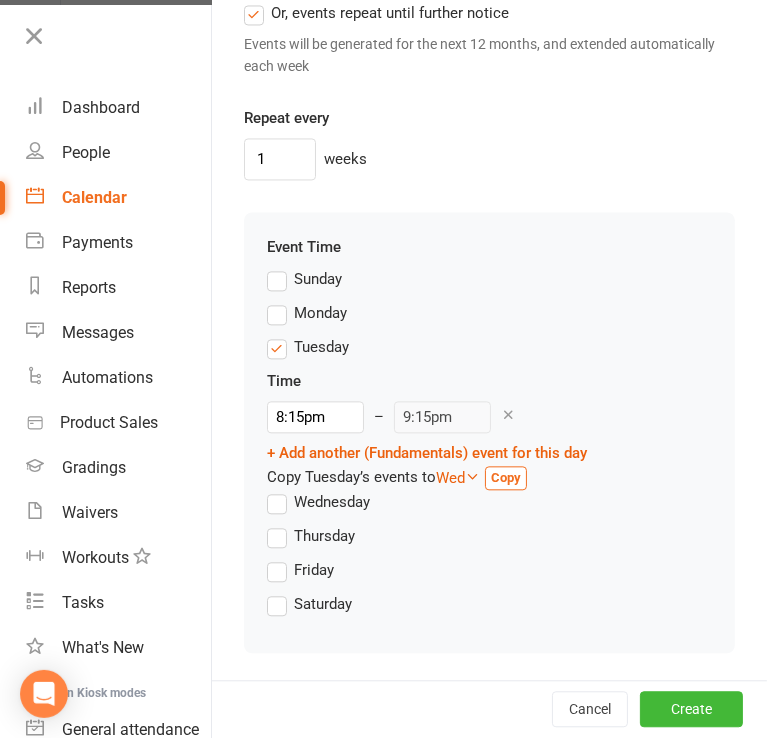 click on "Event Time Sunday Monday Tuesday Time 8:15pm 12:00am 12:15am 12:30am 12:45am 1:00am 1:15am 1:30am 1:45am 2:00am 2:15am 2:30am 2:45am 3:00am 3:15am 3:30am 3:45am 4:00am 4:15am 4:30am 4:45am 5:00am 5:15am 5:30am 5:45am 6:00am 6:15am 6:30am 6:45am 7:00am 7:15am 7:30am 7:45am 8:00am 8:15am 8:30am 8:45am 9:00am 9:15am 9:30am 9:45am 10:00am 10:15am 10:30am 10:45am 11:00am 11:15am 11:30am 11:45am 12:00pm 12:15pm 12:30pm 12:45pm 1:00pm 1:15pm 1:30pm 1:45pm 2:00pm 2:15pm 2:30pm 2:45pm 3:00pm 3:15pm 3:30pm 3:45pm 4:00pm 4:15pm 4:30pm 4:45pm 5:00pm 5:15pm 5:30pm 5:45pm 6:00pm 6:15pm 6:30pm 6:45pm 7:00pm 7:15pm 7:30pm 7:45pm 8:00pm 8:15pm 8:30pm 8:45pm 9:00pm 9:15pm 9:30pm 9:45pm 10:00pm 10:15pm 10:30pm 10:45pm 11:00pm 11:15pm 11:30pm 11:45pm –  9:15pm + Add another (Fundamentals) event for this day Copy Tuesday’s events to  Wed  Sun Mon Tue Wed Thu Fri Sat Copy Wednesday Thursday Friday Saturday" at bounding box center [489, 432] 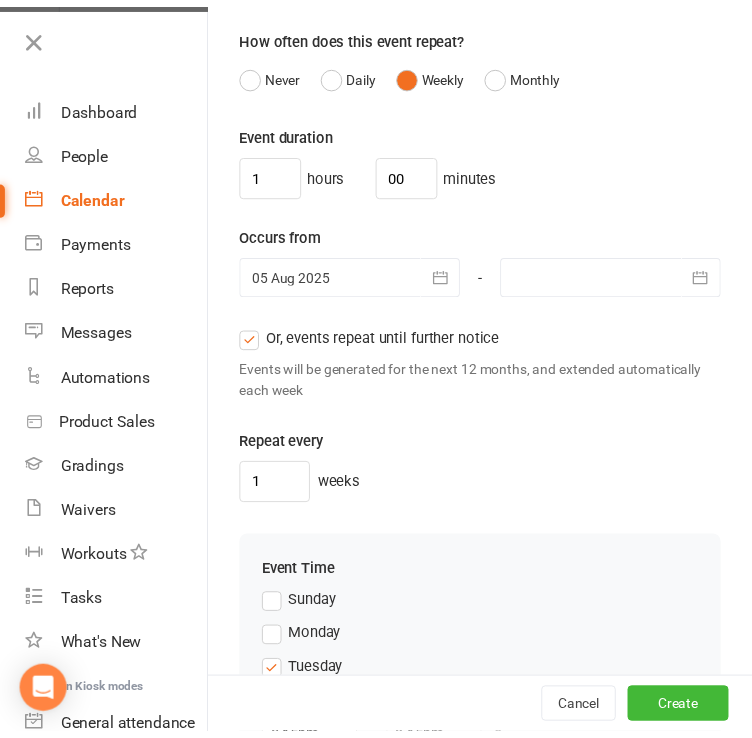 scroll, scrollTop: 2080, scrollLeft: 0, axis: vertical 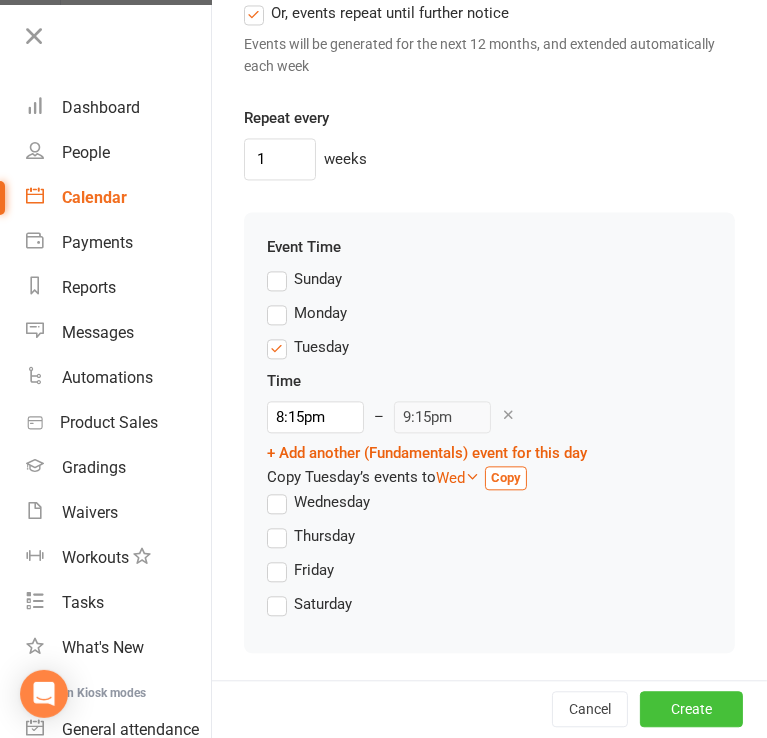 click on "Create" at bounding box center (691, 710) 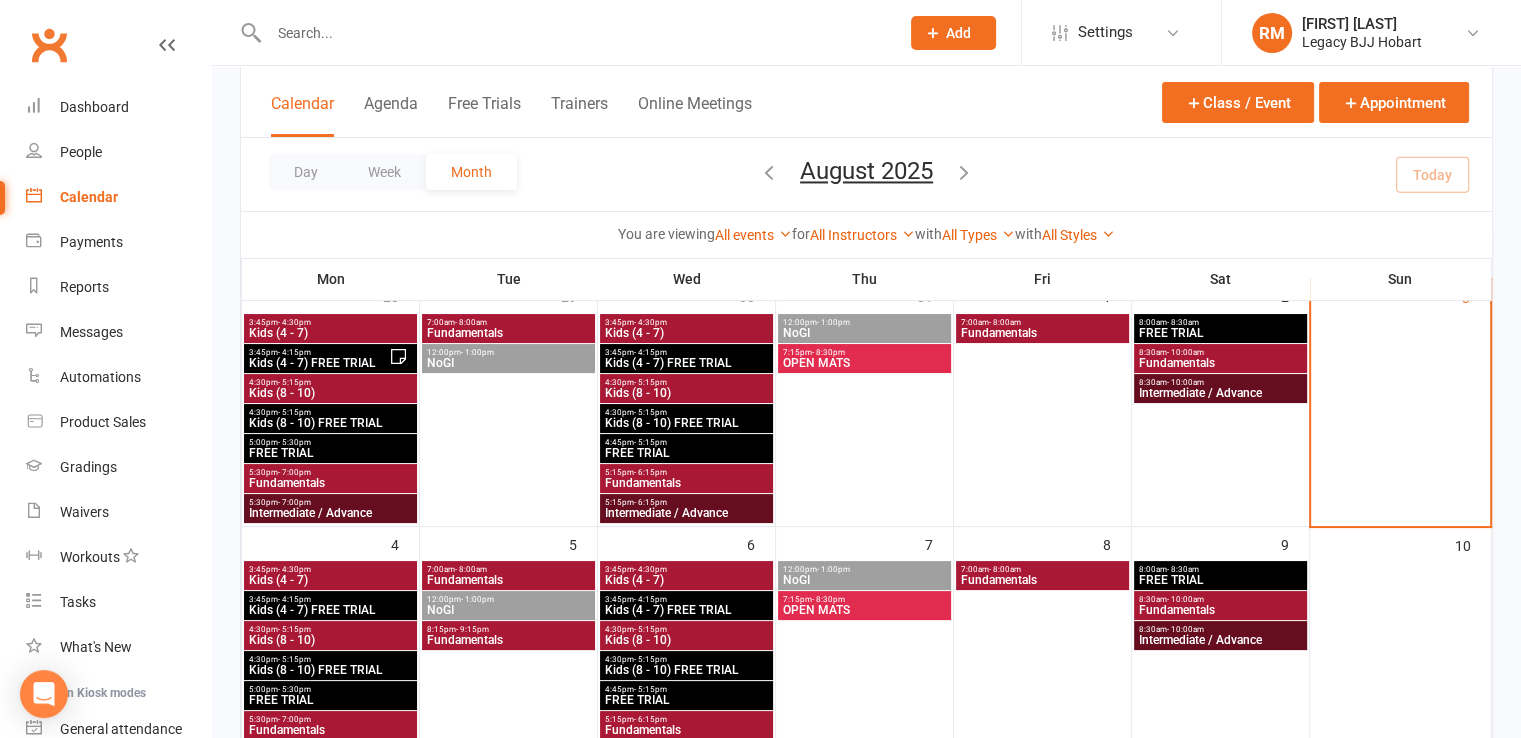 scroll, scrollTop: 252, scrollLeft: 0, axis: vertical 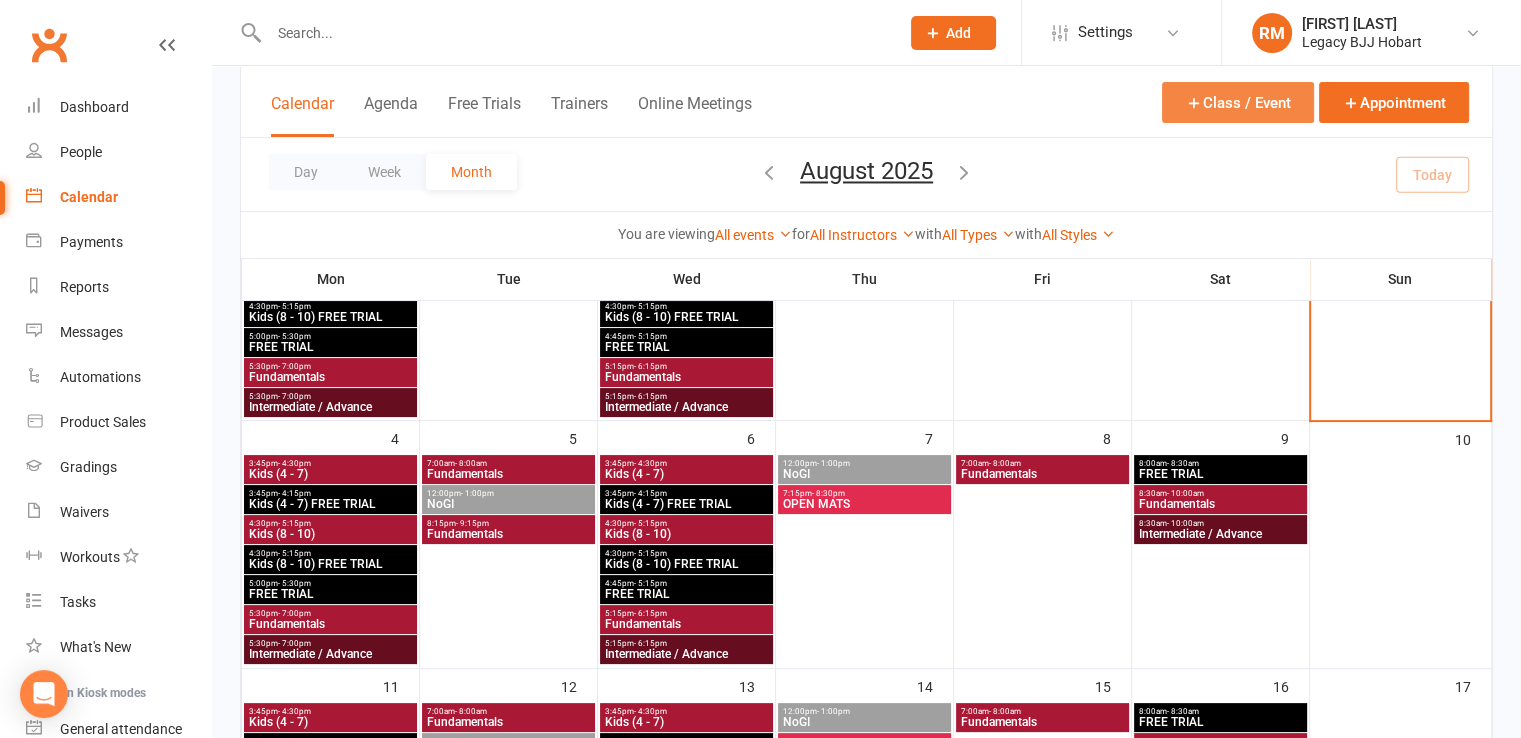 click at bounding box center (1194, 103) 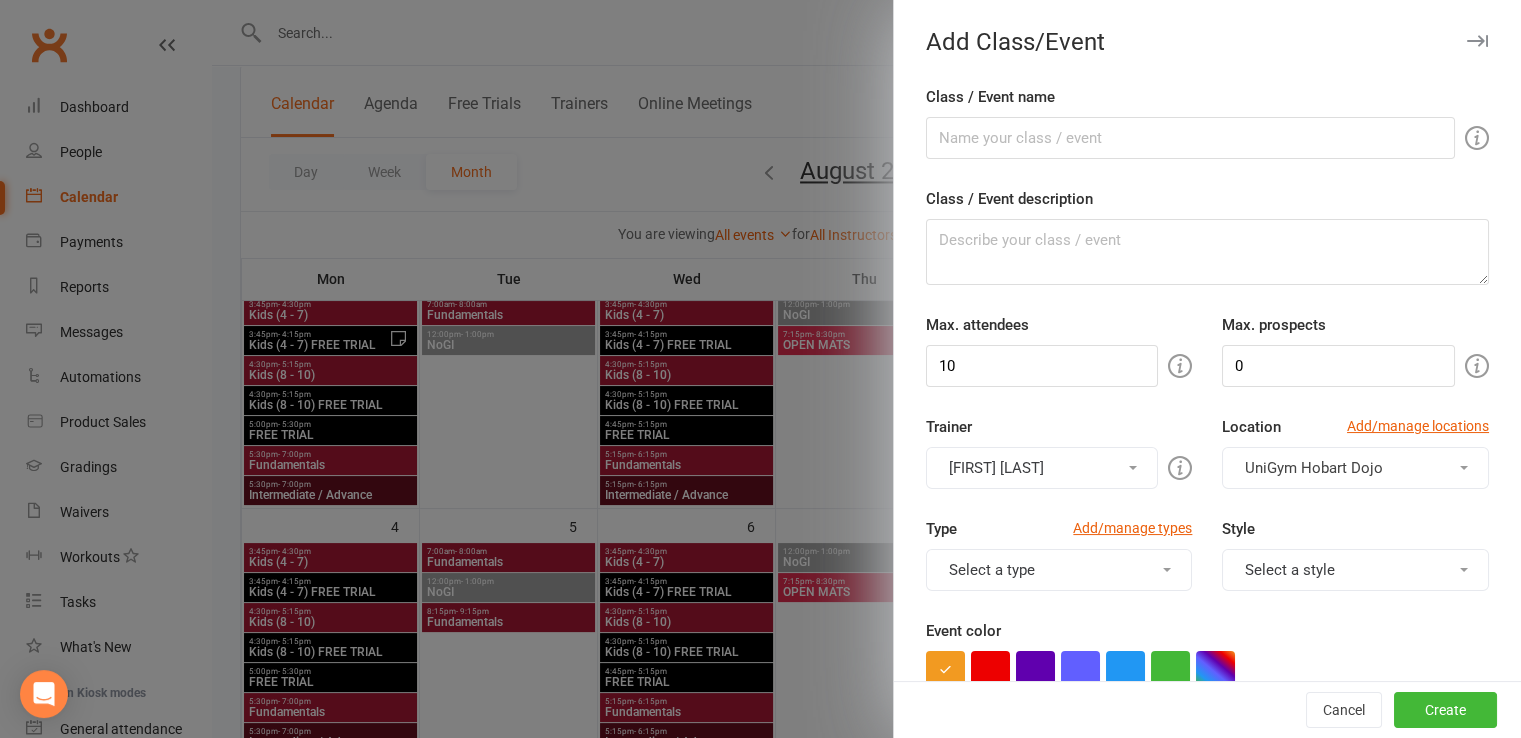 click at bounding box center [1477, 41] 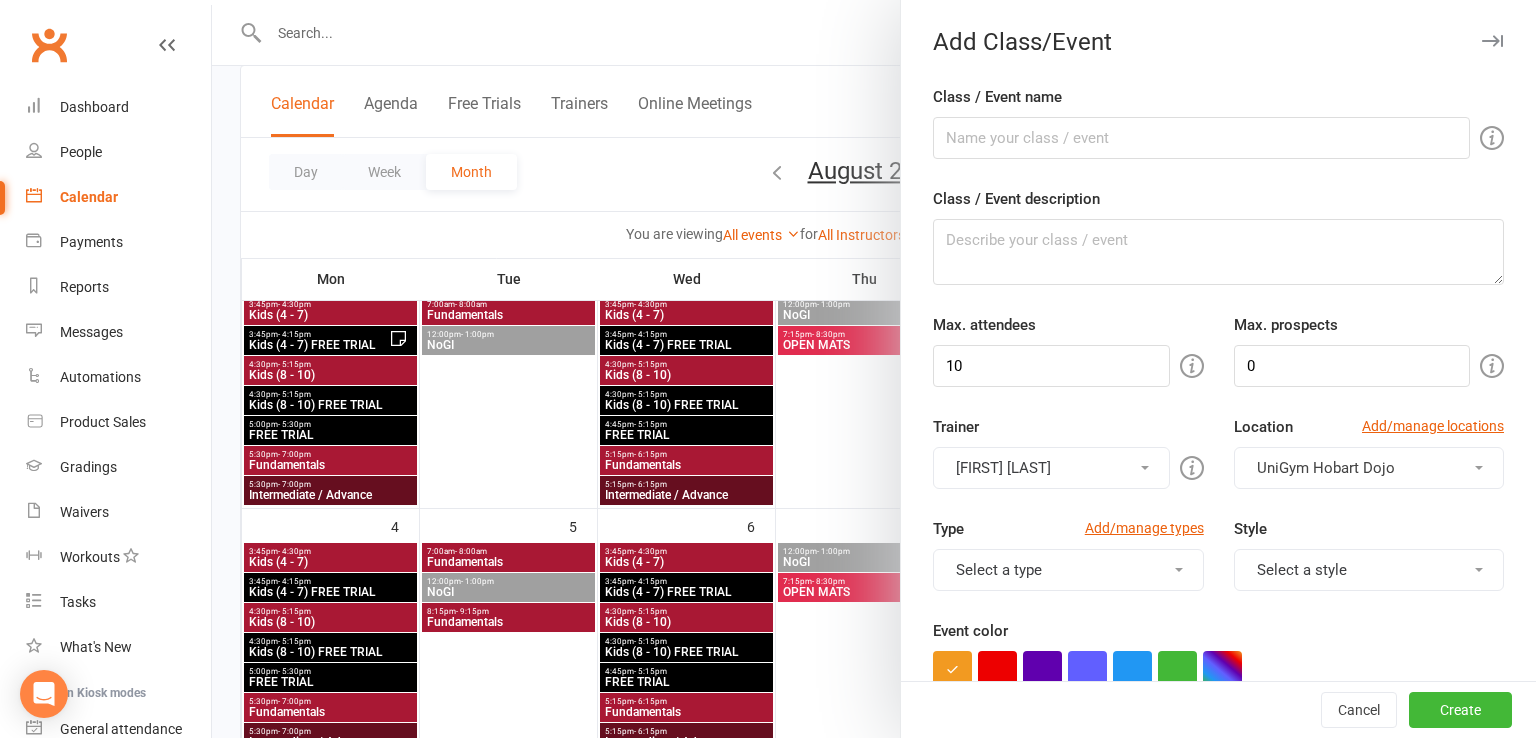 click at bounding box center [1492, 41] 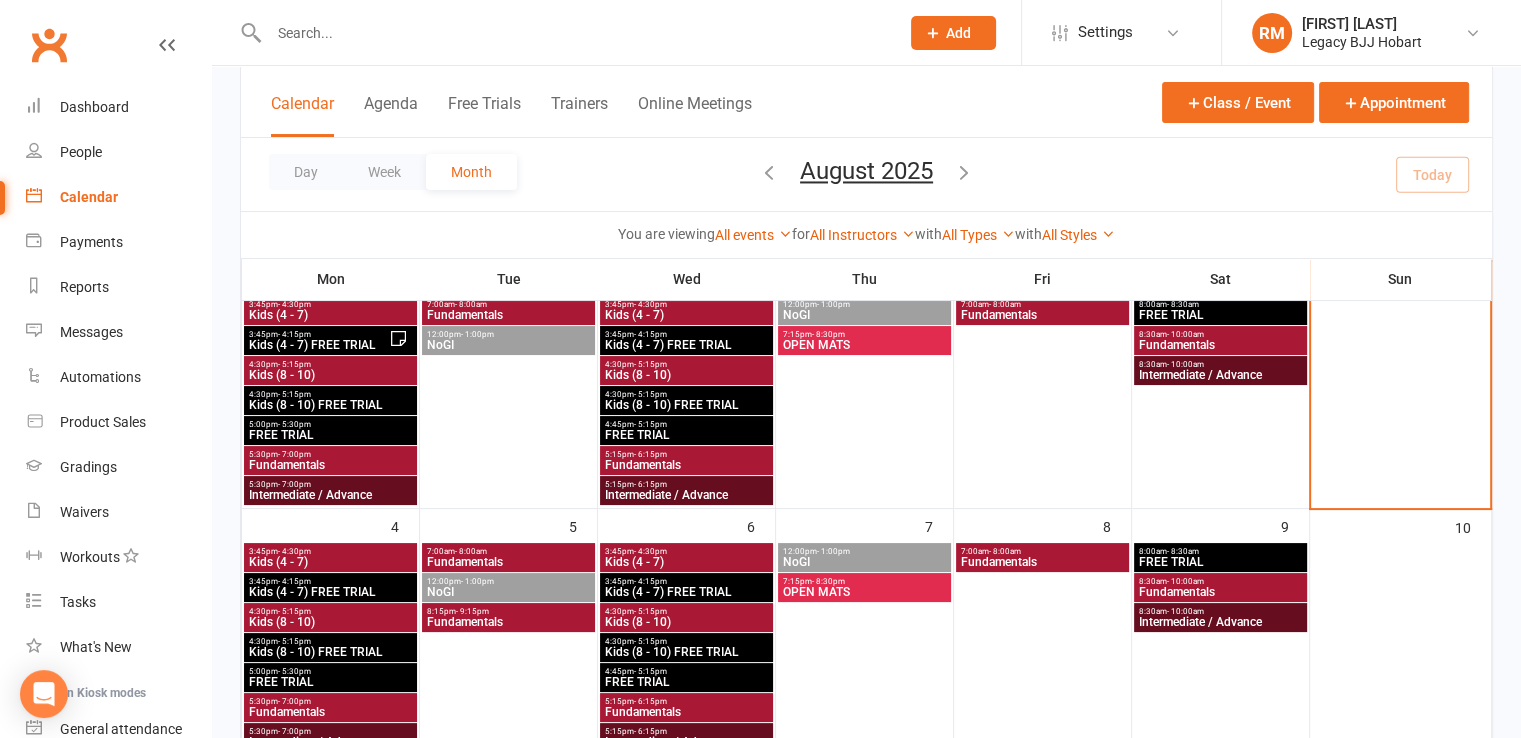 click on "OPEN MATS" at bounding box center [864, 592] 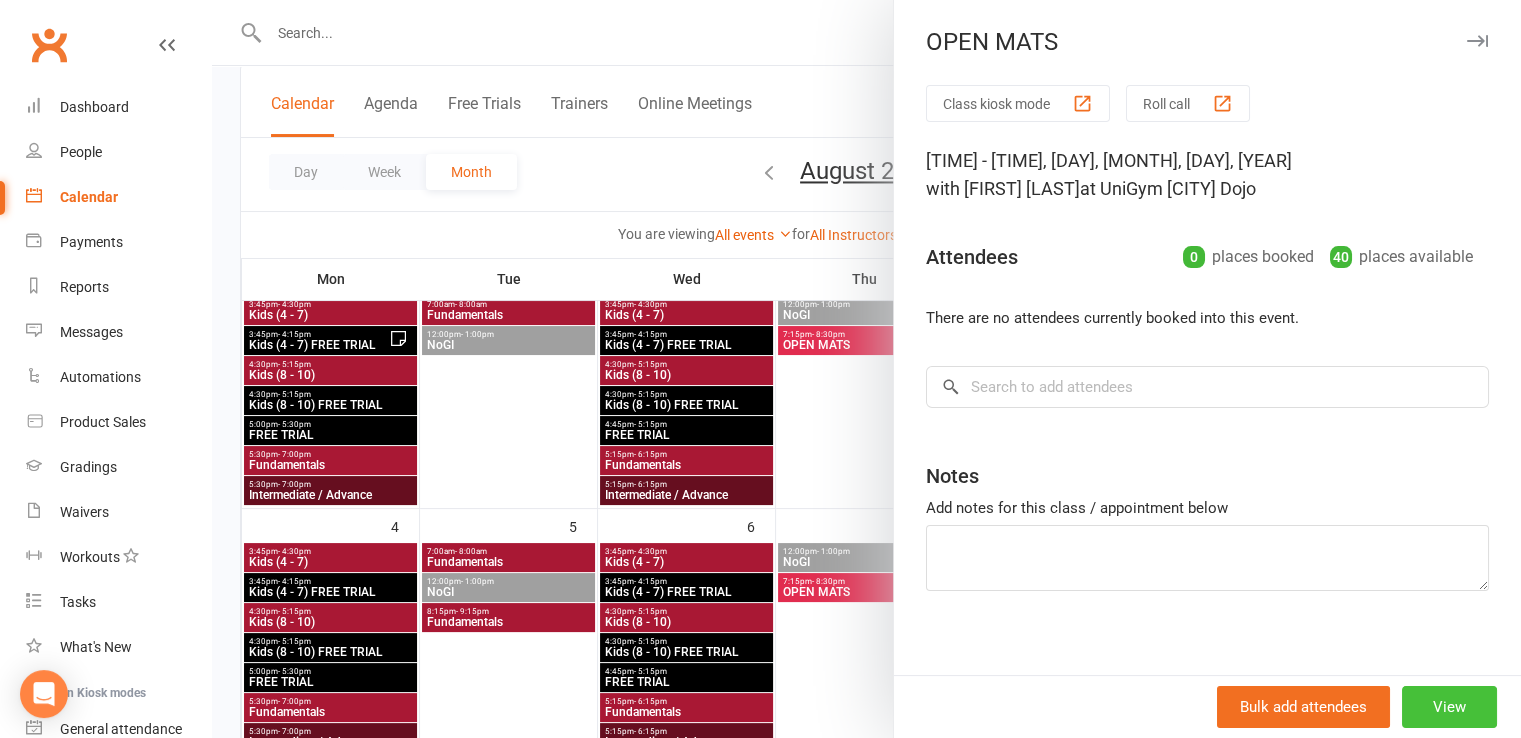 click on "View" at bounding box center [1449, 707] 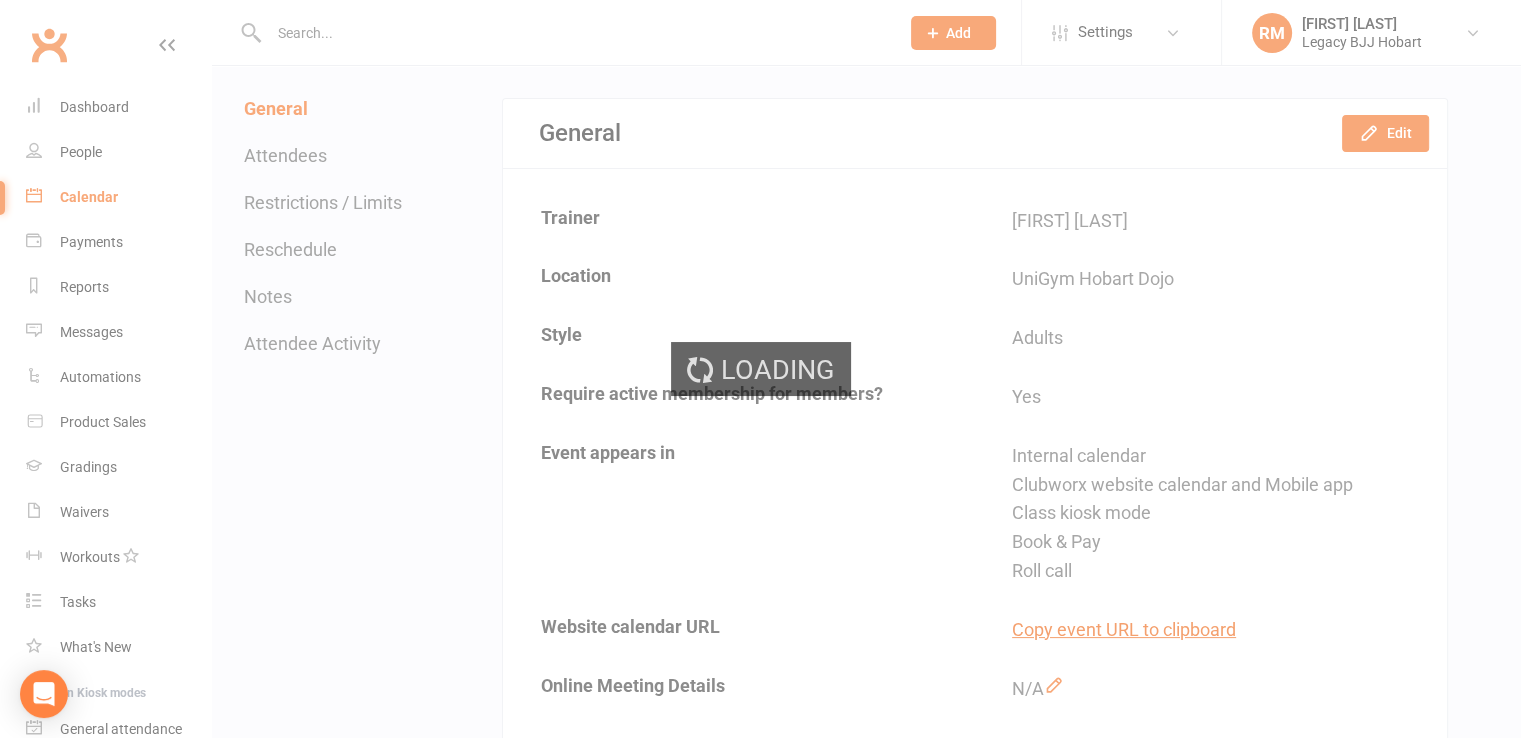 scroll, scrollTop: 0, scrollLeft: 0, axis: both 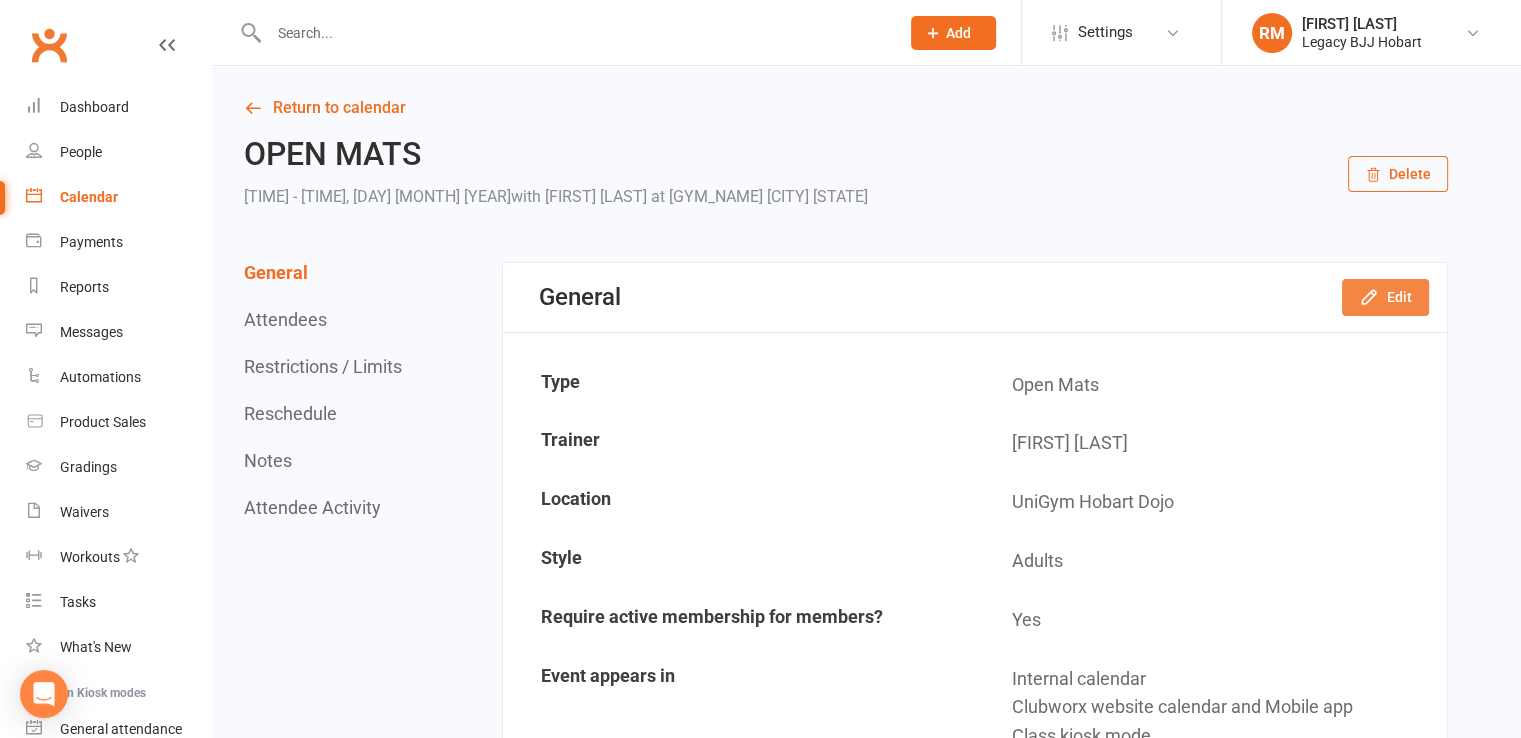 click on "Edit" at bounding box center (1385, 297) 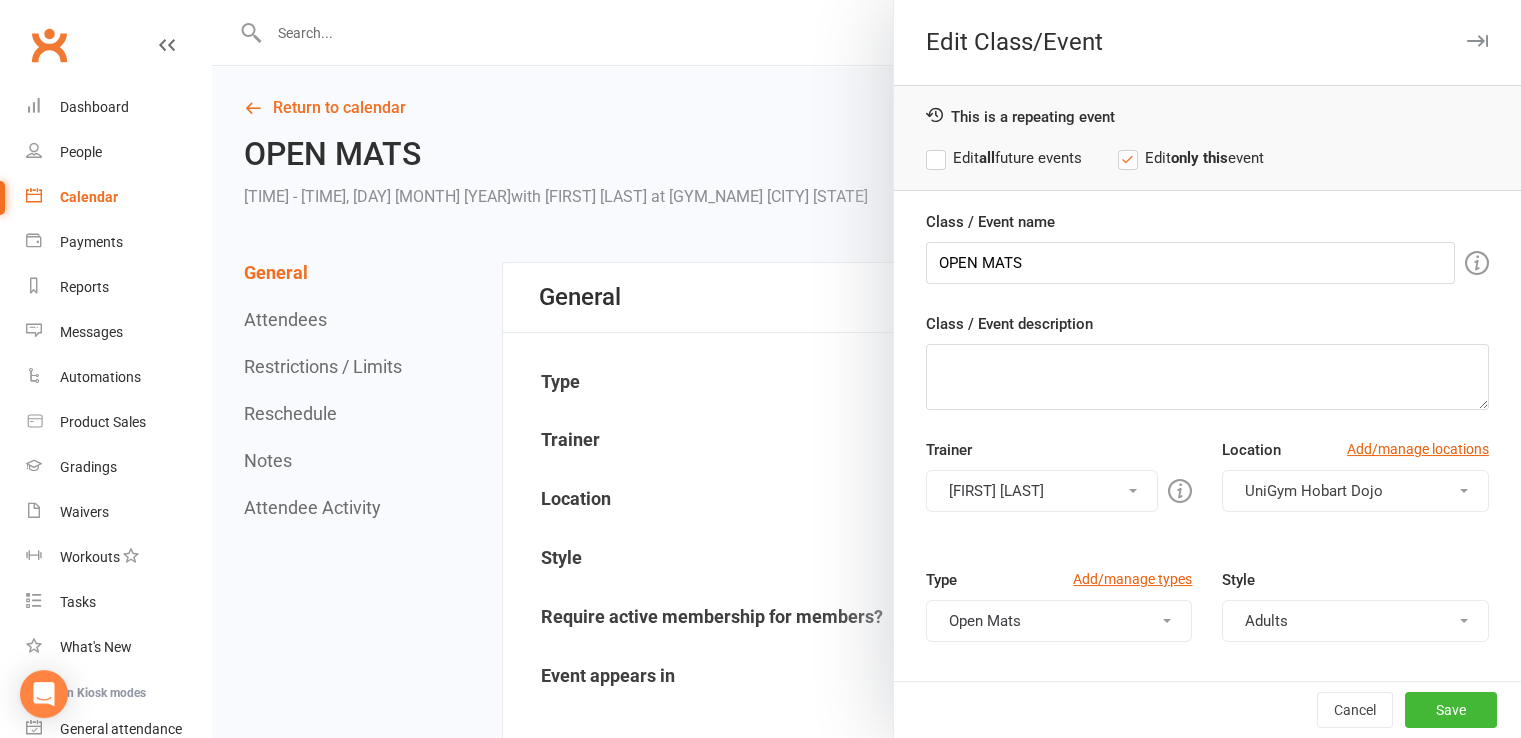 scroll, scrollTop: 216, scrollLeft: 0, axis: vertical 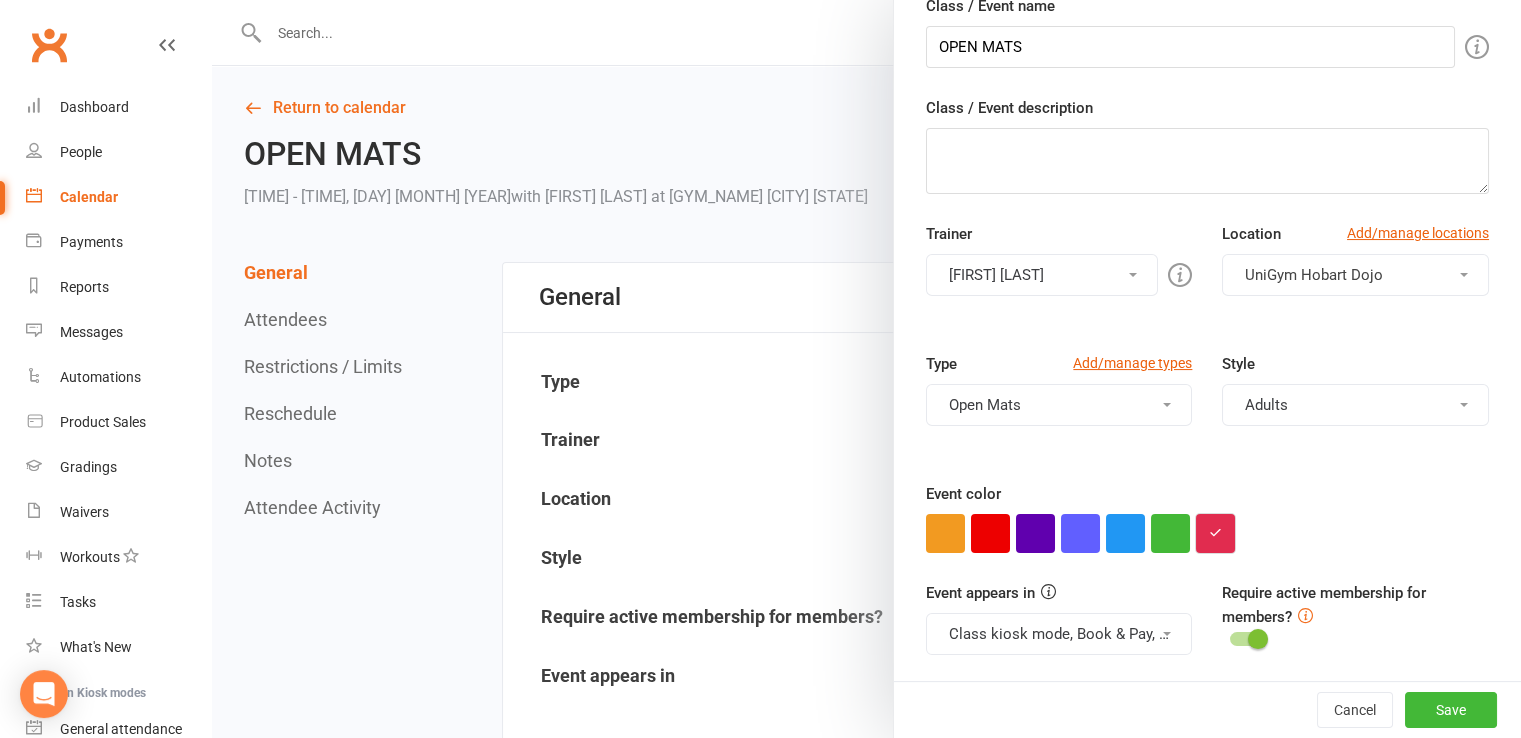 click at bounding box center (1215, 532) 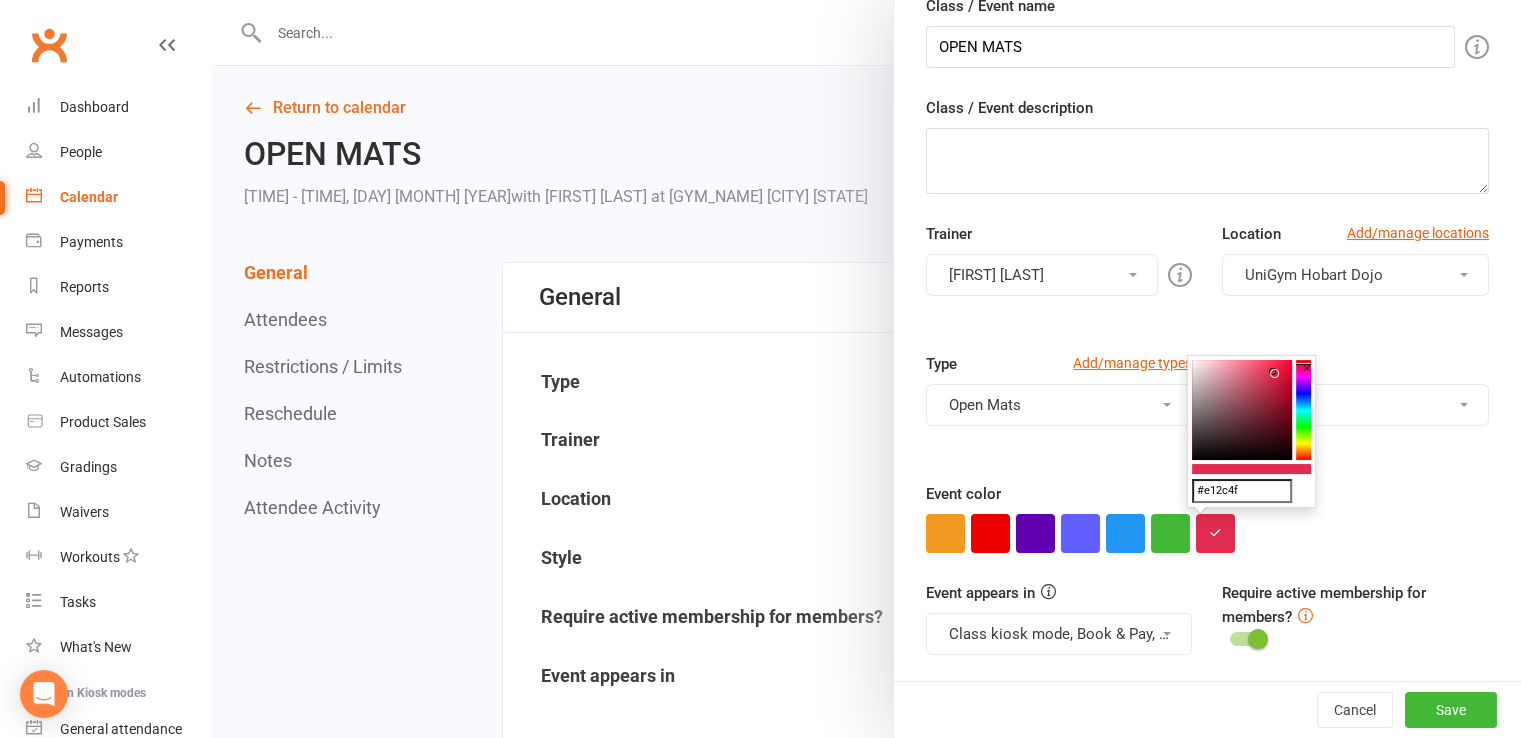 drag, startPoint x: 1244, startPoint y: 488, endPoint x: 1149, endPoint y: 496, distance: 95.33625 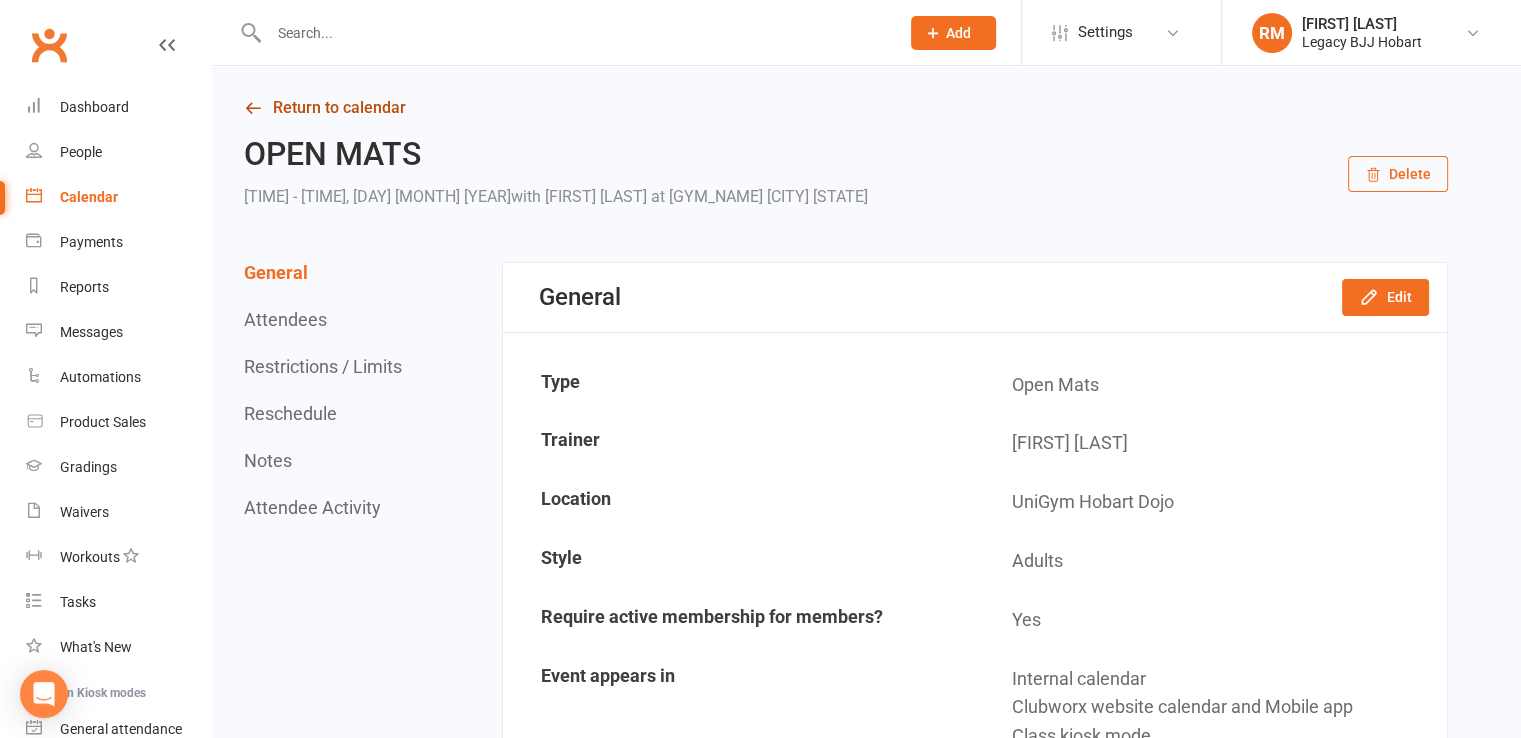 click on "Return to calendar" at bounding box center (846, 108) 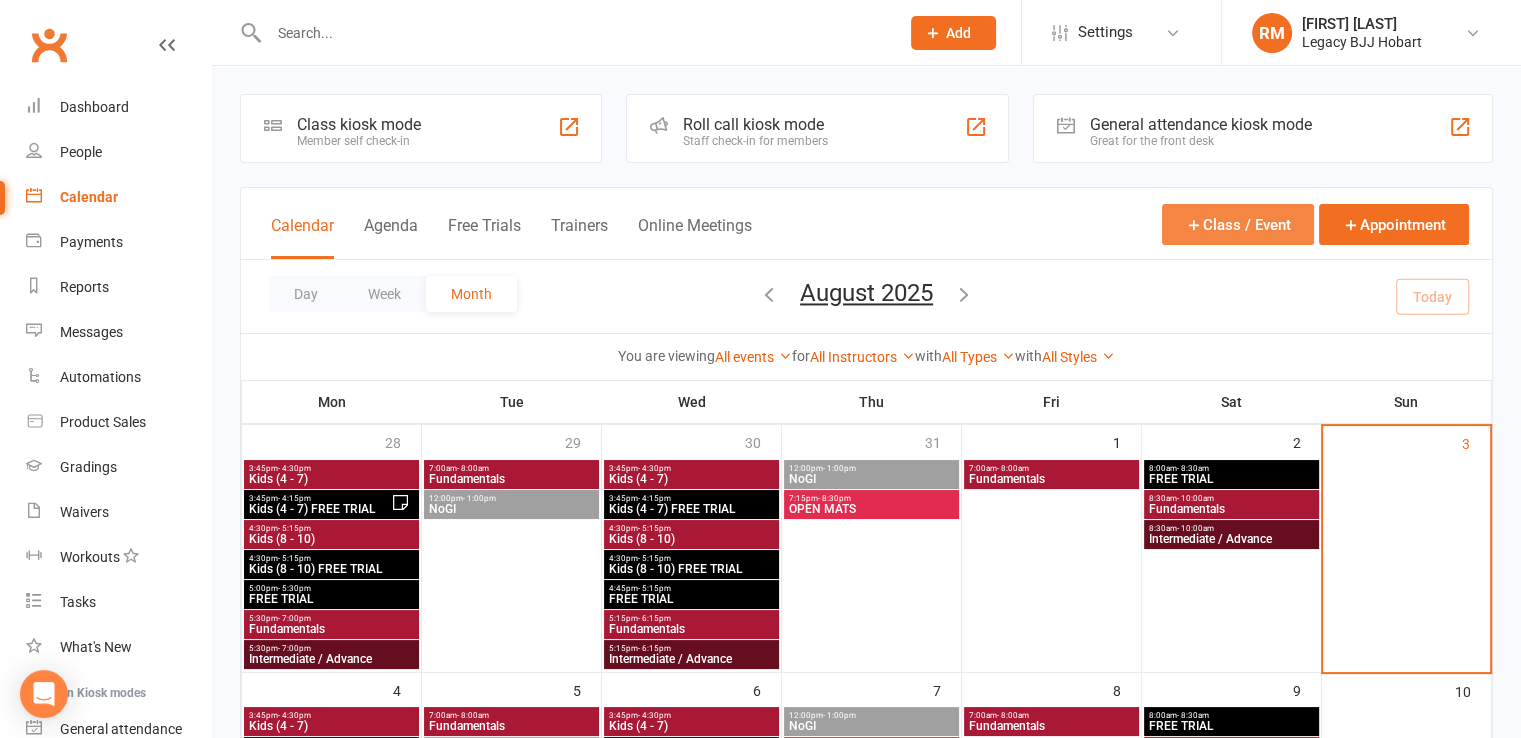 click on "Class / Event" at bounding box center [1238, 224] 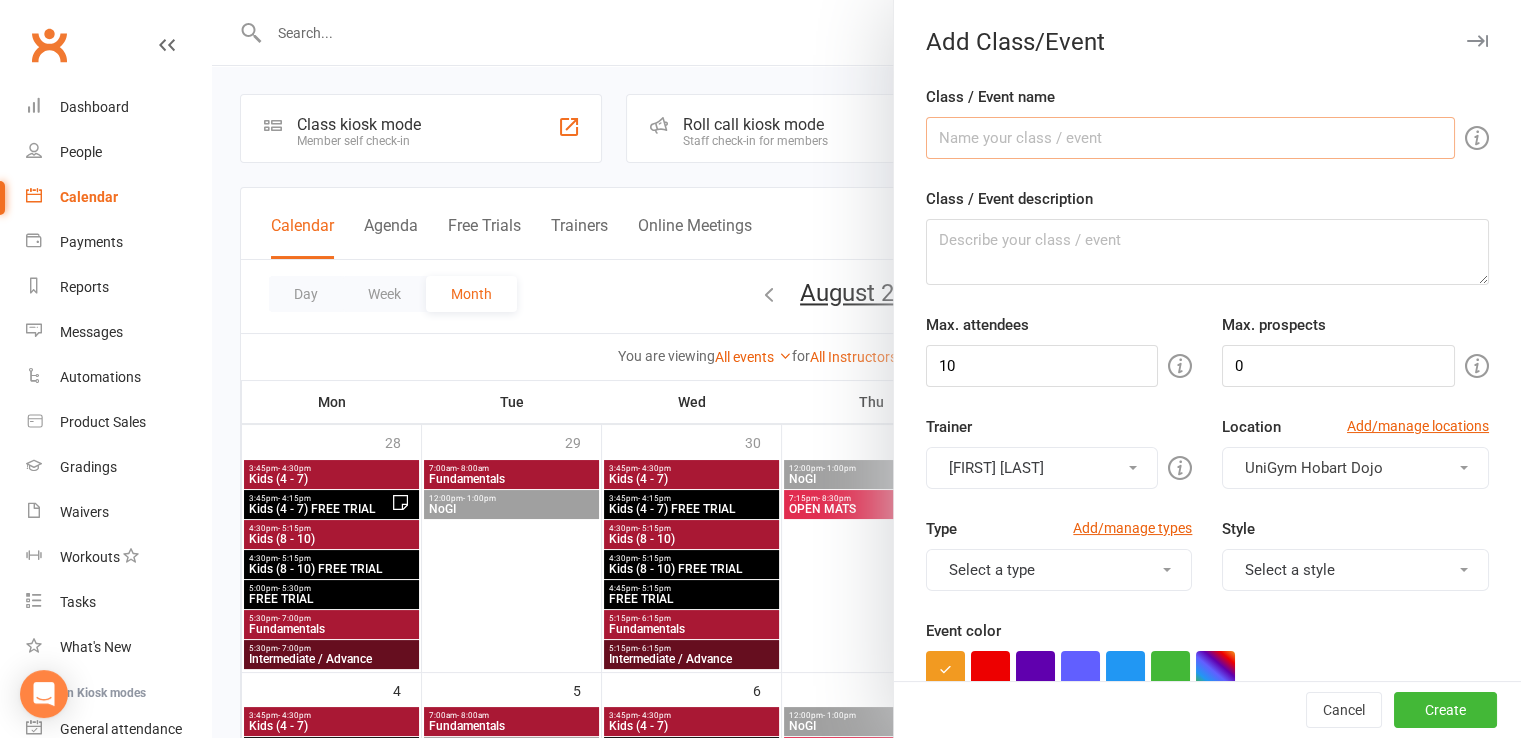 click on "Class / Event name" at bounding box center (1190, 138) 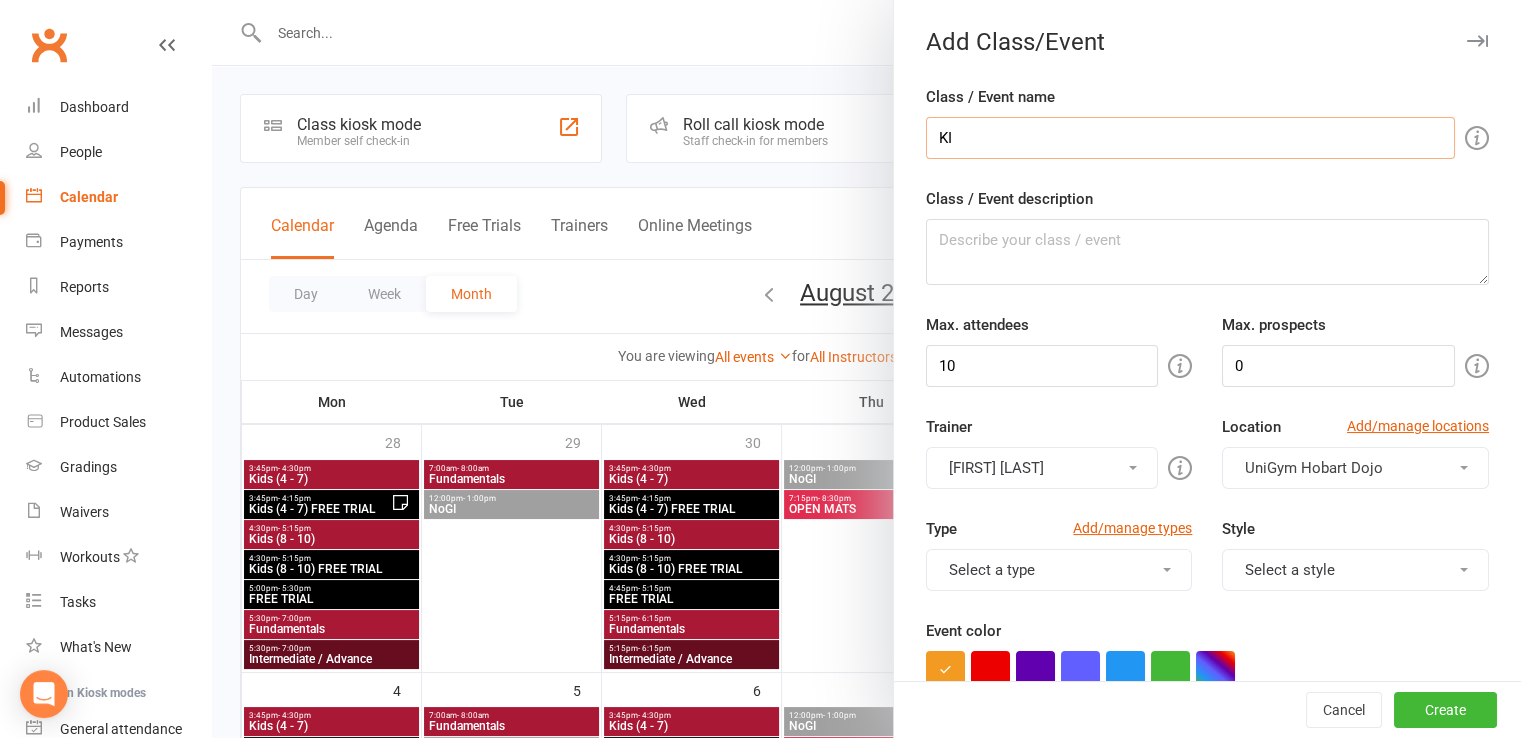 type on "K" 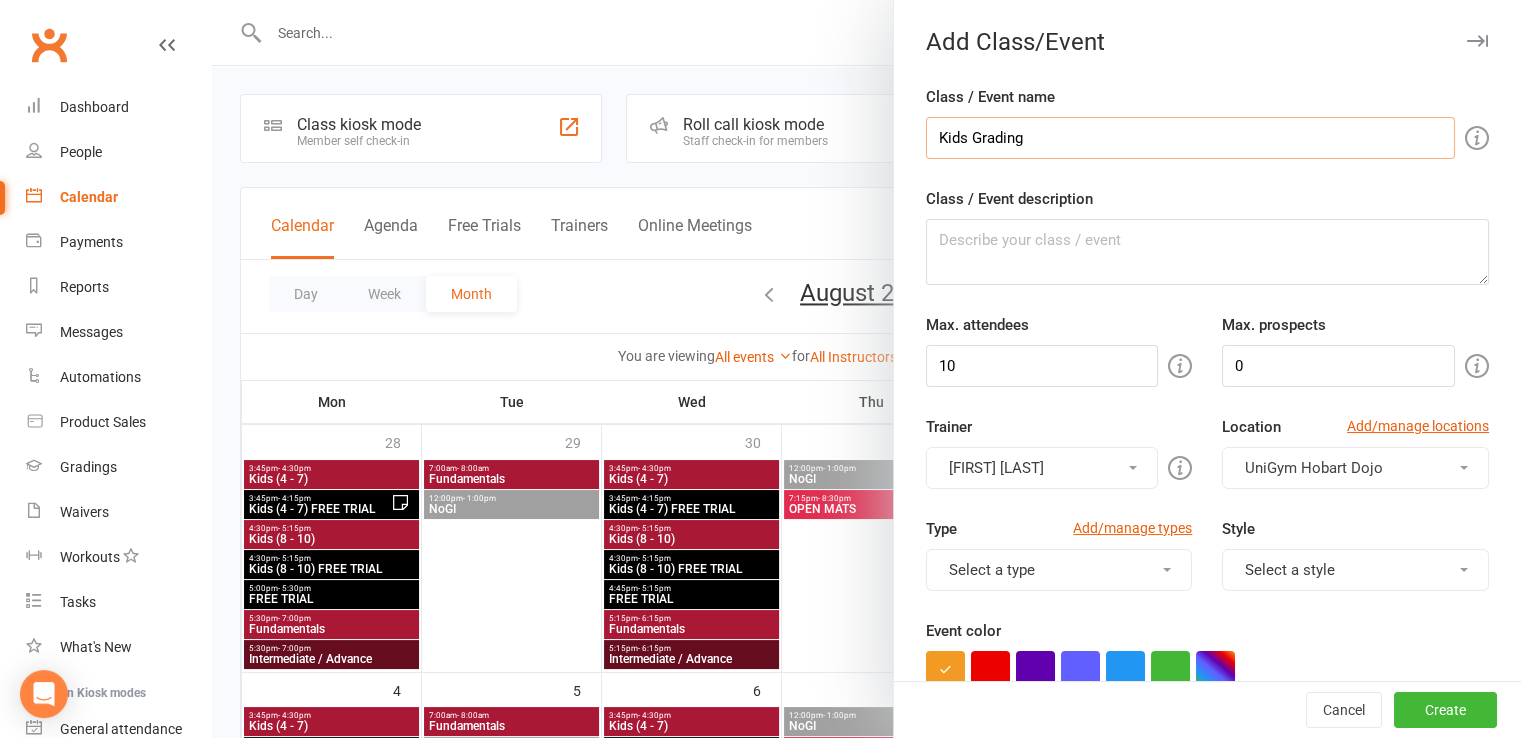 type on "Kids Grading" 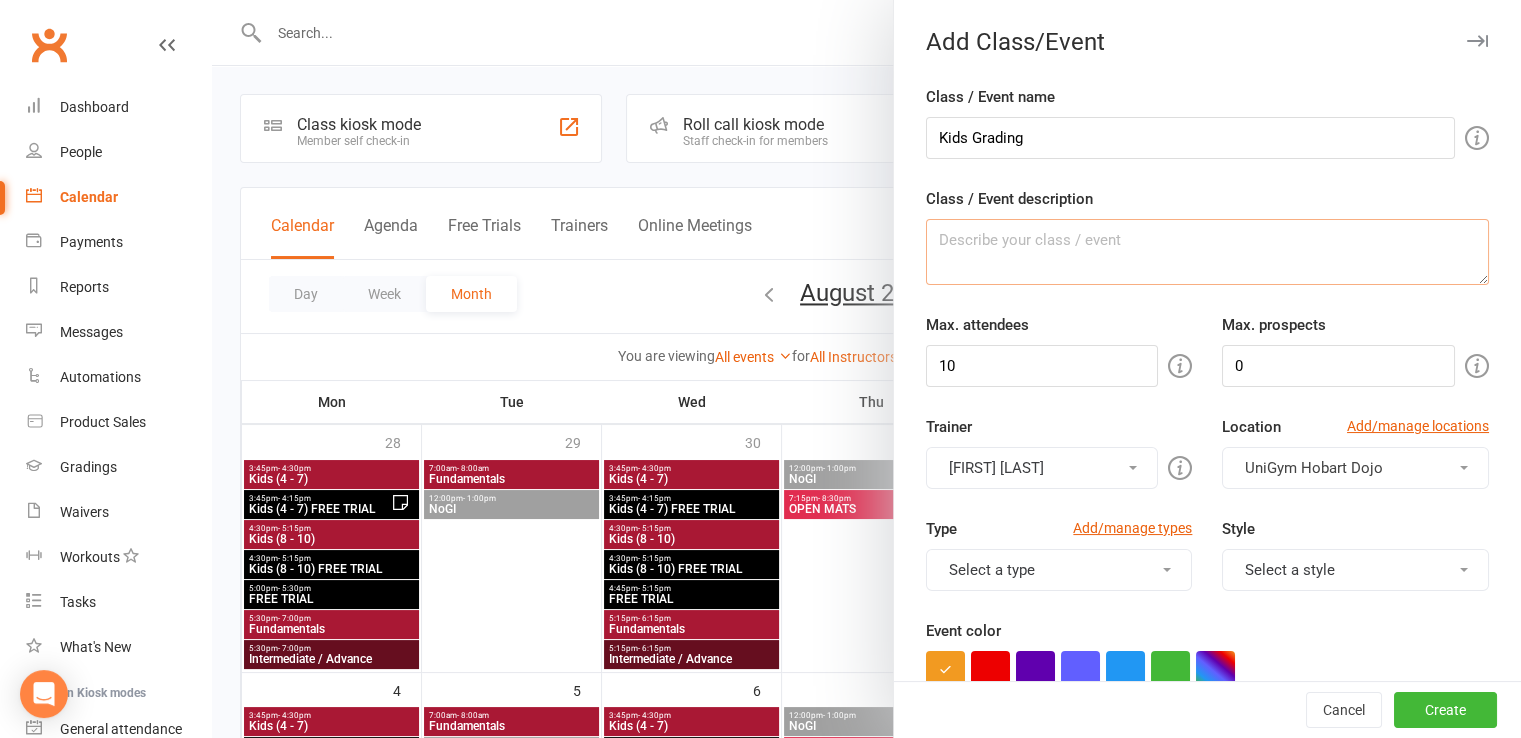 click on "Class / Event description" at bounding box center (1207, 252) 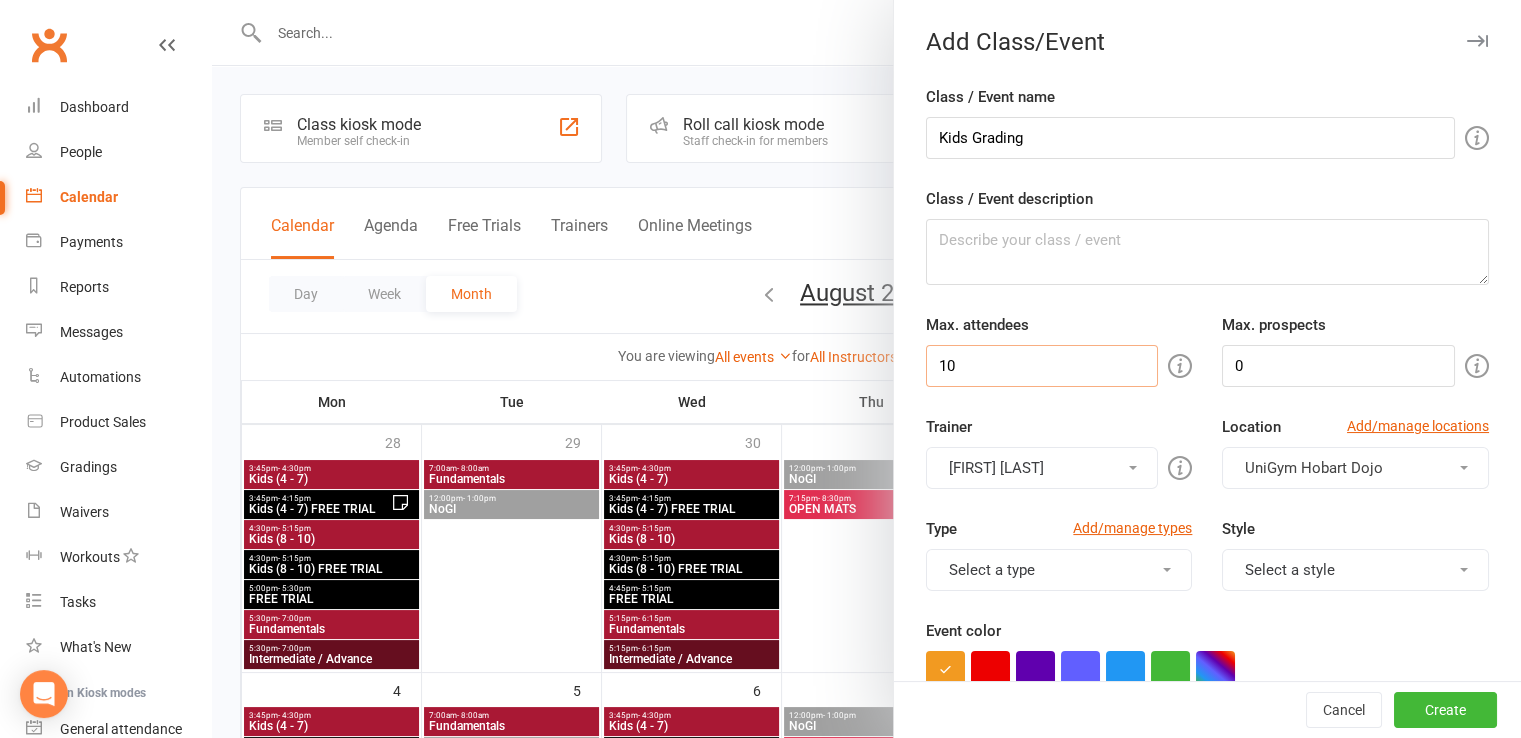 click on "10" at bounding box center [1042, 366] 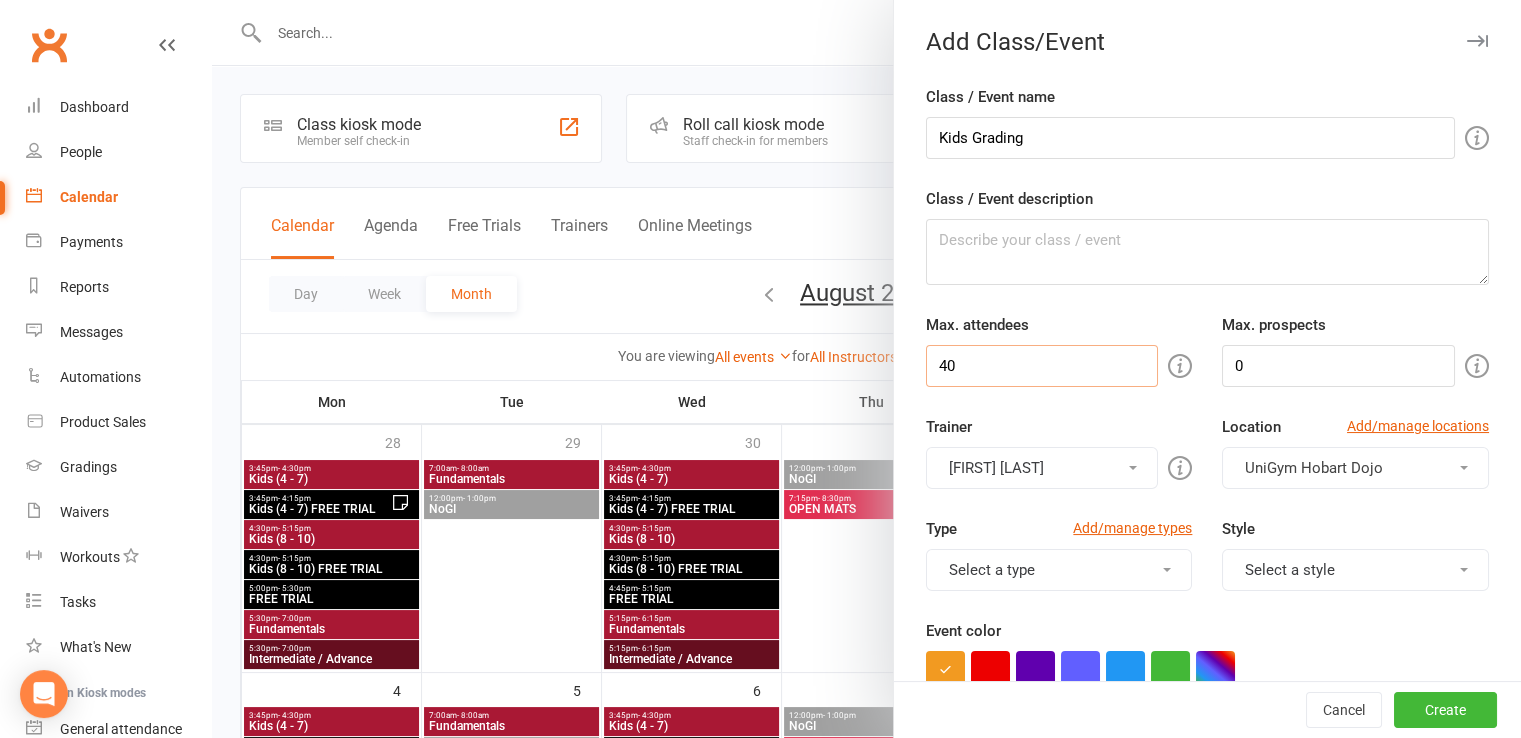 type on "40" 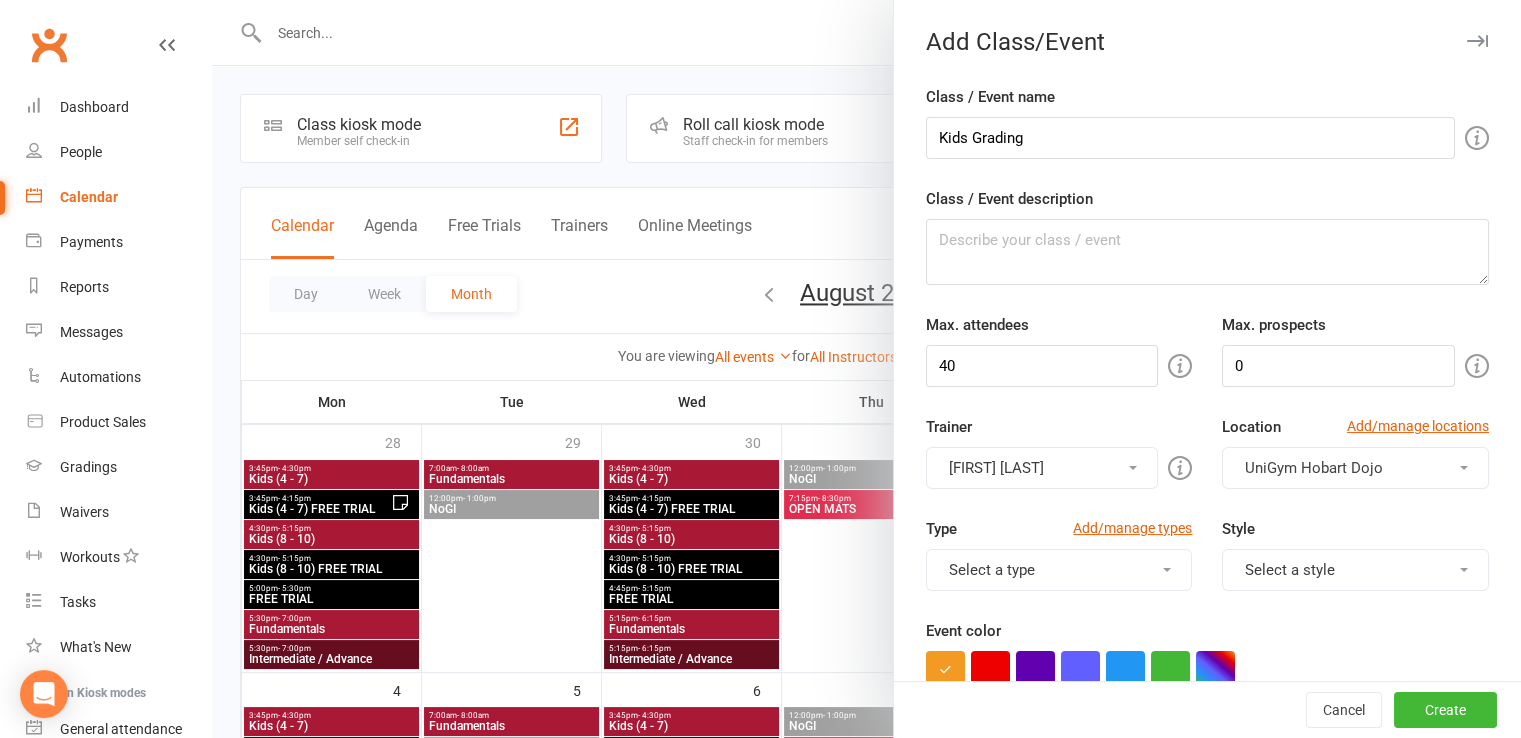 click on "Max. attendees 40" at bounding box center (1059, 350) 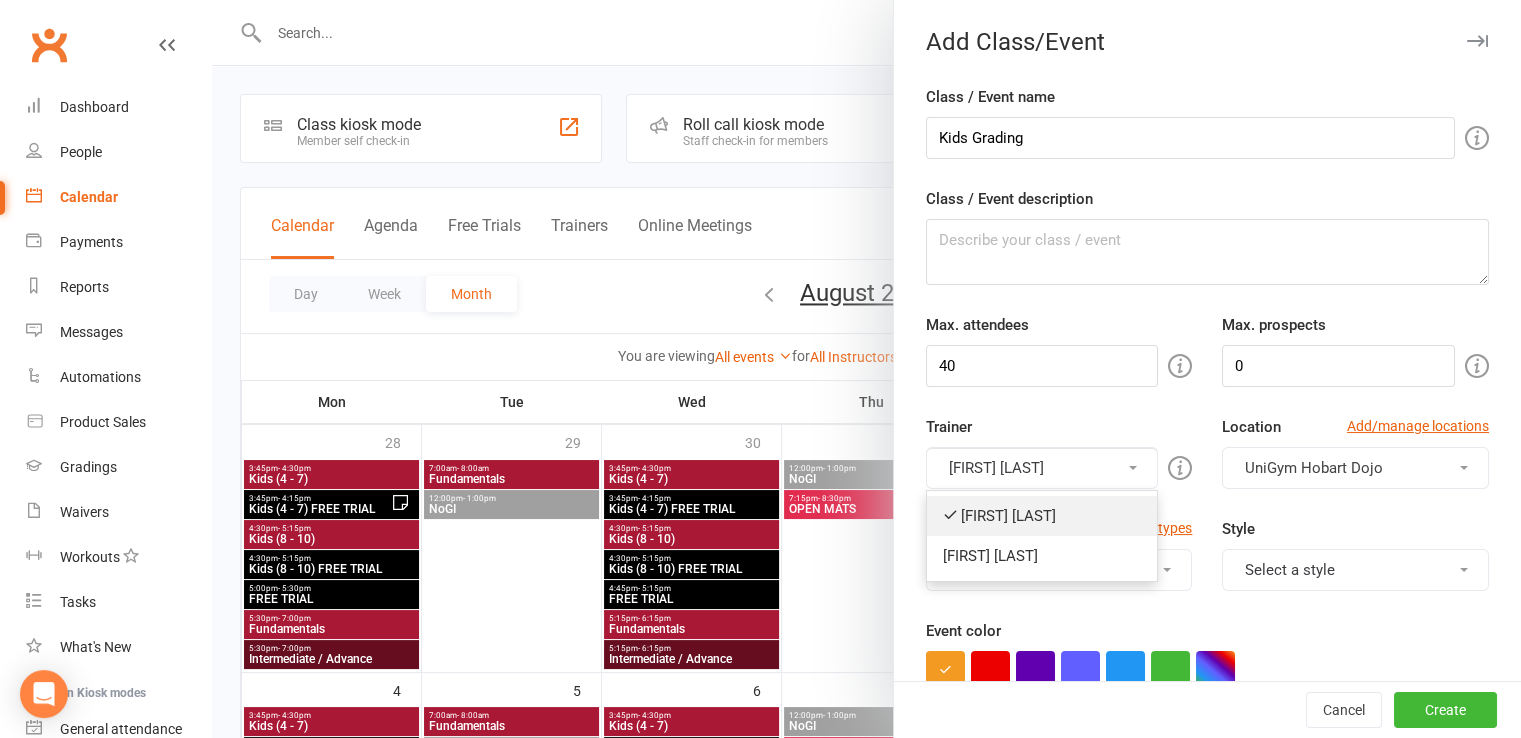 click on "[TRAINER]" at bounding box center (1042, 516) 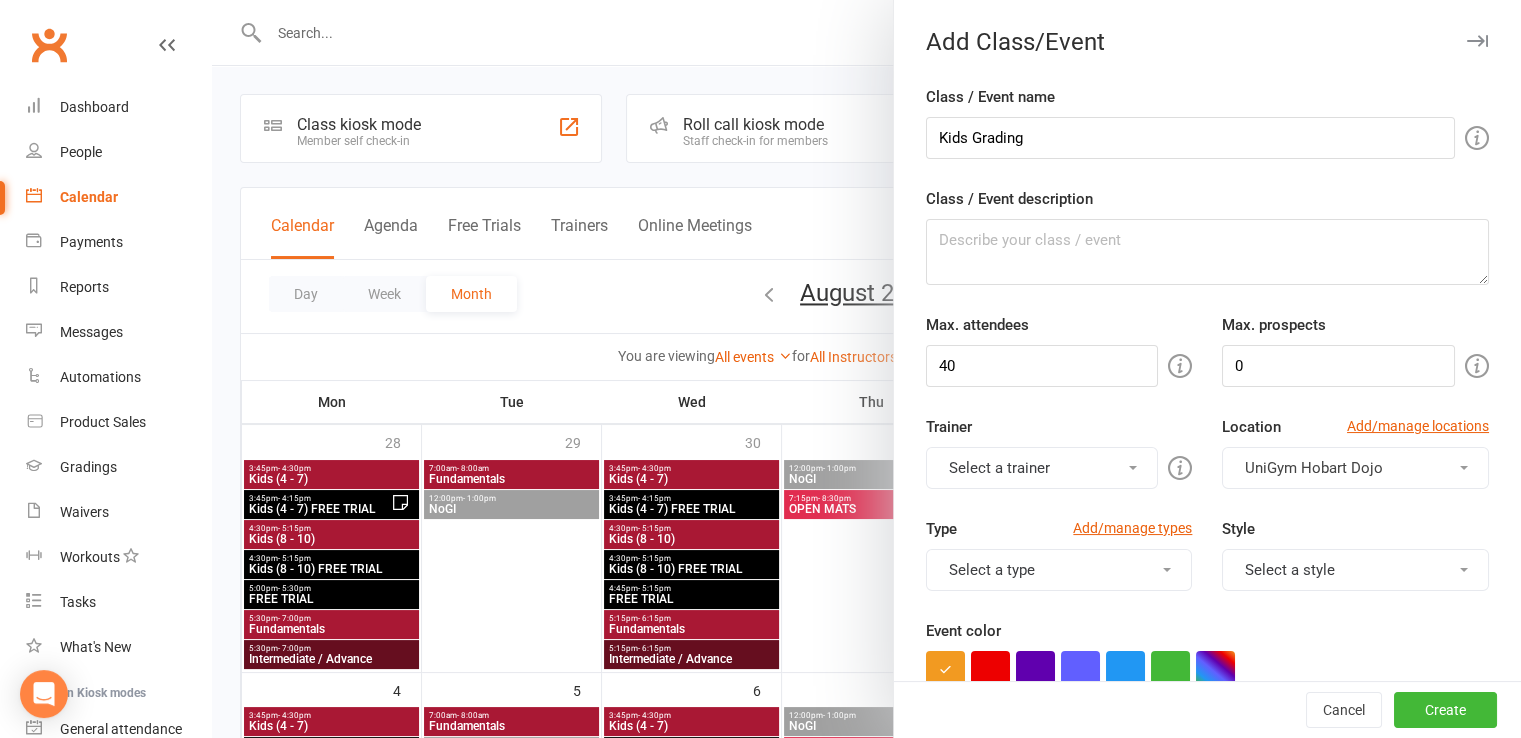 click on "Trainer Select a trainer  Ricardo Monte Filho Antonio Ferreira Location Add/manage locations
UniGym Hobart Dojo" at bounding box center [1207, 466] 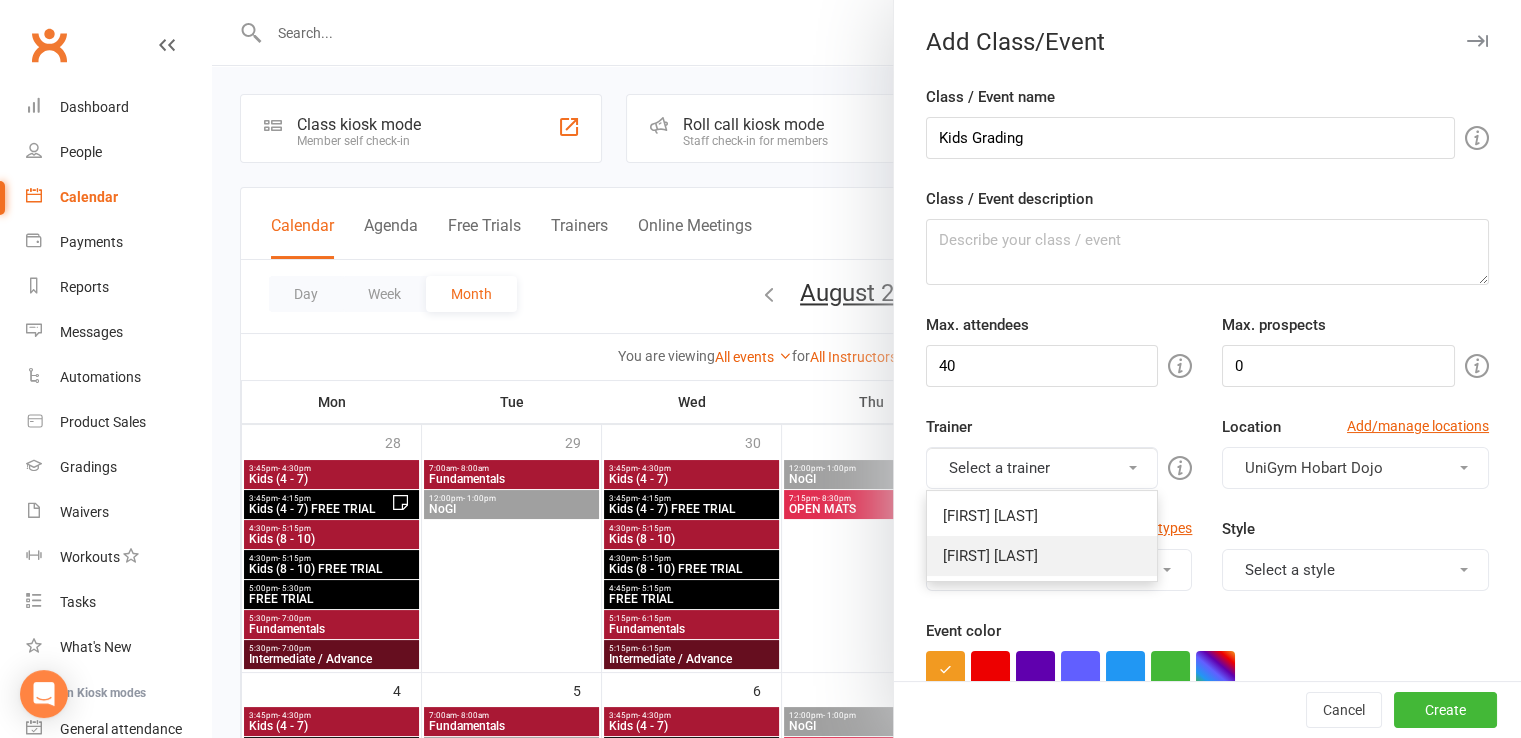 click on "[NAME]" at bounding box center [1042, 556] 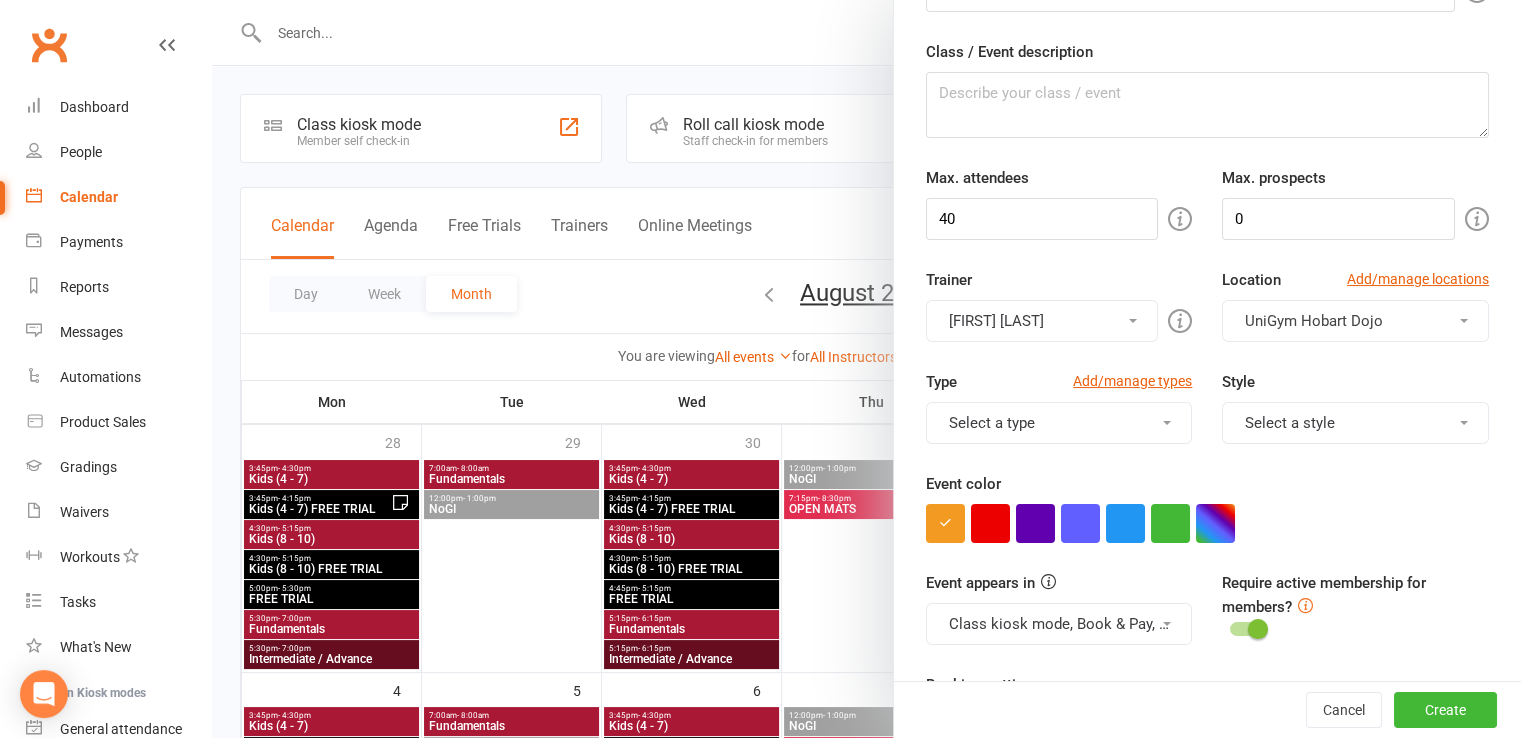 scroll, scrollTop: 148, scrollLeft: 0, axis: vertical 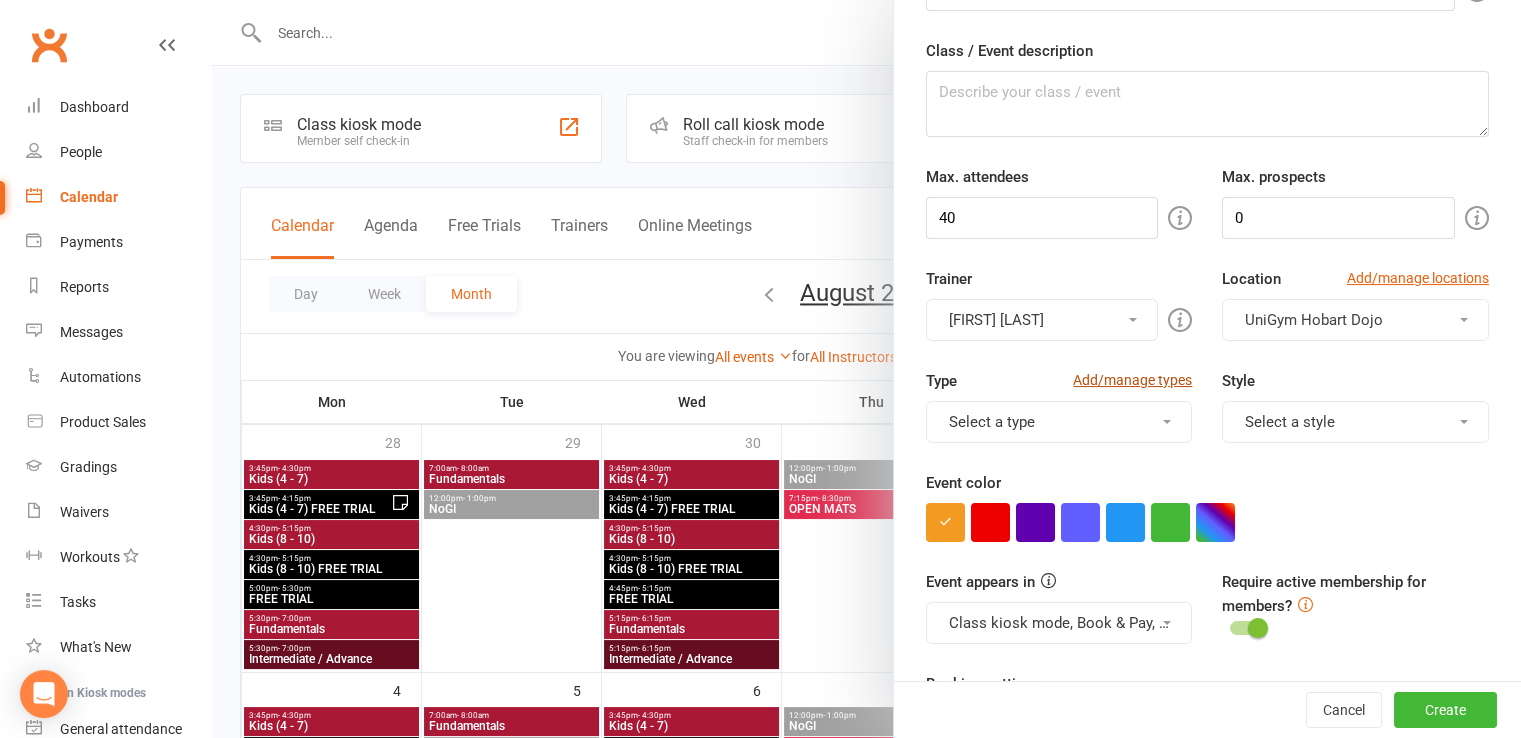 click on "Add/manage types" at bounding box center [1132, 380] 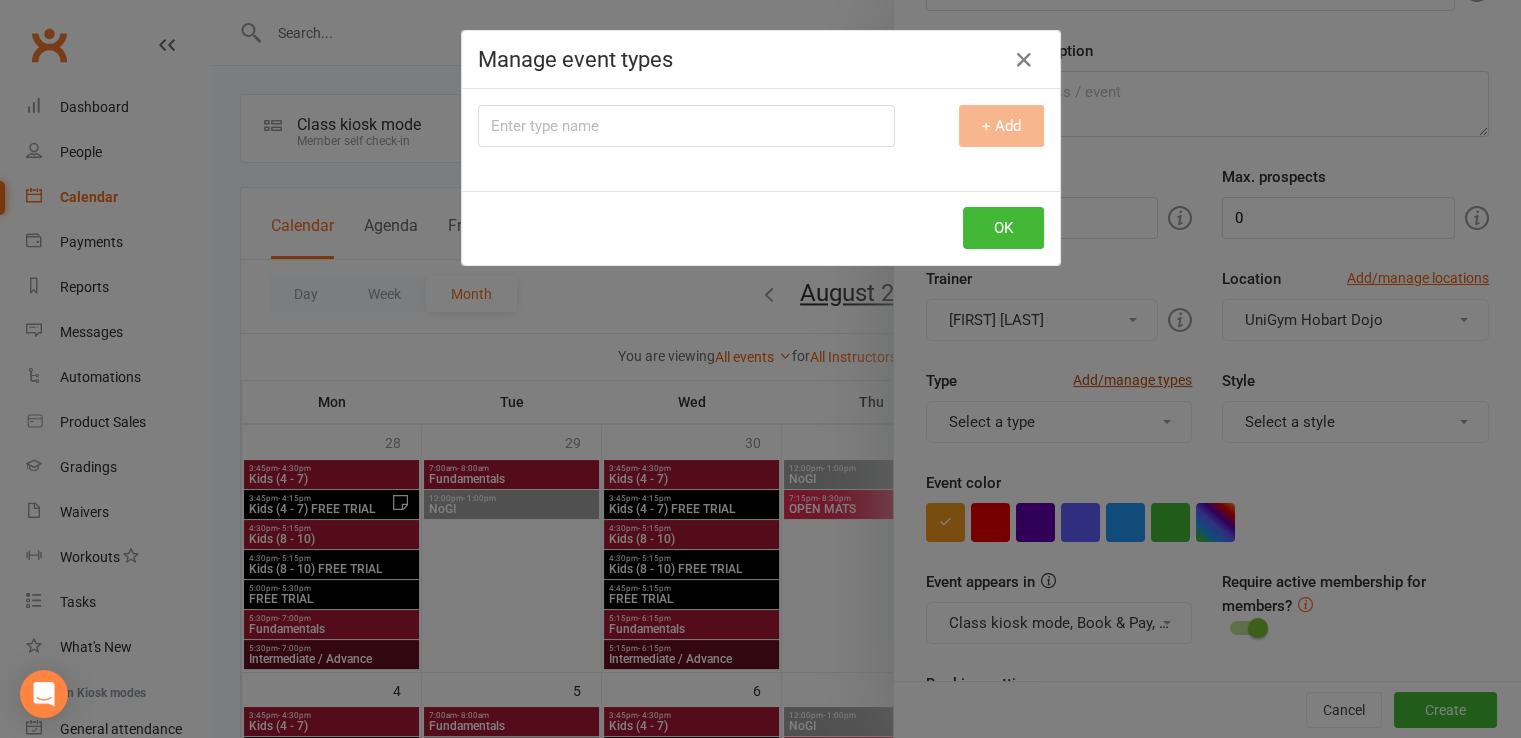 scroll, scrollTop: 116, scrollLeft: 0, axis: vertical 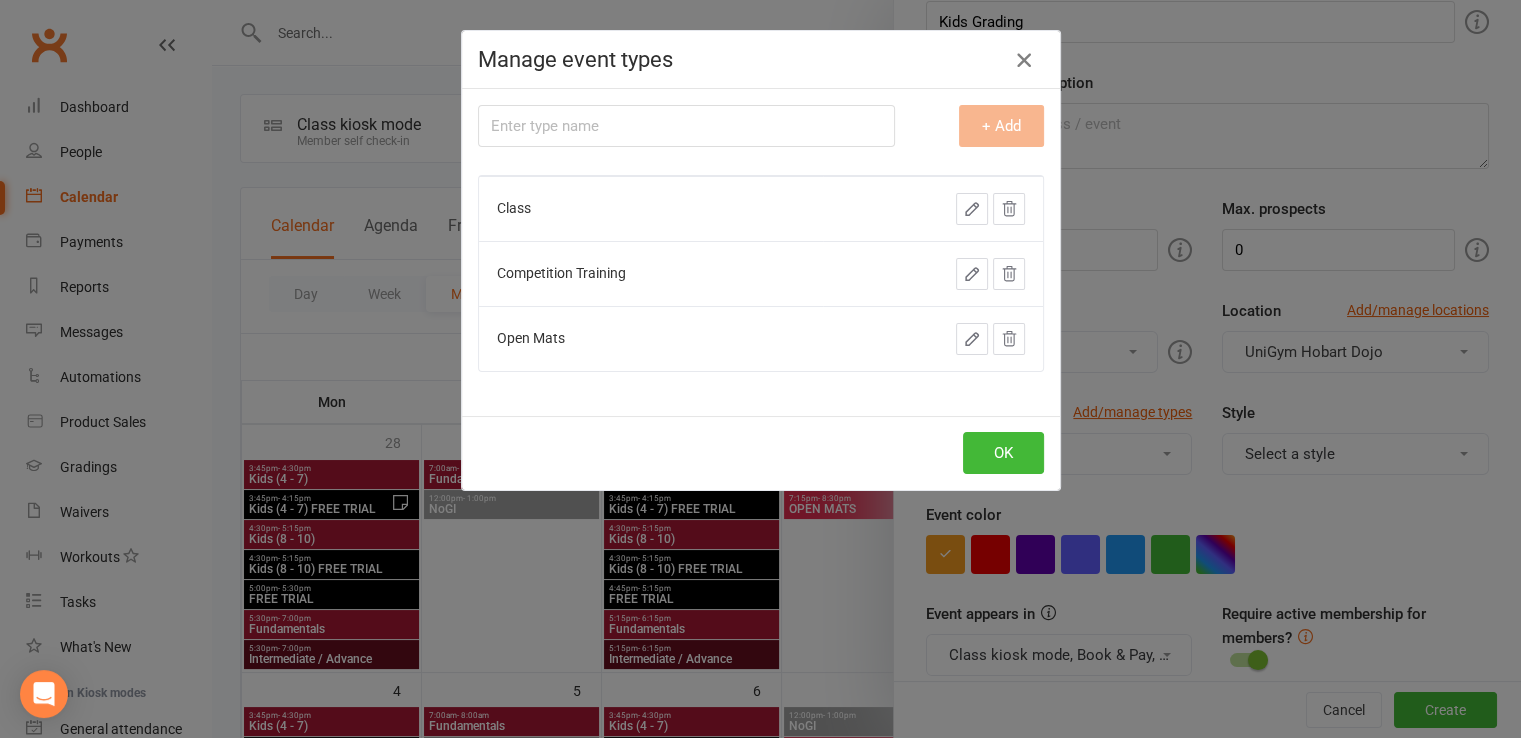 click at bounding box center [1024, 60] 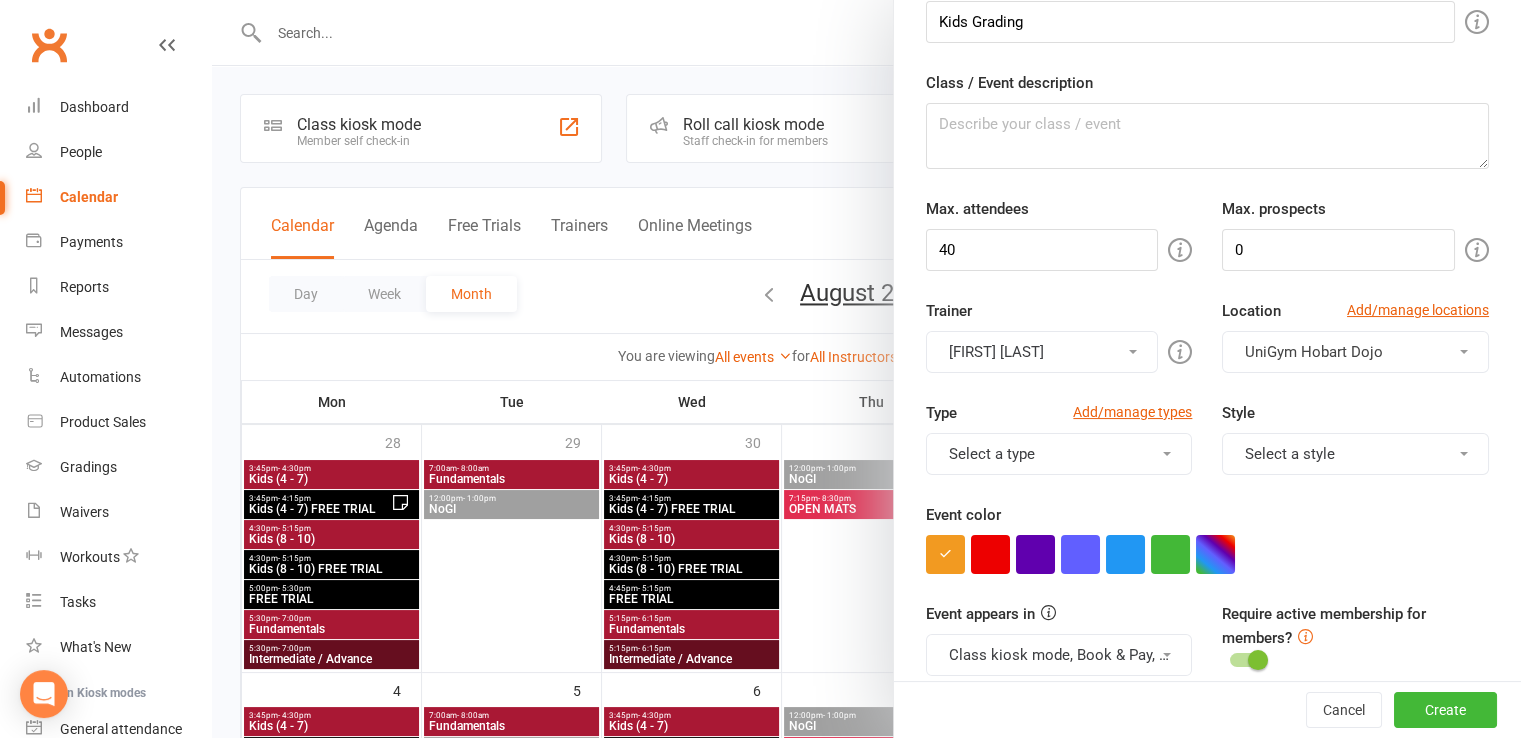 click on "Select a type" at bounding box center (1059, 454) 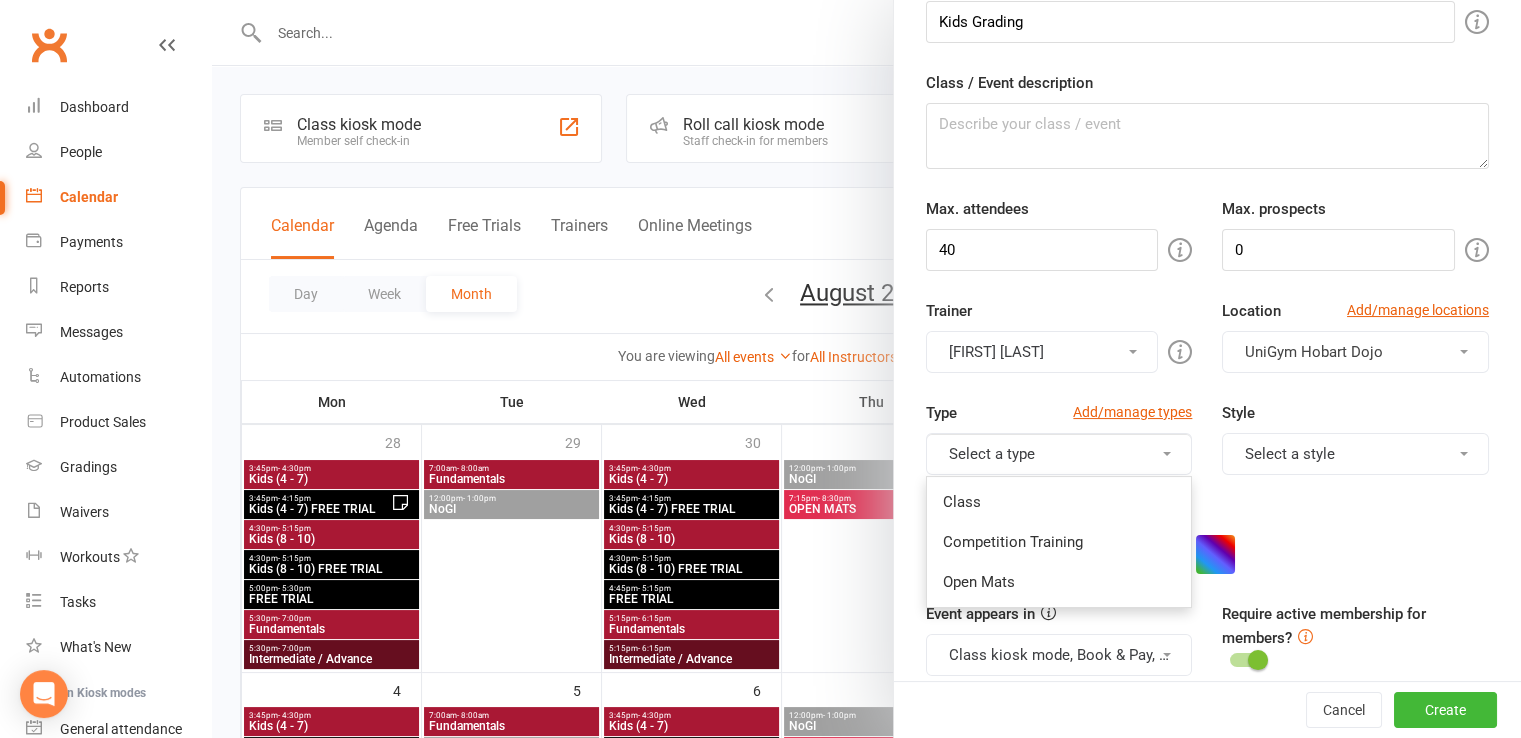 click on "Select a type" at bounding box center [1059, 454] 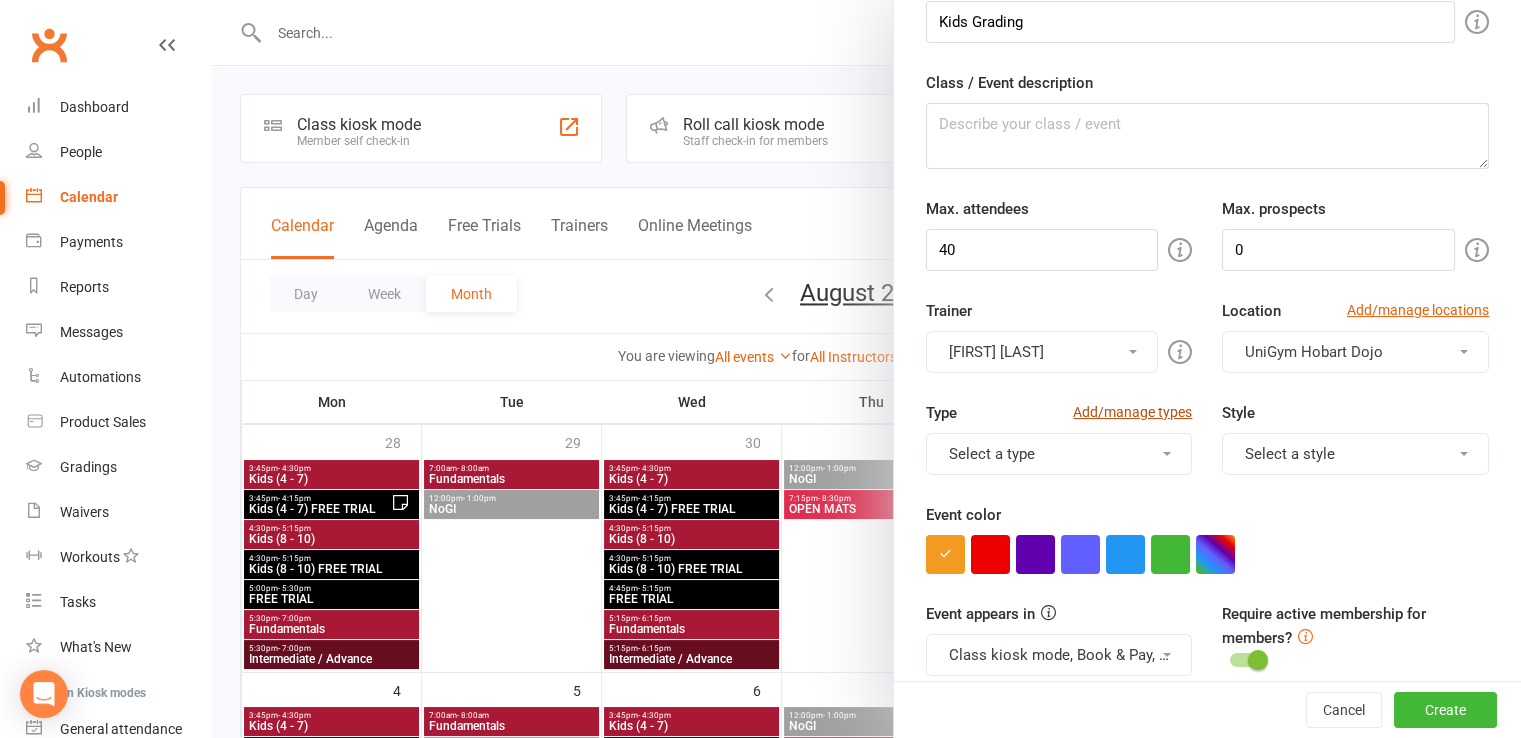 click on "Add/manage types" at bounding box center (1132, 412) 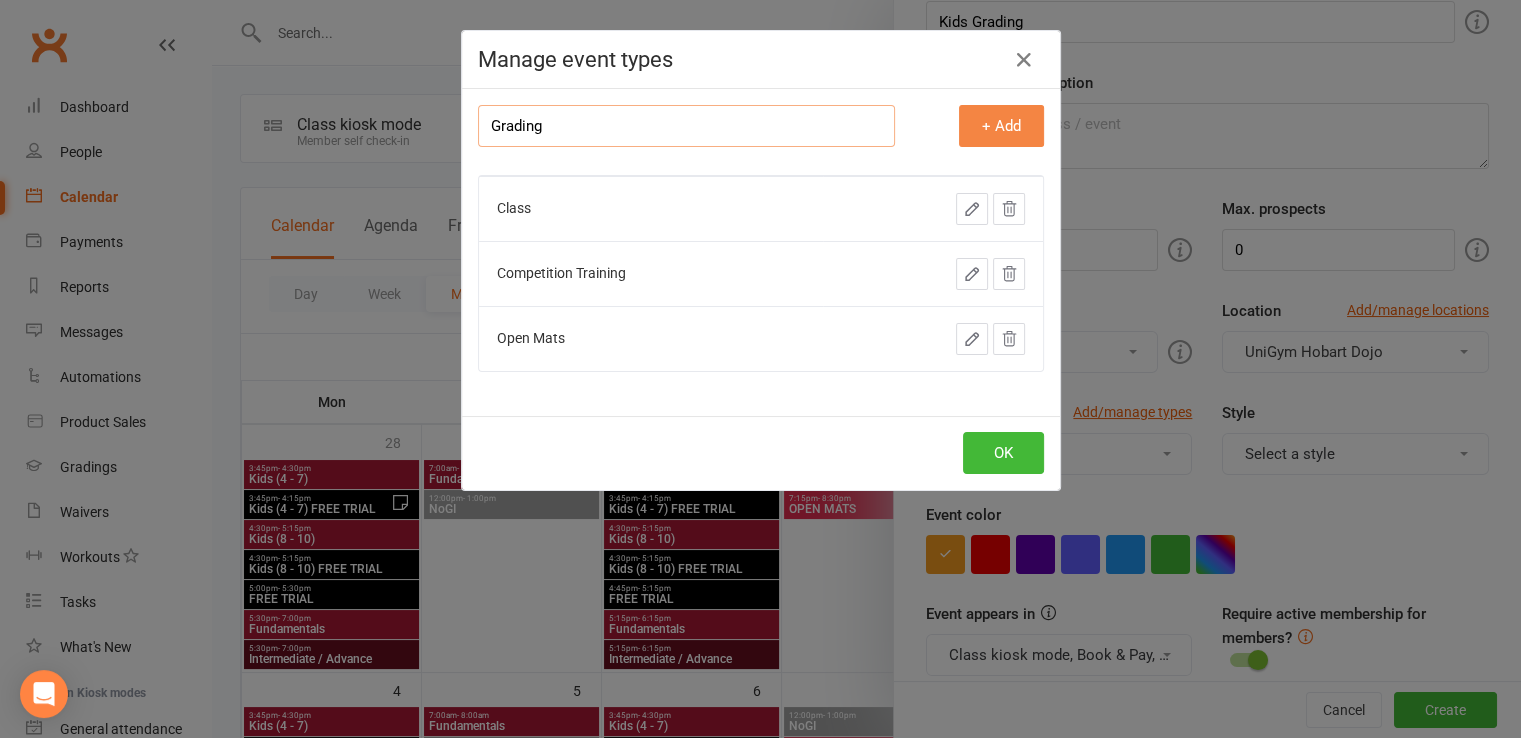 type on "Grading" 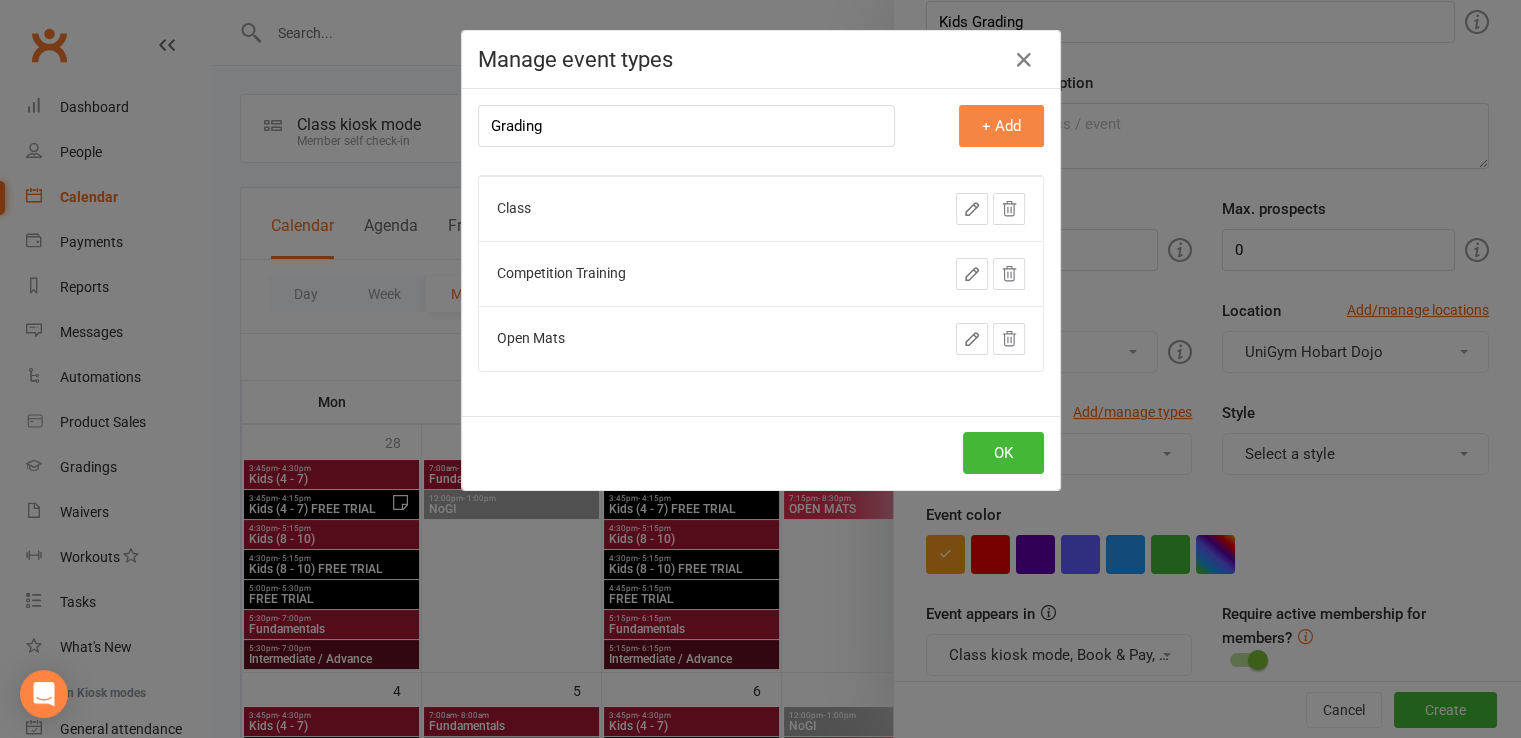 click on "+ Add" at bounding box center [1001, 126] 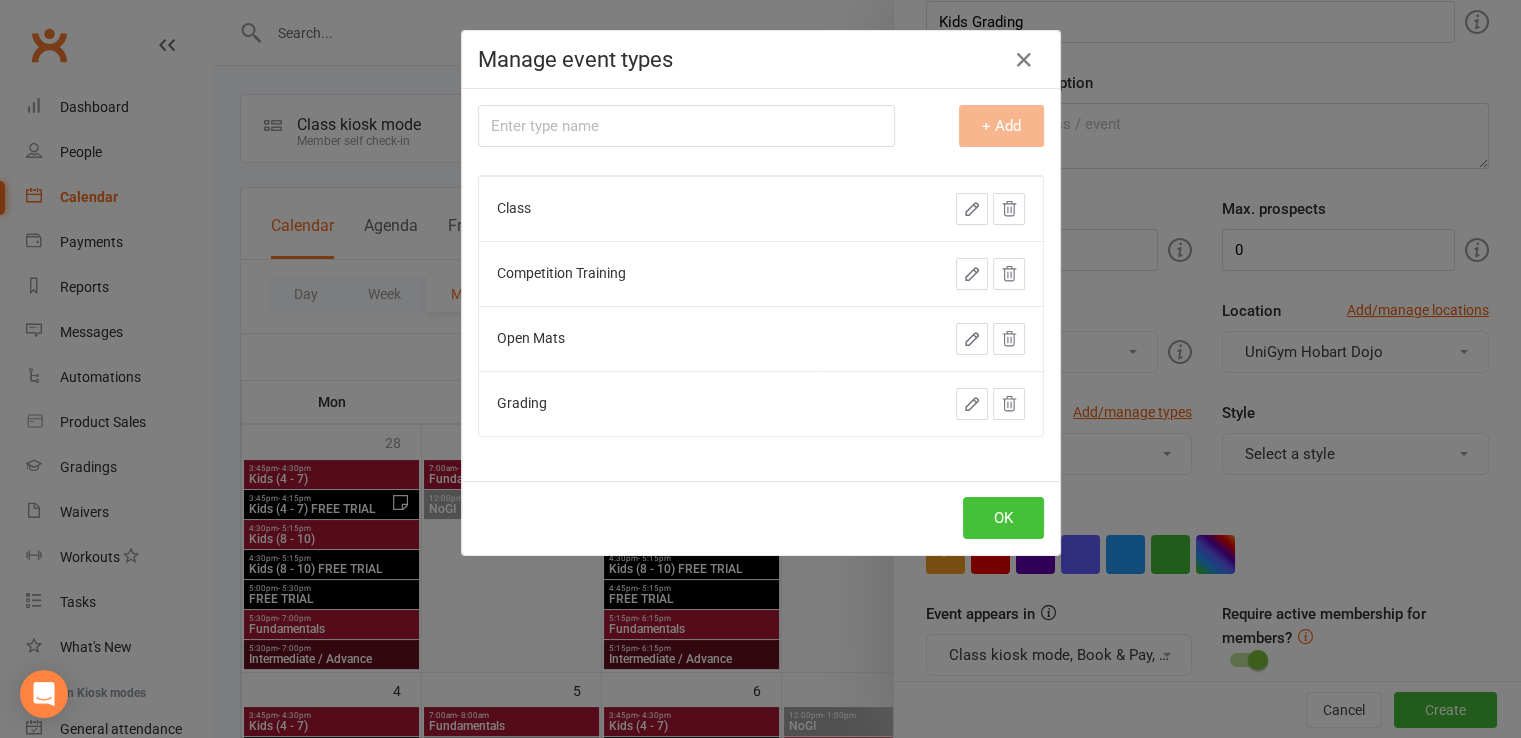click on "OK" at bounding box center (1003, 518) 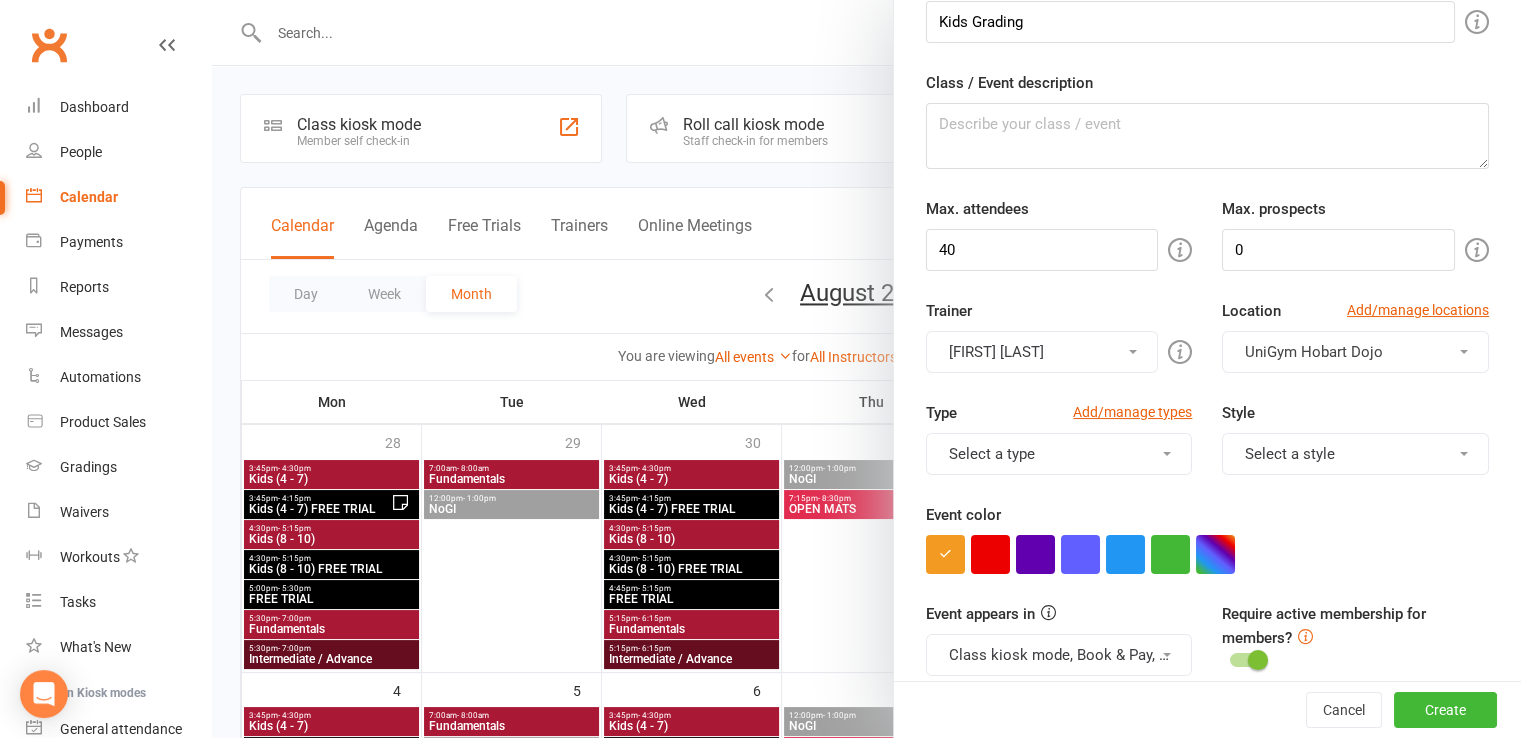 click on "Select a type" at bounding box center (1059, 454) 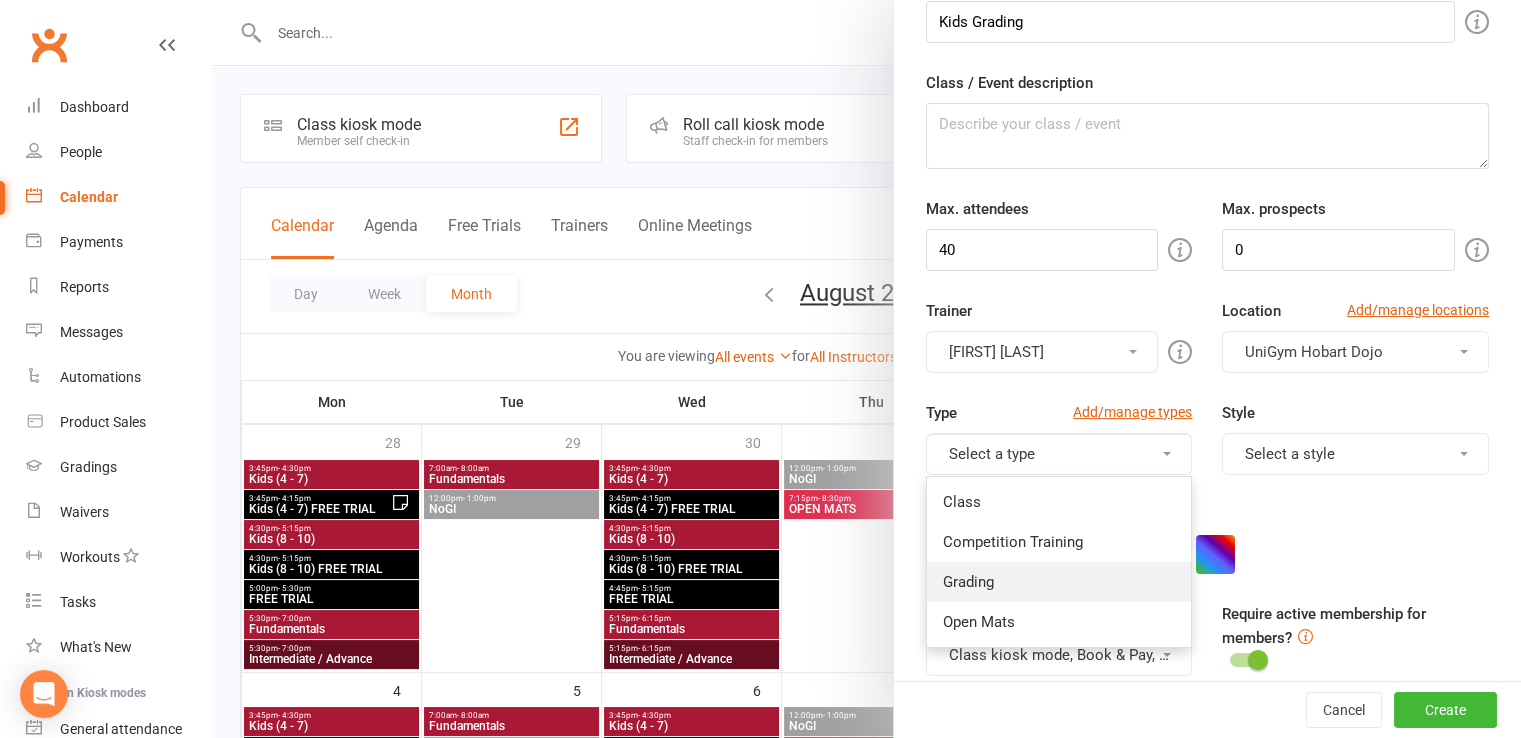 click on "Grading" at bounding box center [1059, 582] 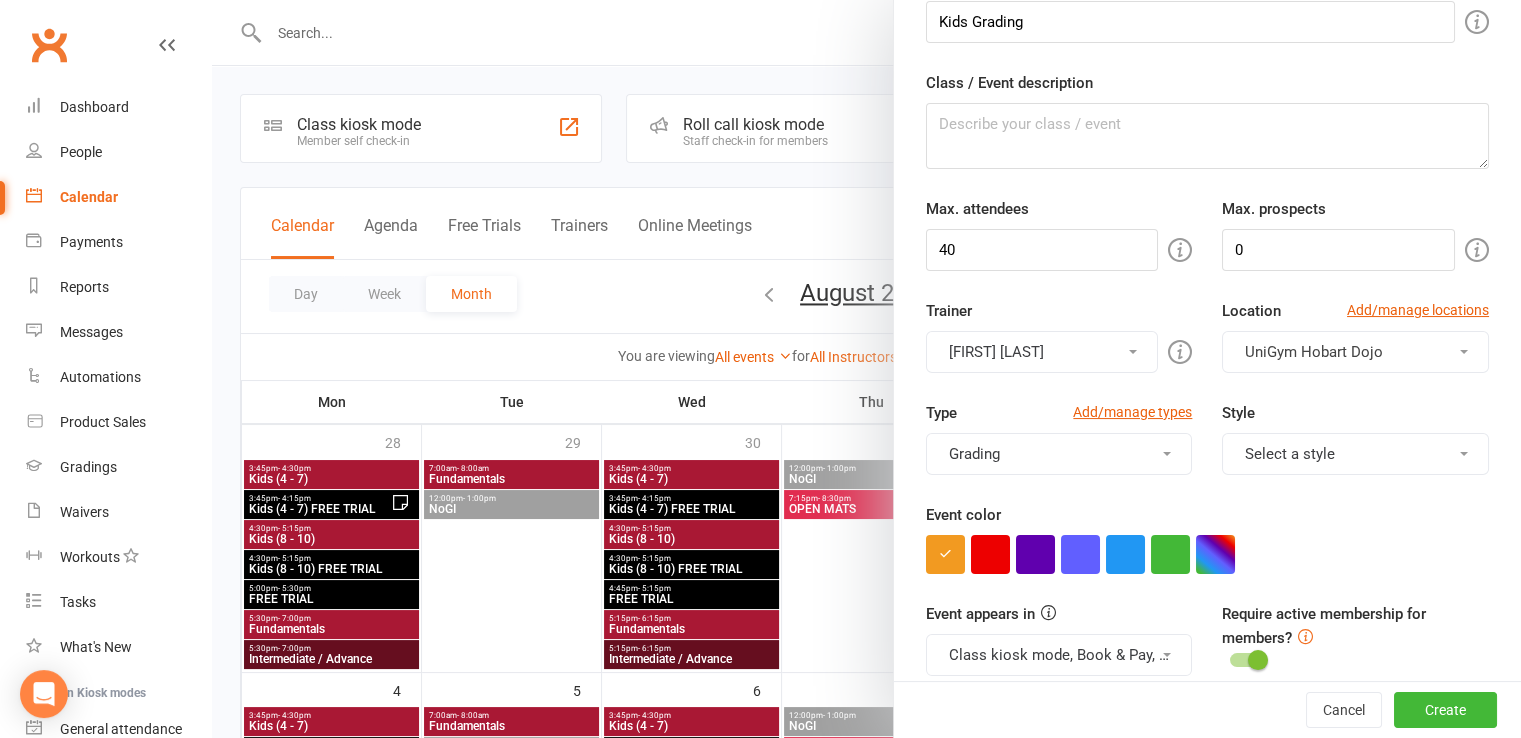 click on "Select a style" at bounding box center (1355, 454) 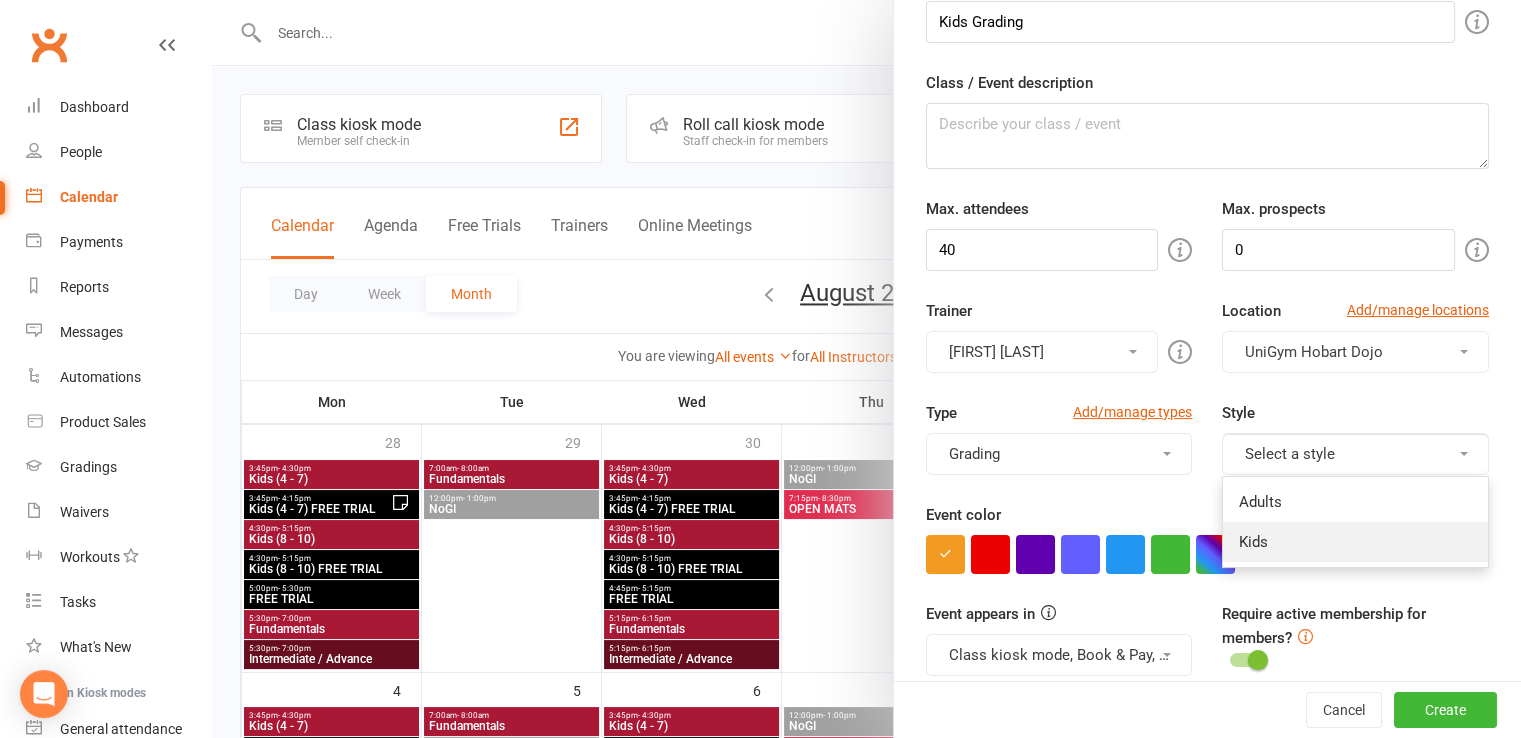 click on "Kids" at bounding box center (1355, 542) 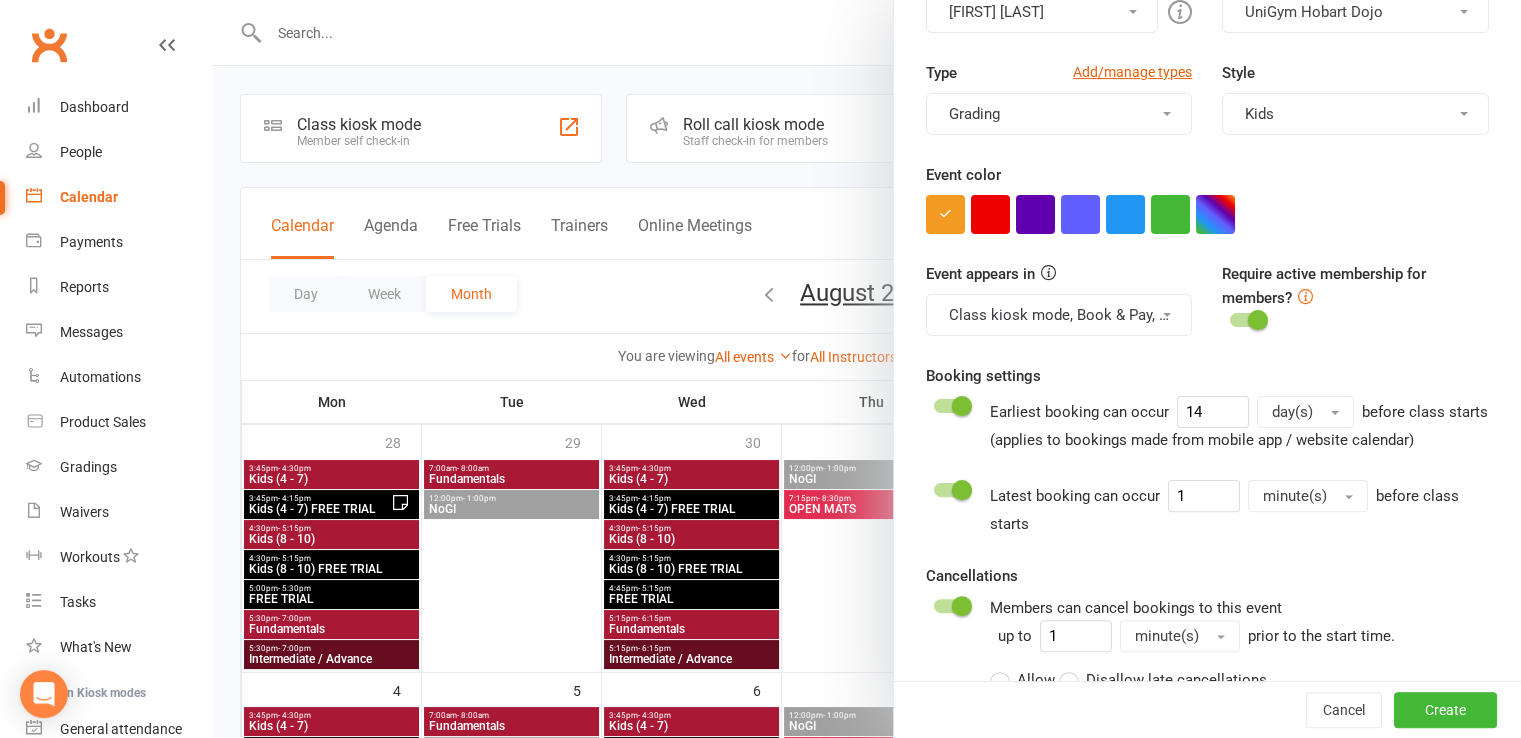 scroll, scrollTop: 458, scrollLeft: 0, axis: vertical 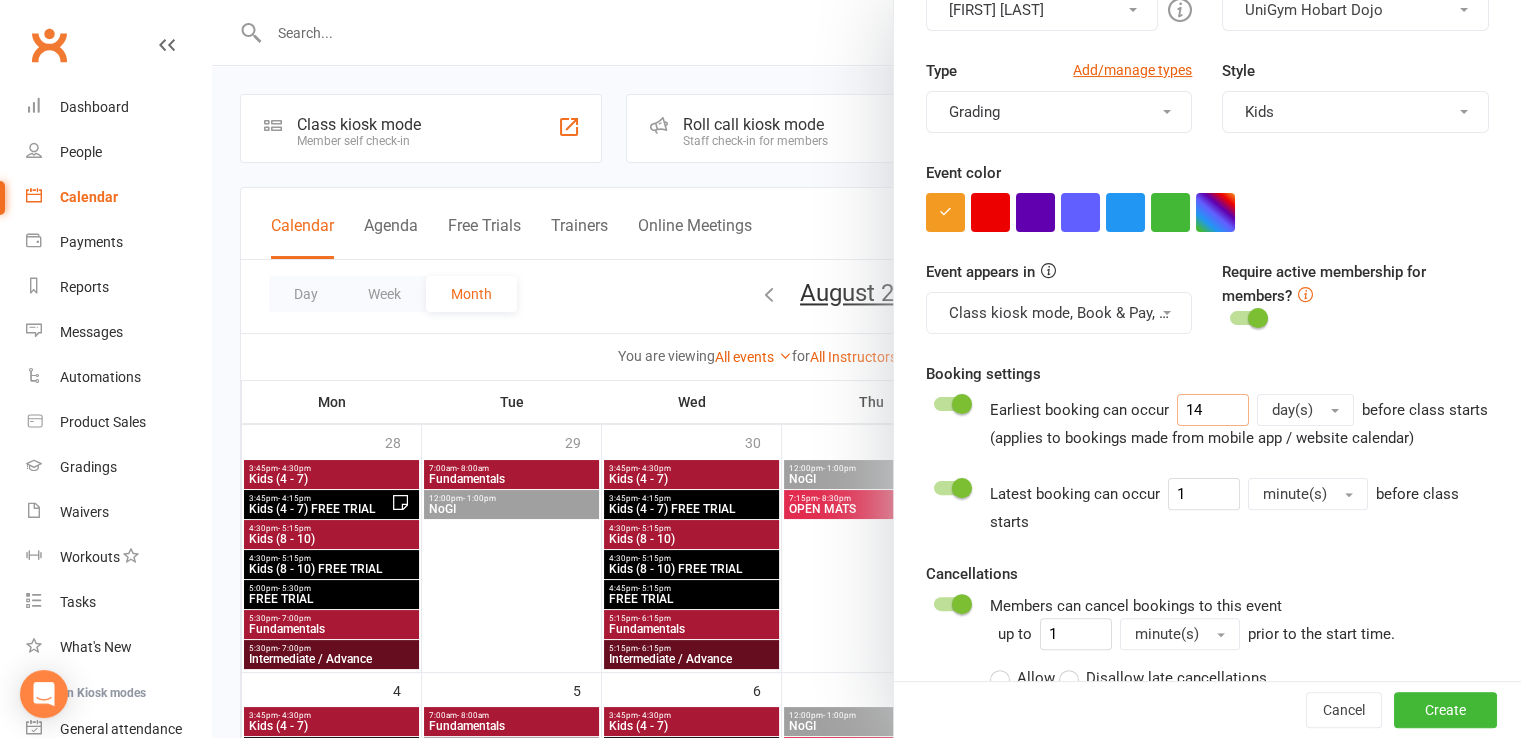 click on "14" at bounding box center [1213, 410] 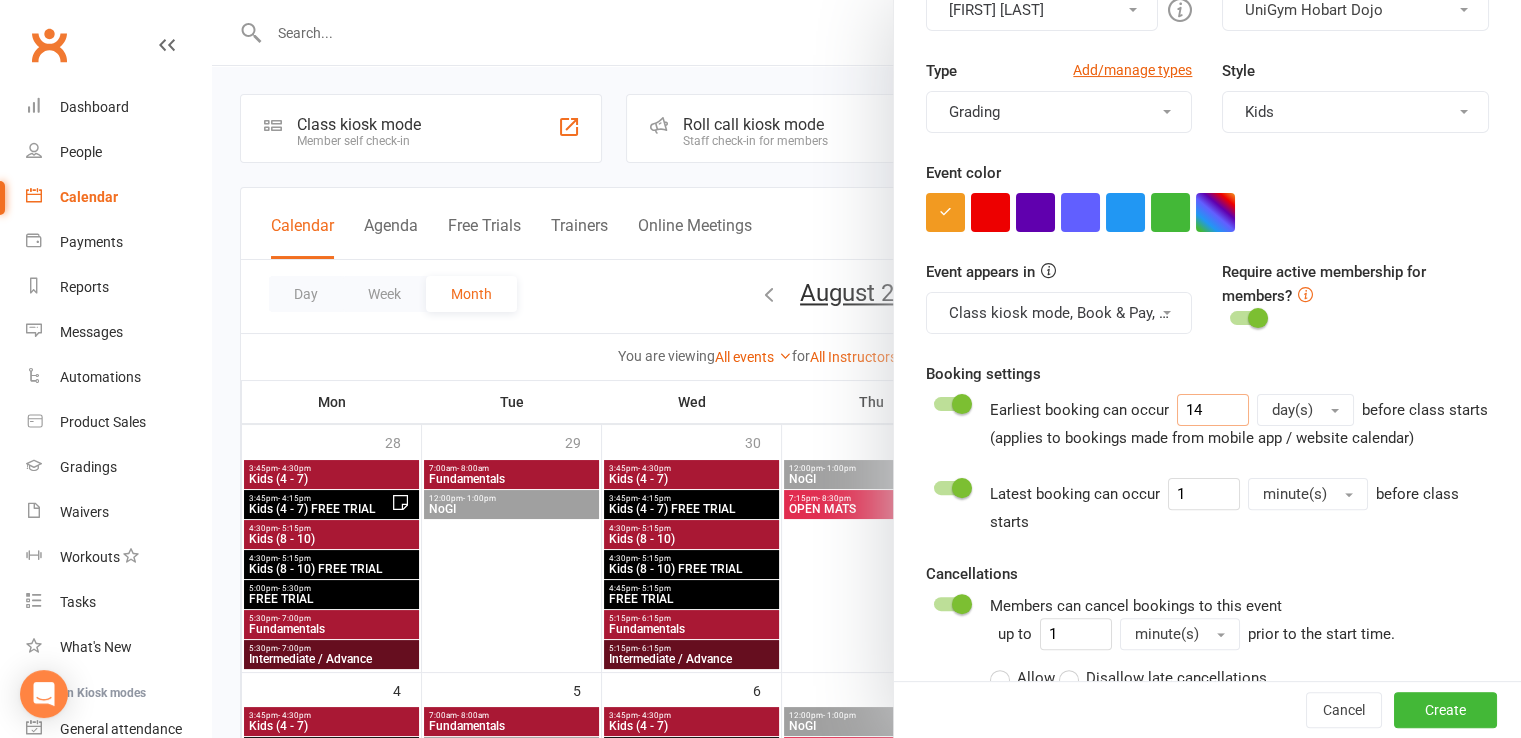 type on "1" 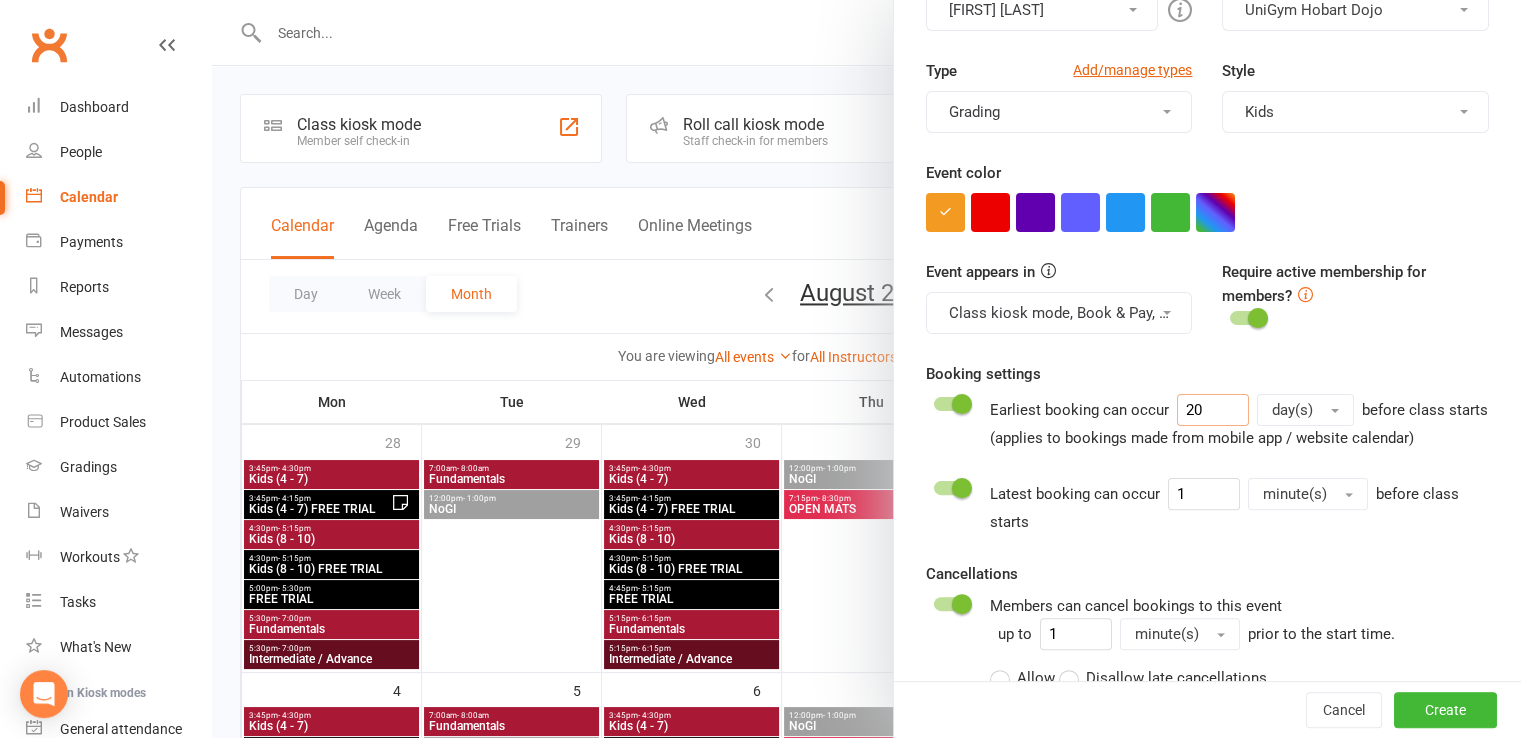 type on "20" 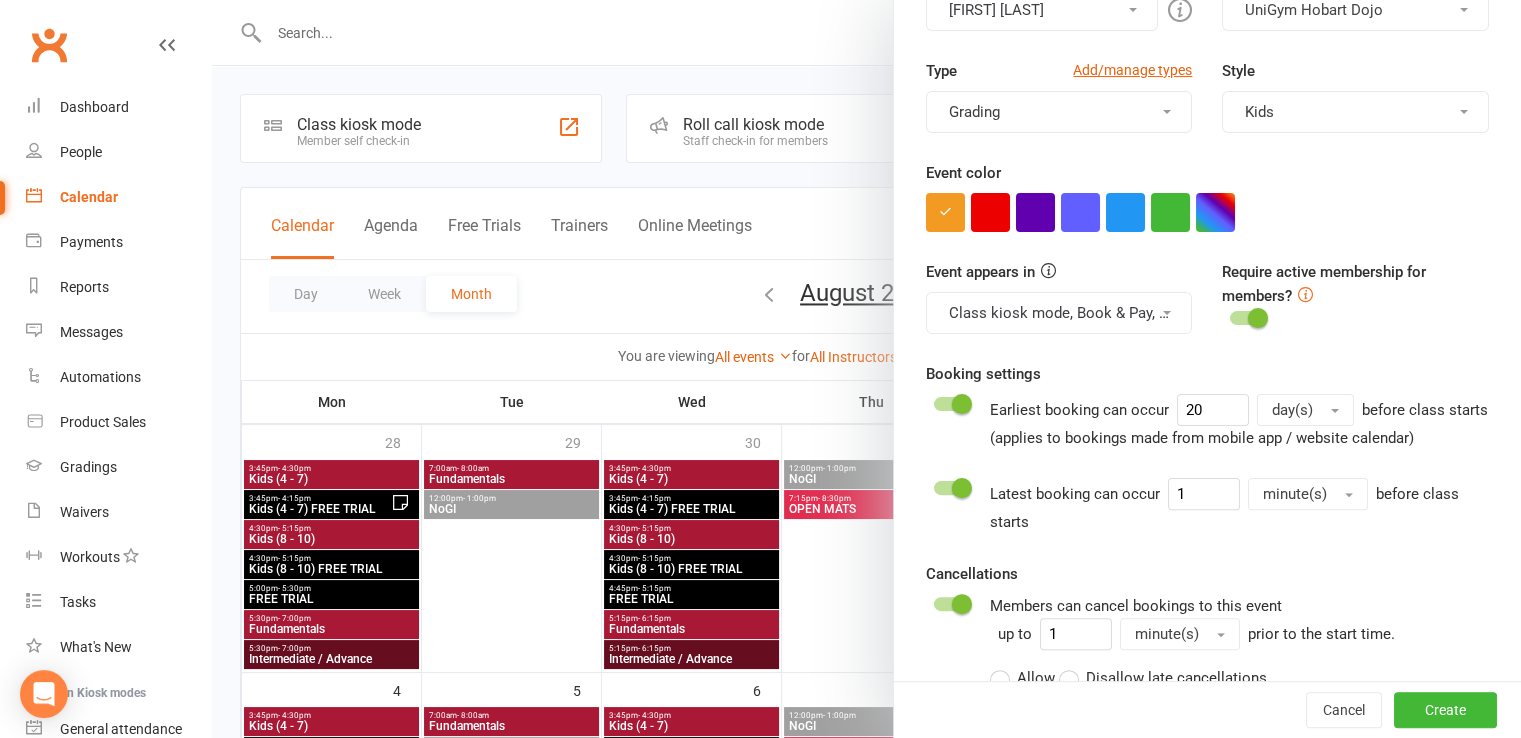 click on "Booking settings
Earliest booking can occur 20
day(s)
before class starts (applies to bookings made from mobile app / website calendar)
Latest booking can occur 1
minute(s)
before class starts Cancellations
Members can cancel bookings to this event up to 1
minute(s)
prior to the start time. Allow   Disallow late cancellations Note: this means the member will be unable to cancel their booking within 1 minute of this event." at bounding box center [1207, 556] 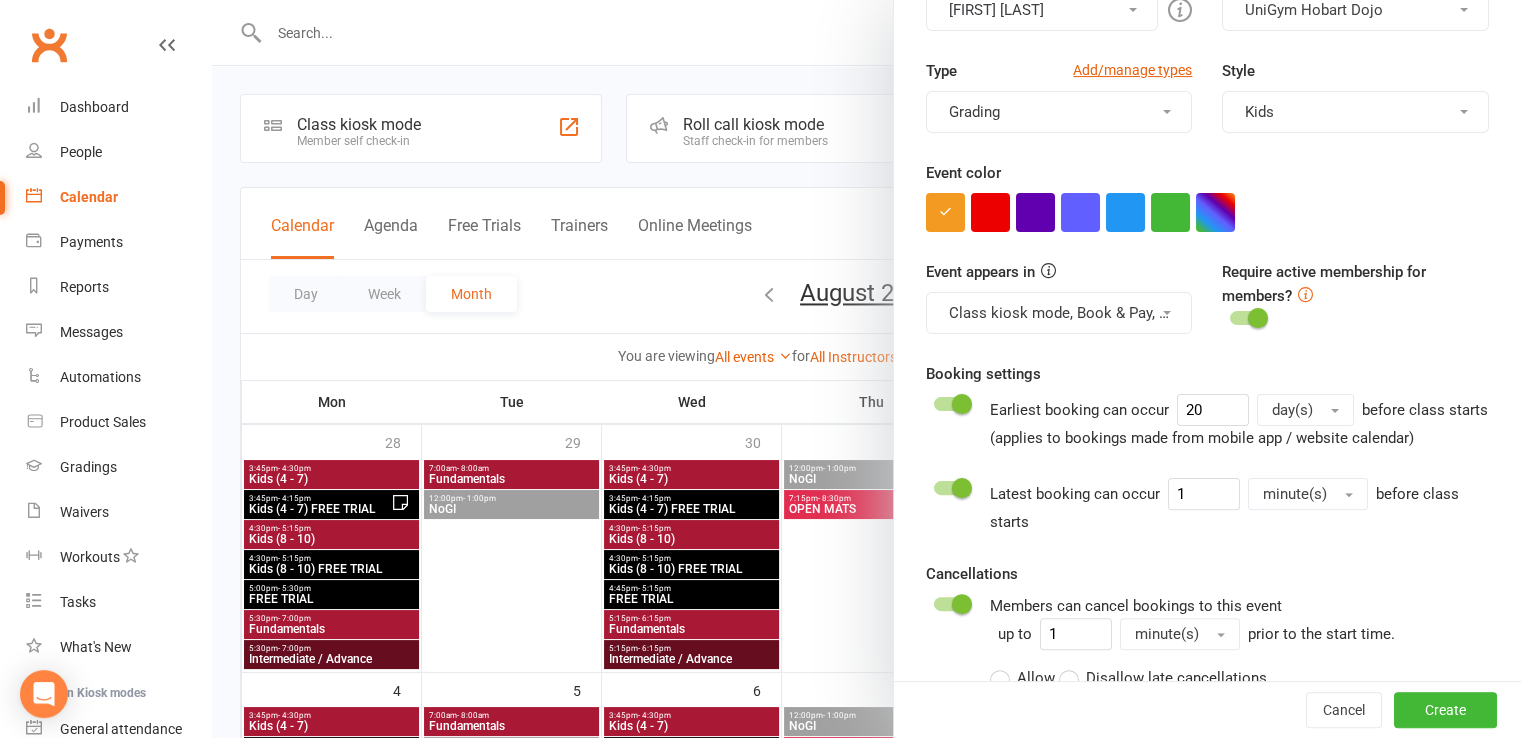 click on "minute(s)" at bounding box center [1295, 494] 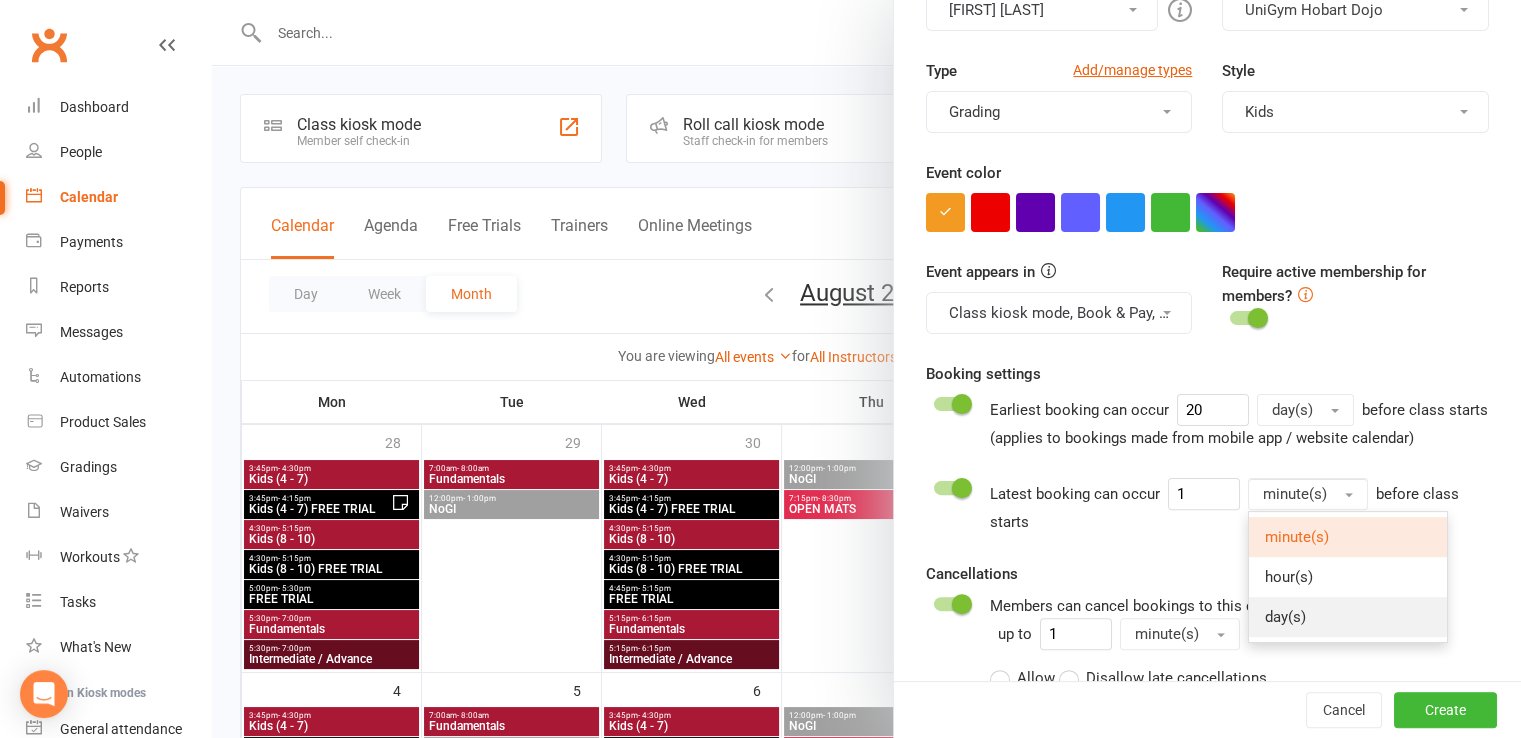 click on "day(s)" at bounding box center (1285, 617) 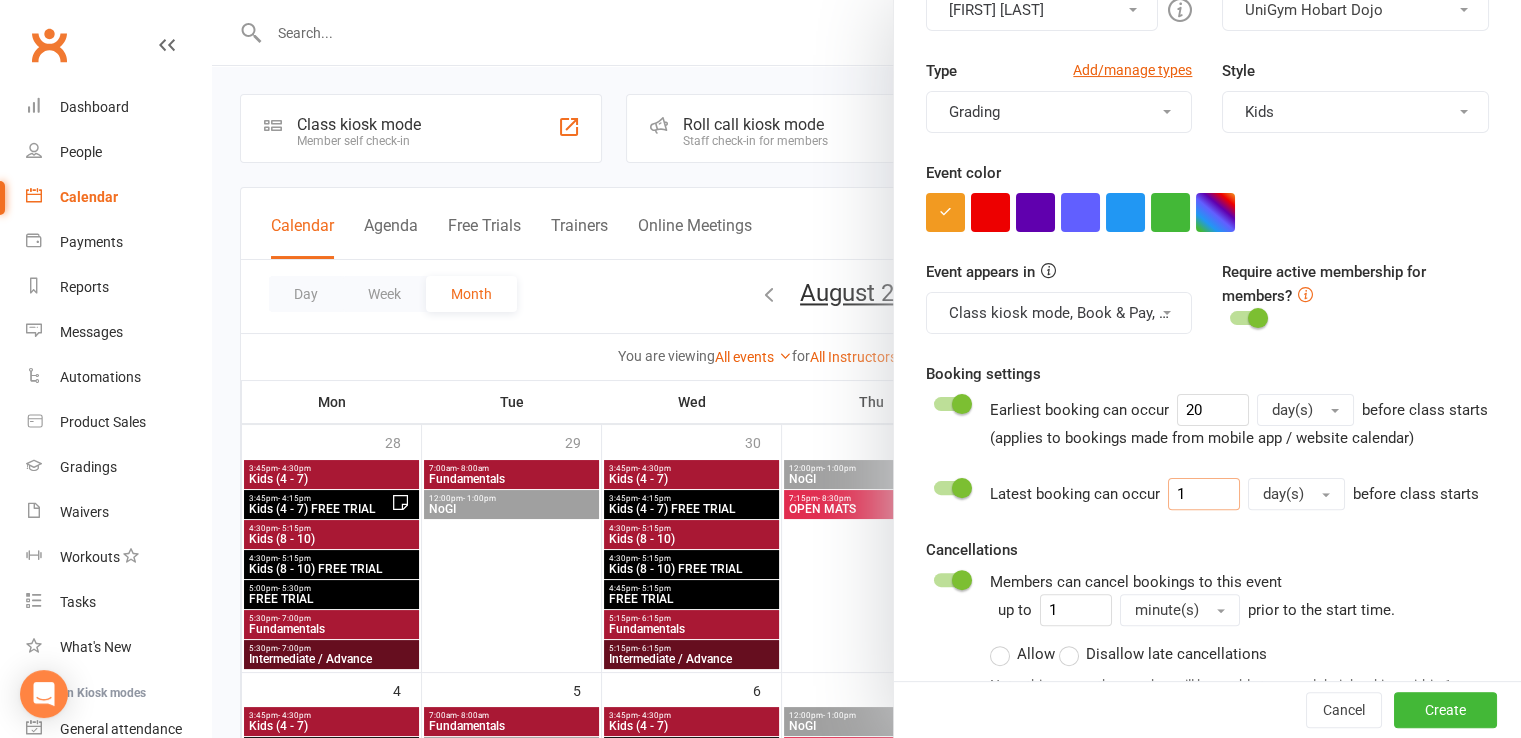 click on "1" at bounding box center (1204, 494) 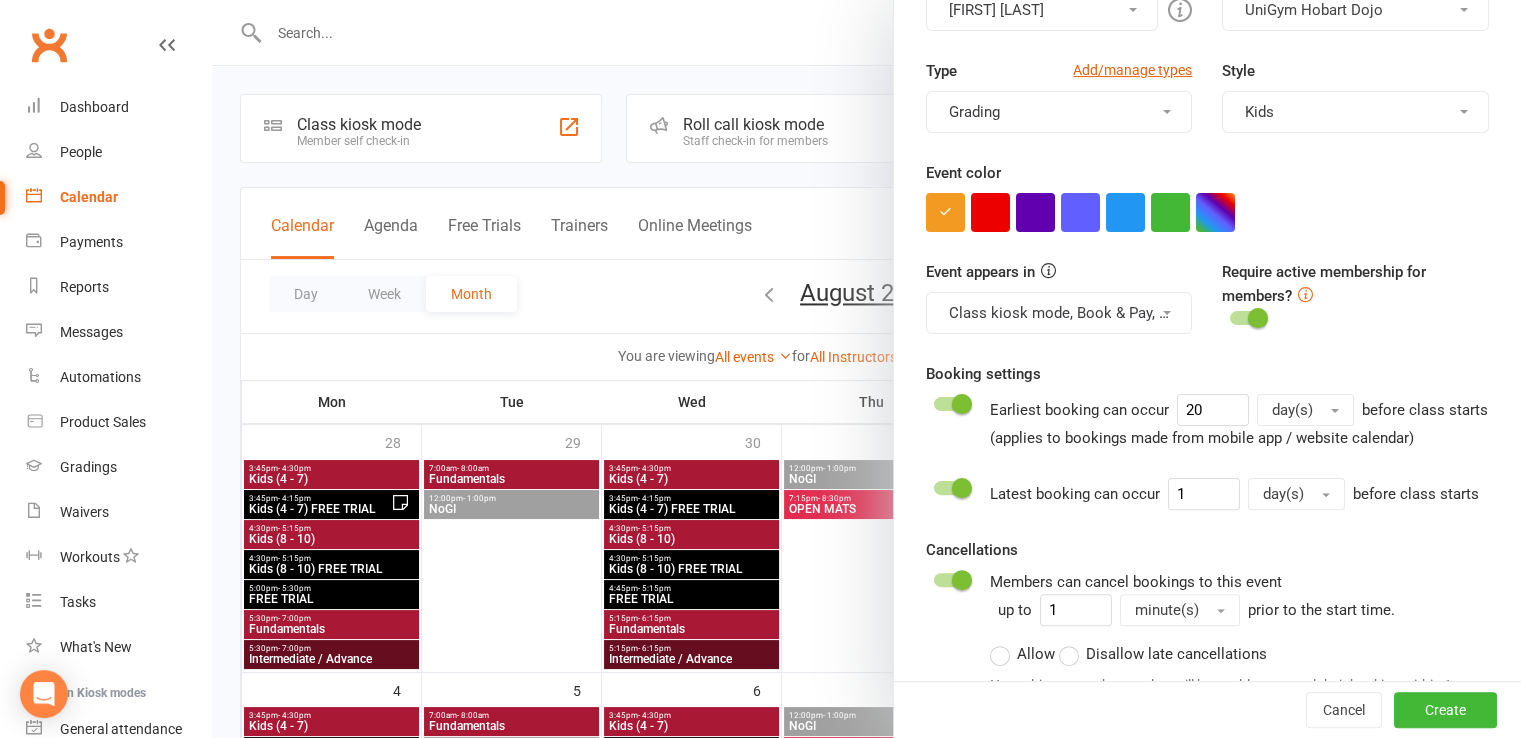 click on "Booking settings
Earliest booking can occur 20
day(s)
before class starts (applies to bookings made from mobile app / website calendar)
Latest booking can occur 1
day(s)
before class starts Cancellations
Members can cancel bookings to this event up to 1
minute(s)
prior to the start time. Allow   Disallow late cancellations Note: this means the member will be unable to cancel their booking within 1 minute of this event." at bounding box center [1207, 544] 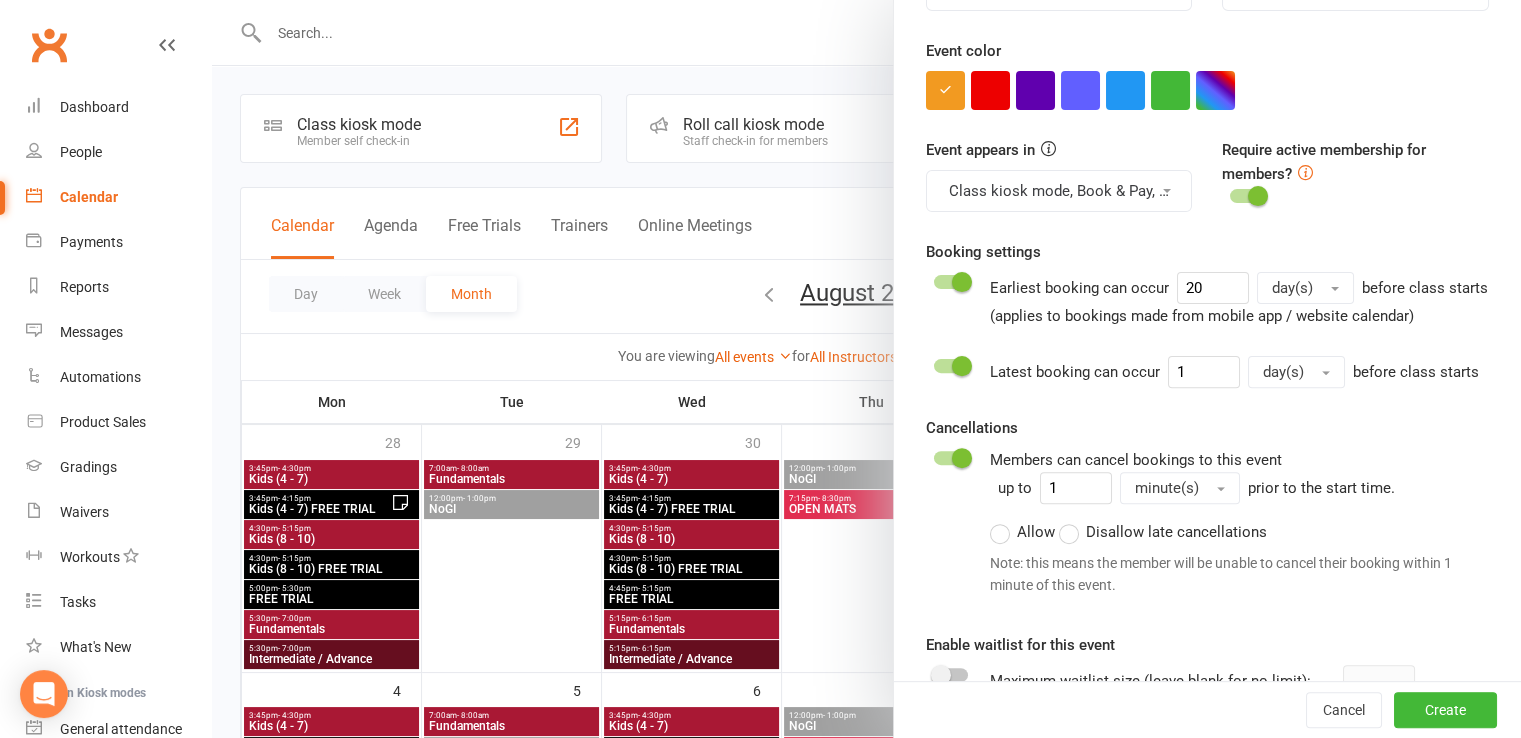 scroll, scrollTop: 582, scrollLeft: 0, axis: vertical 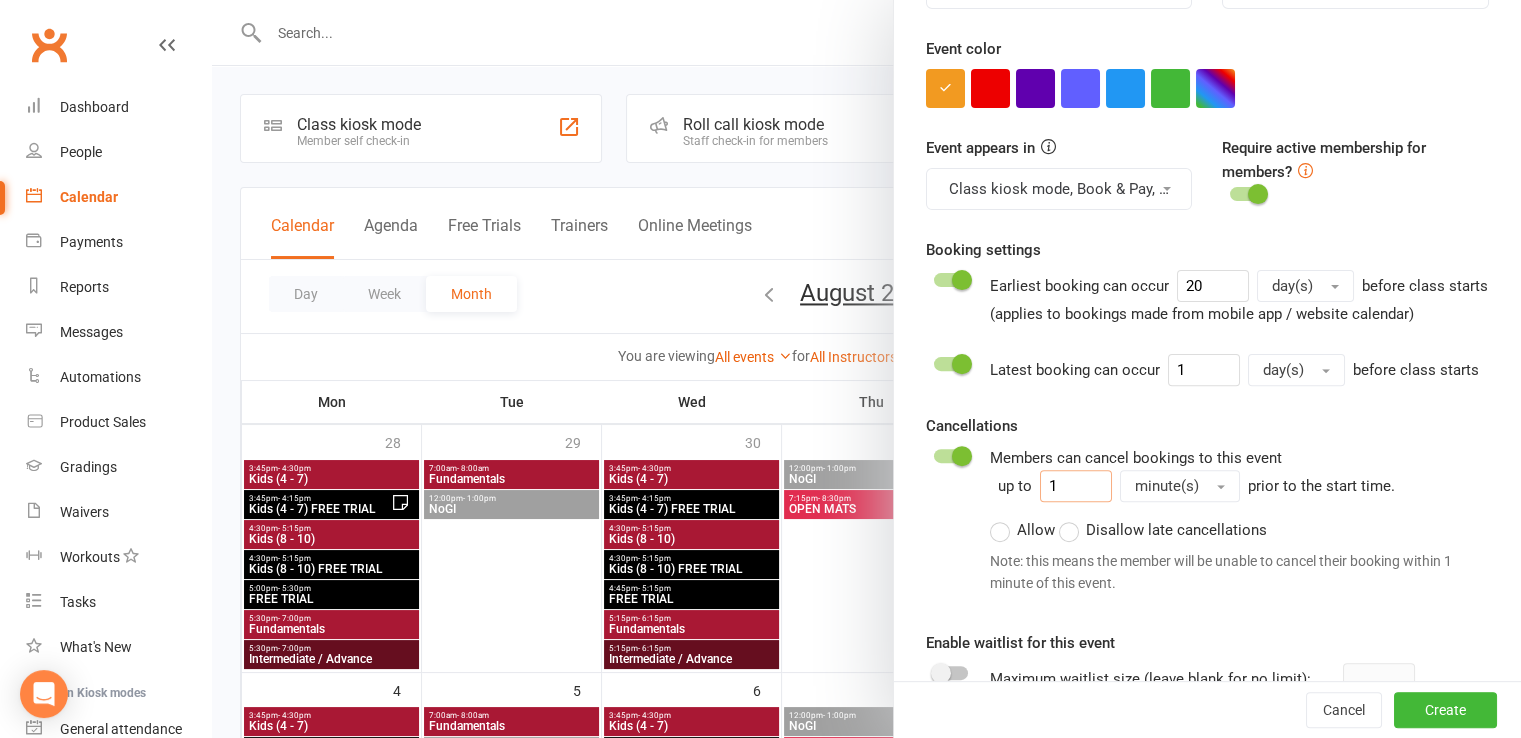 click on "1" at bounding box center (1076, 486) 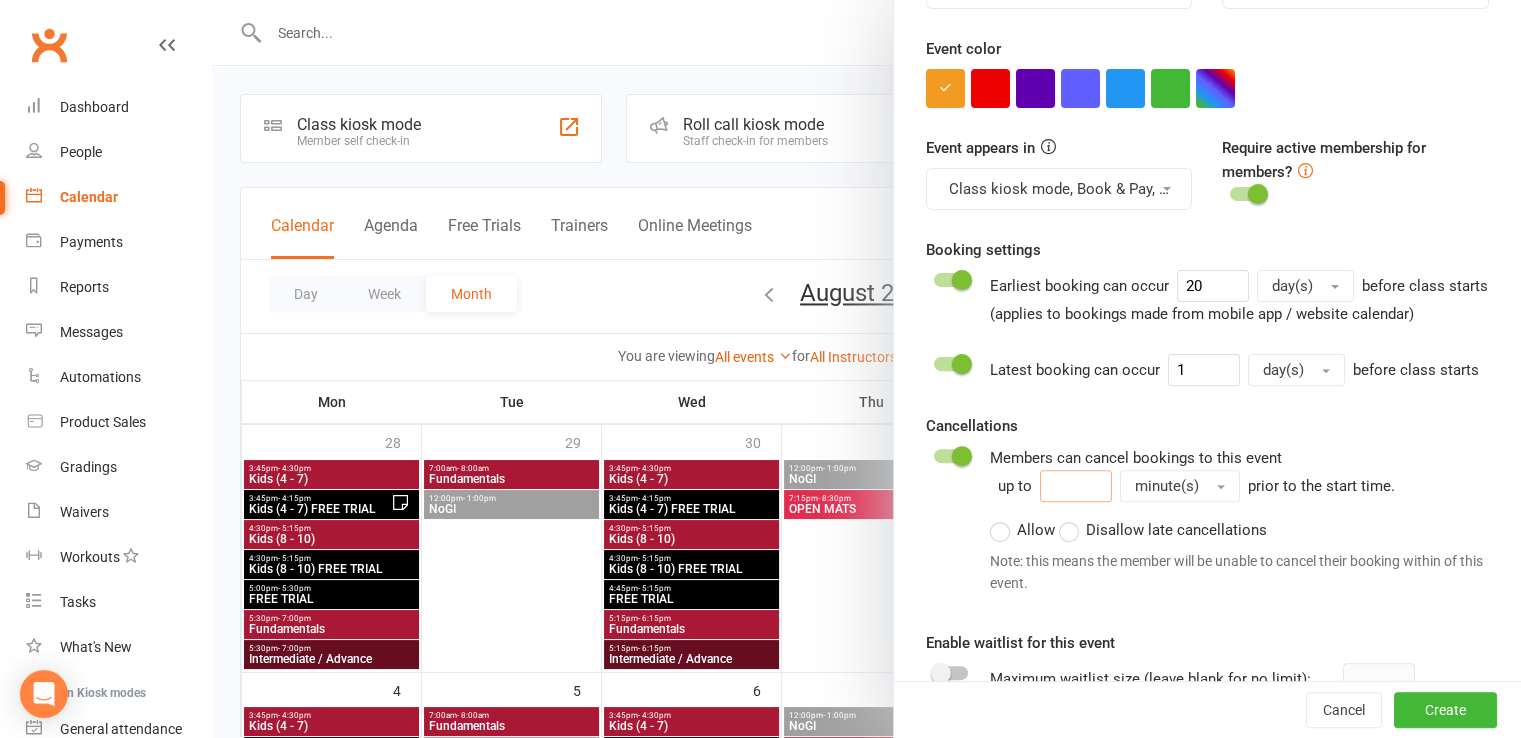 type on "1" 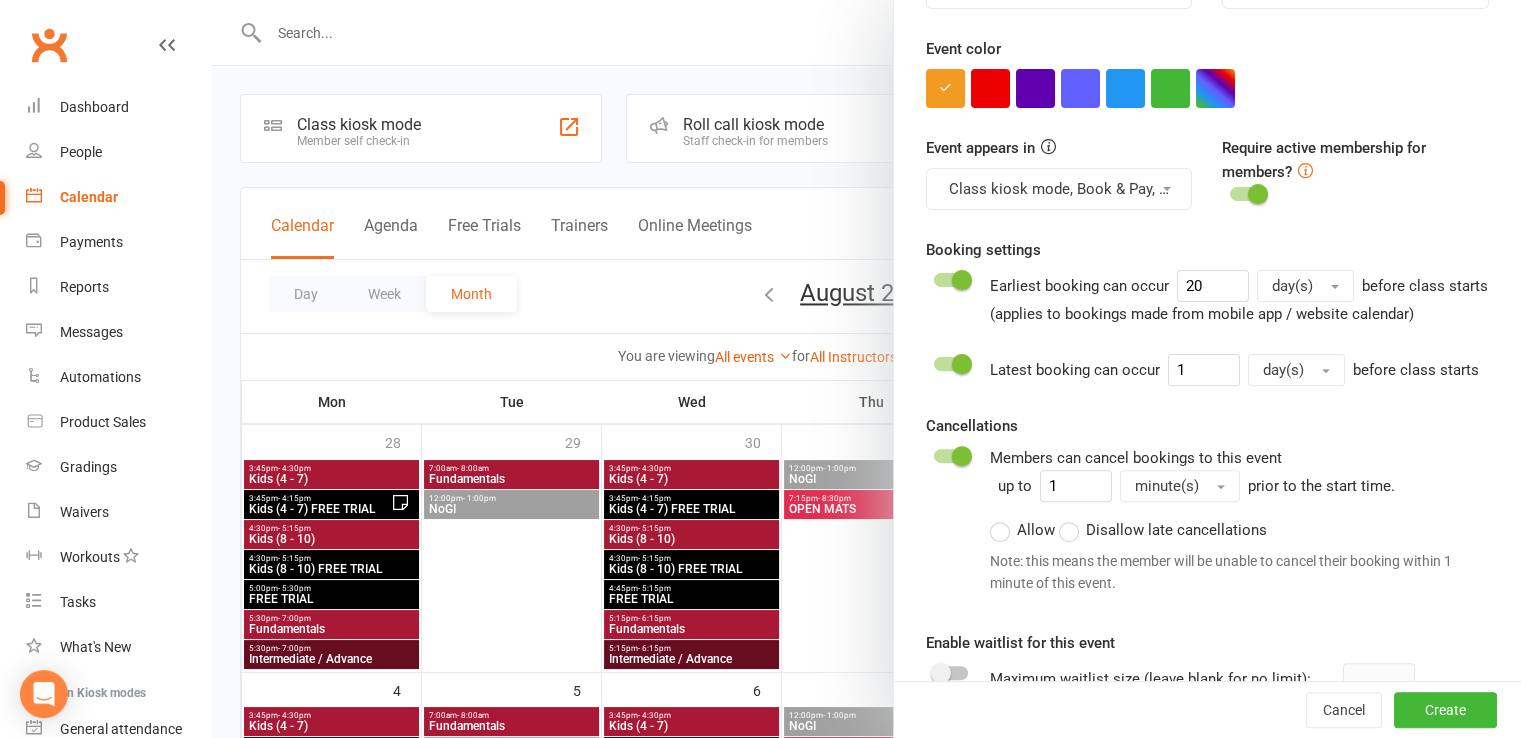 click on "minute(s)" at bounding box center (1180, 486) 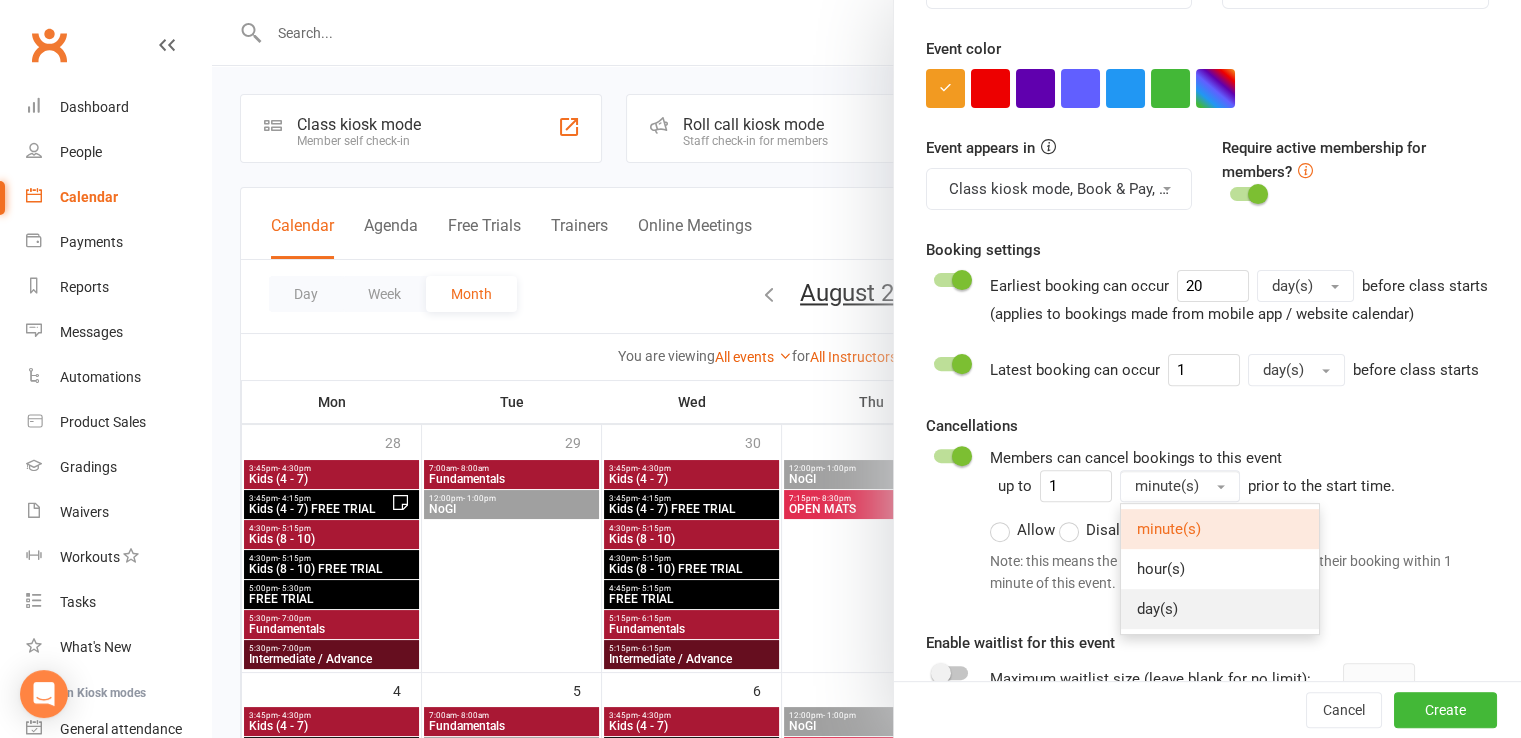 click on "day(s)" at bounding box center [1157, 609] 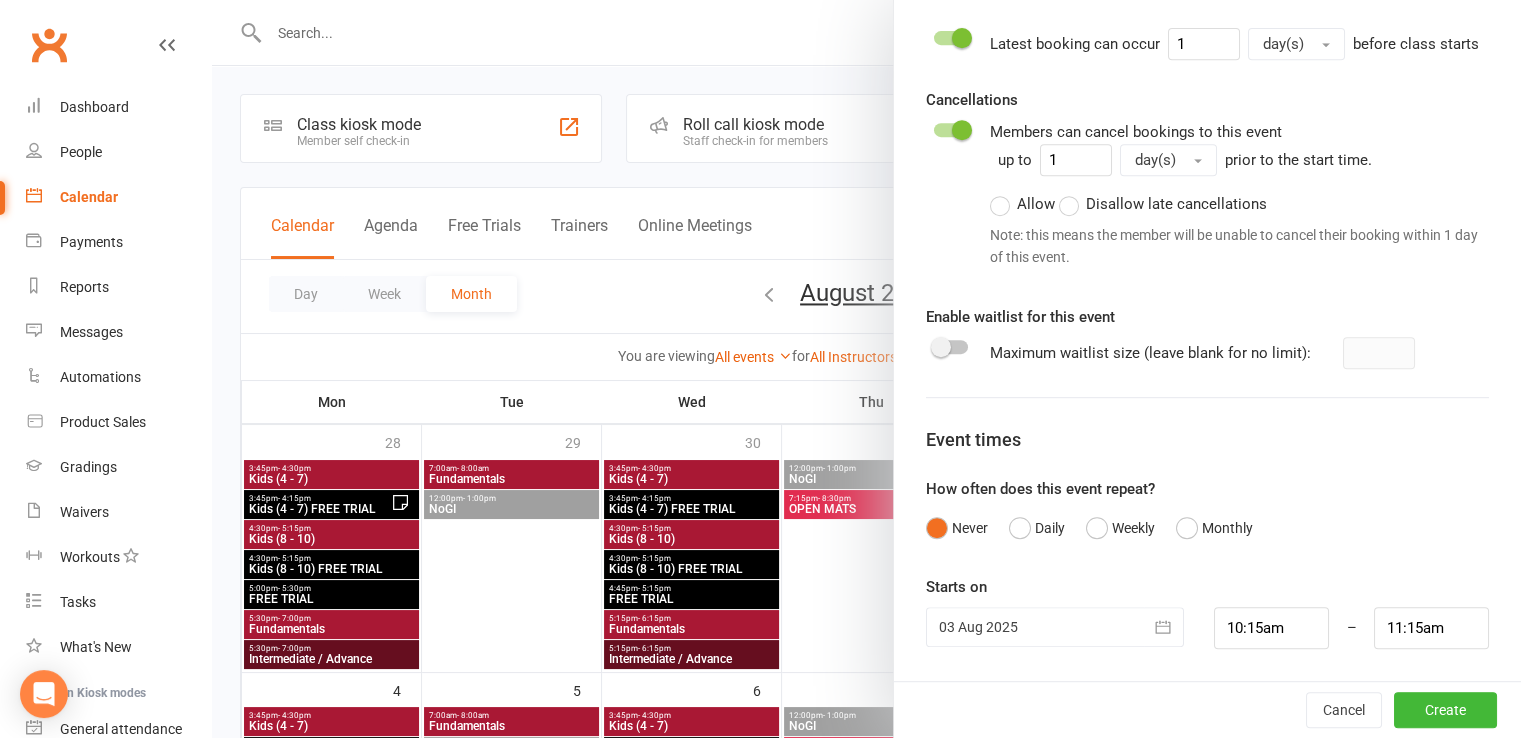 scroll, scrollTop: 953, scrollLeft: 0, axis: vertical 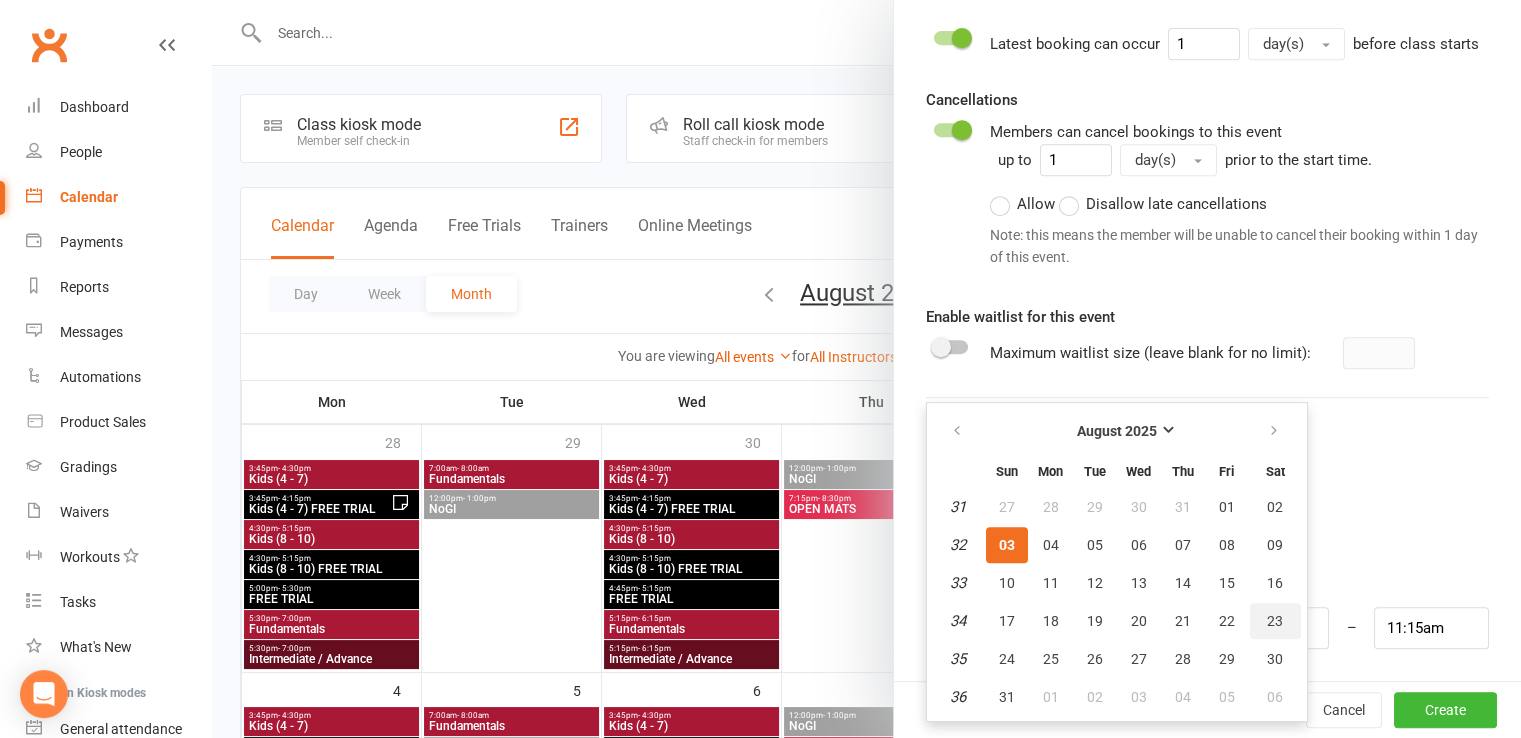 click on "23" at bounding box center [1275, 621] 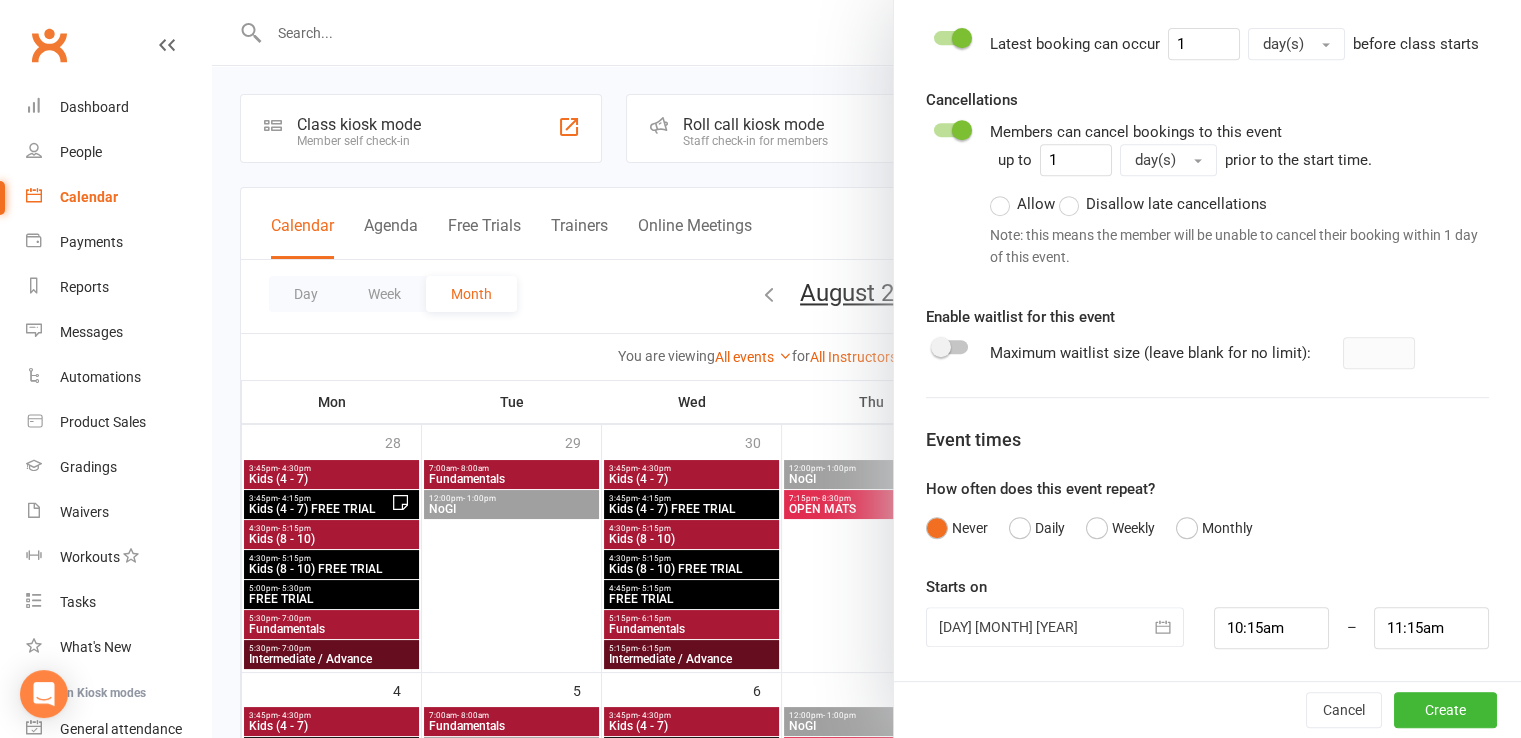 scroll, scrollTop: 147, scrollLeft: 0, axis: vertical 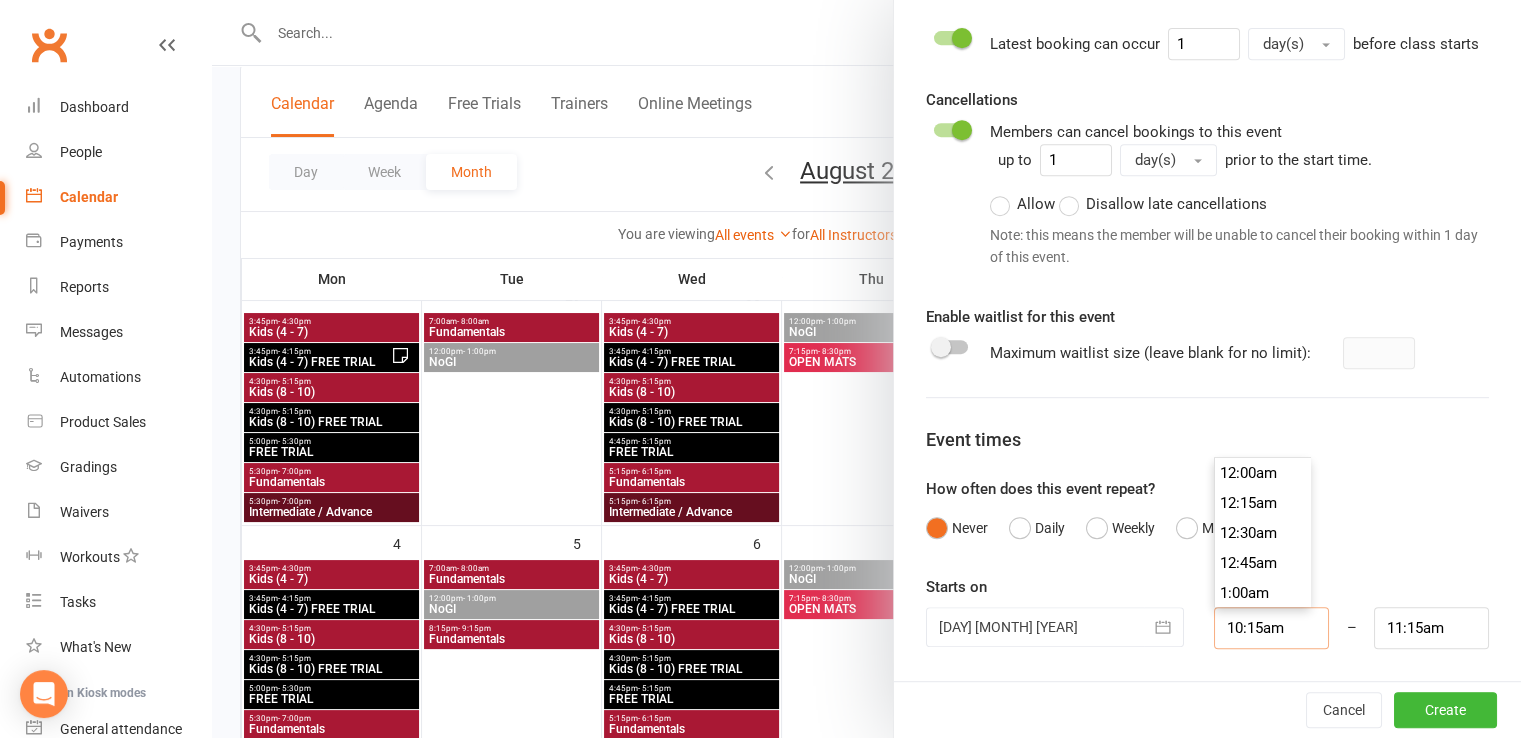 click on "10:15am" at bounding box center [1271, 628] 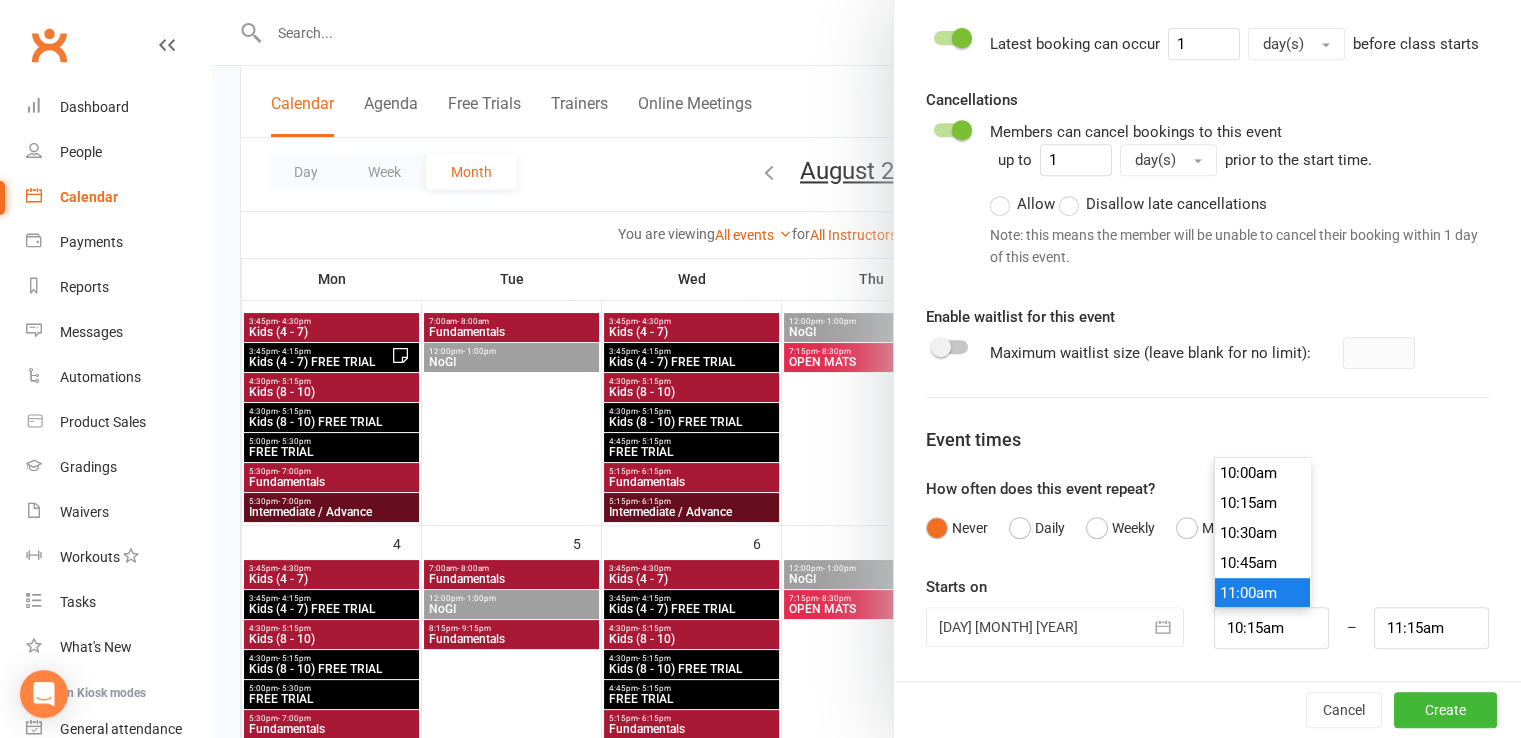 type on "11:00am" 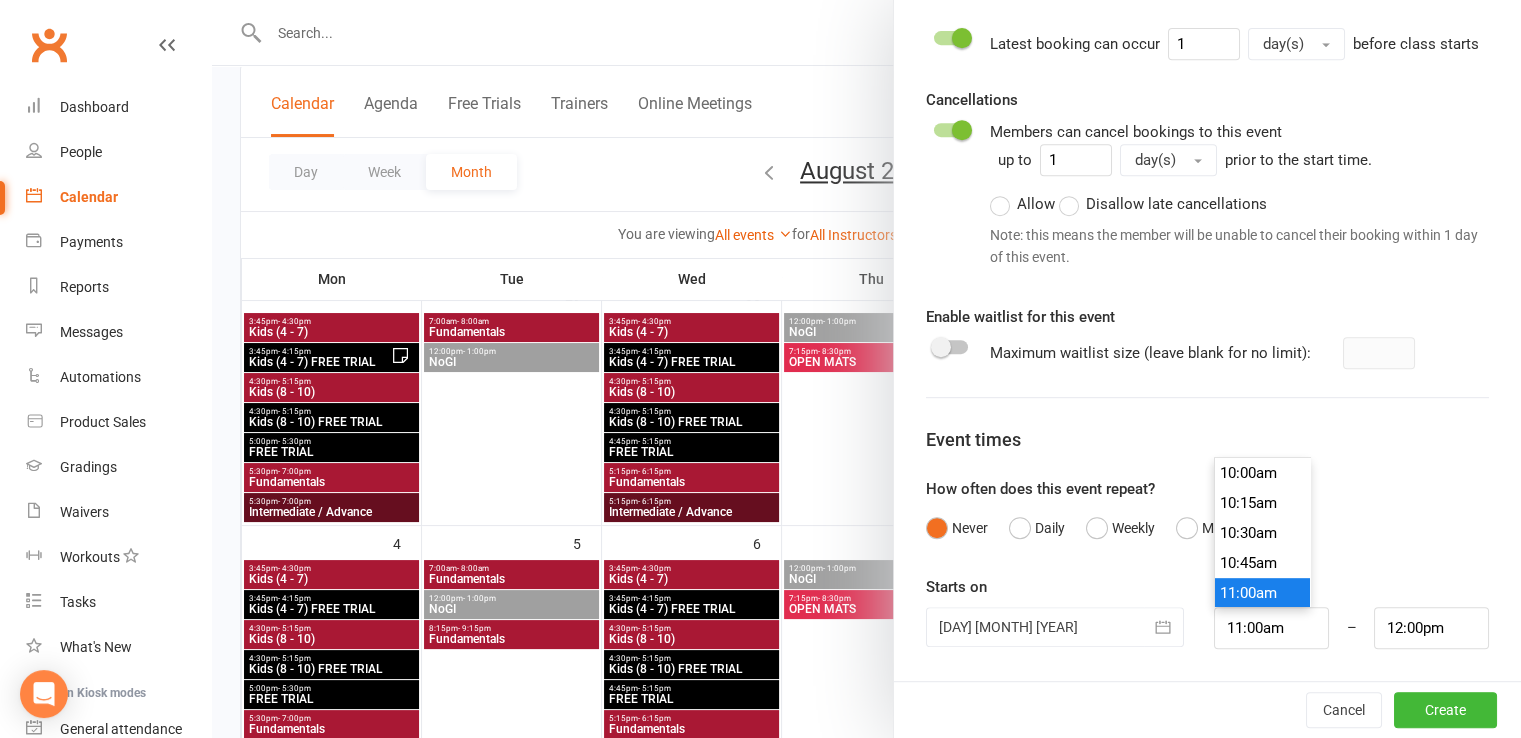 click on "11:00am" at bounding box center (1263, 593) 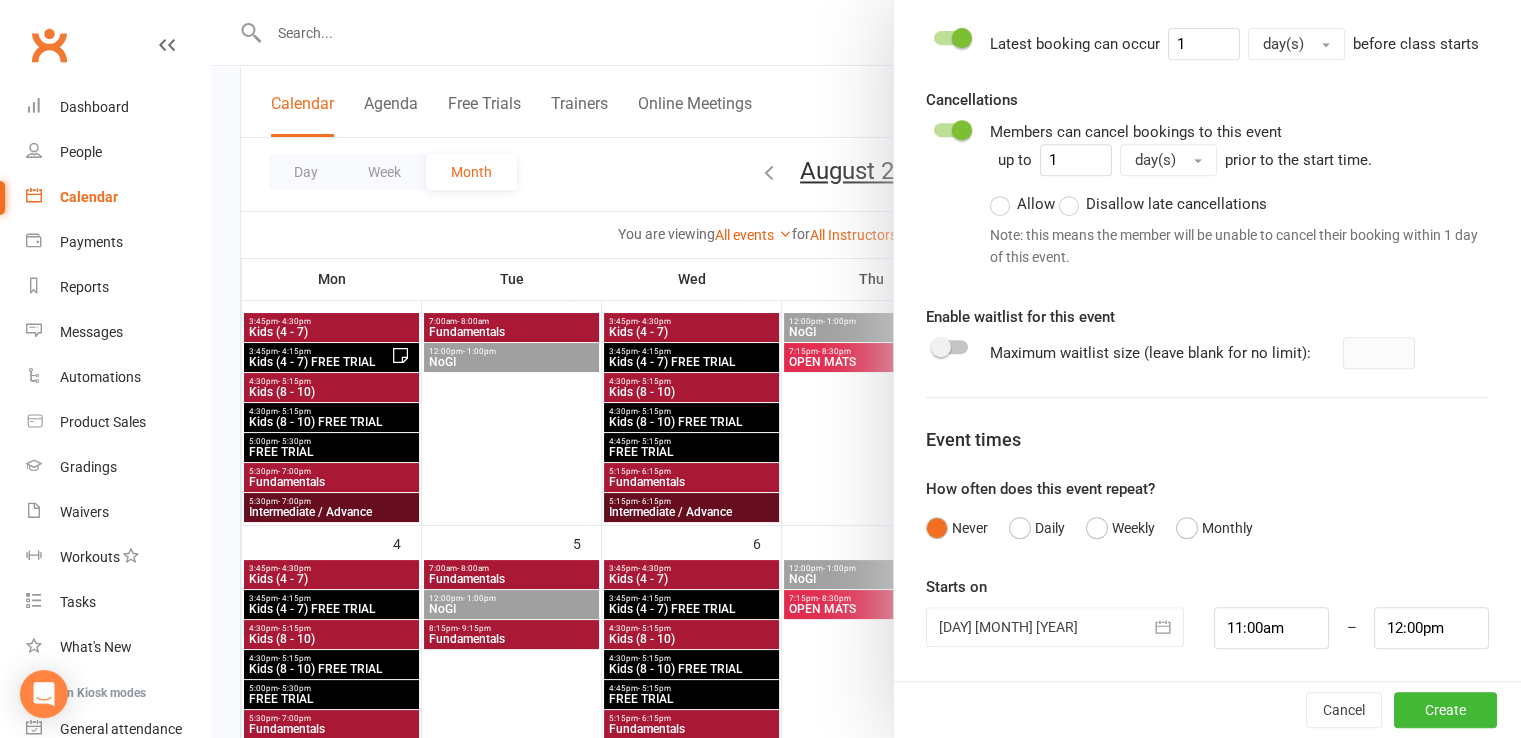 click on "How often does this event repeat? Never Daily Weekly Monthly" at bounding box center (1207, 512) 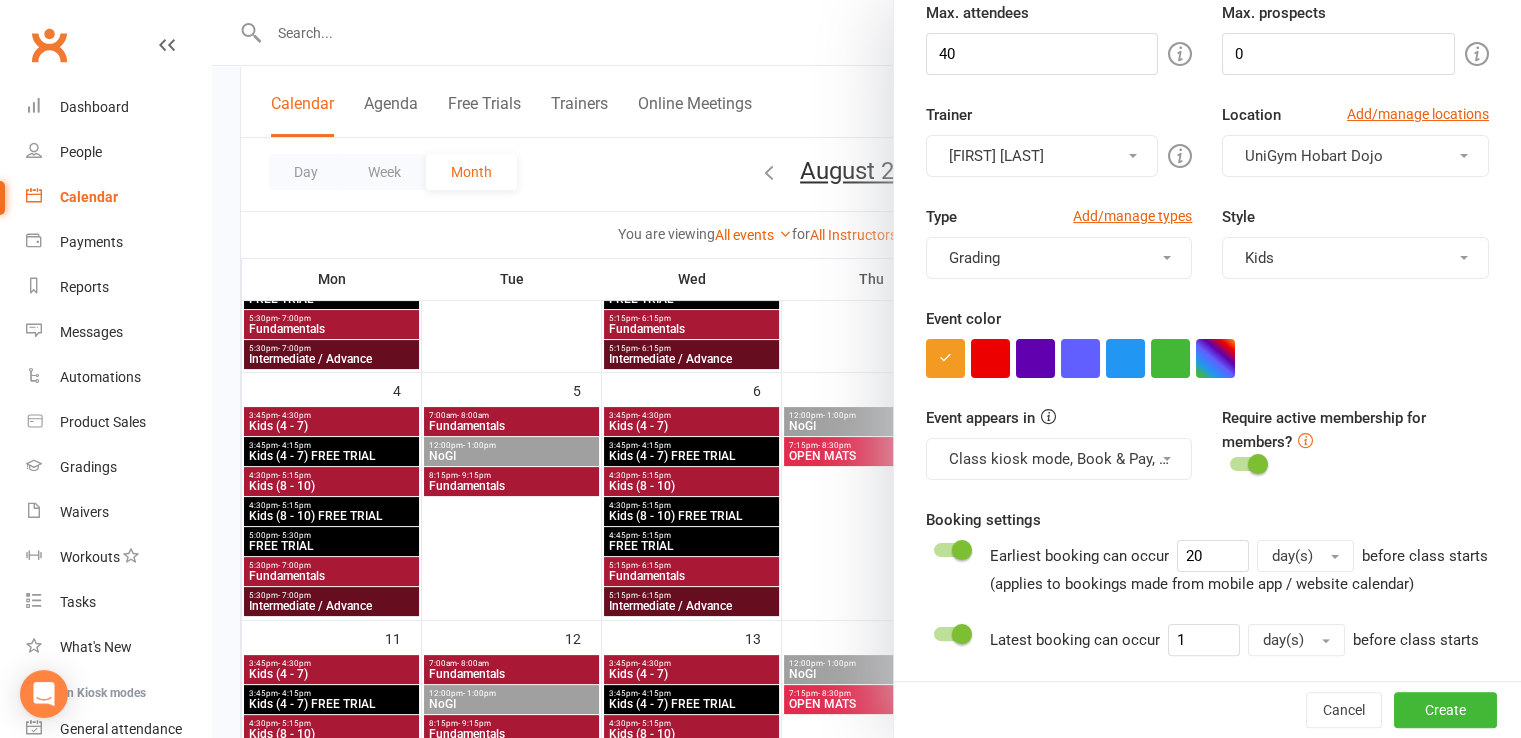 scroll, scrollTop: 274, scrollLeft: 0, axis: vertical 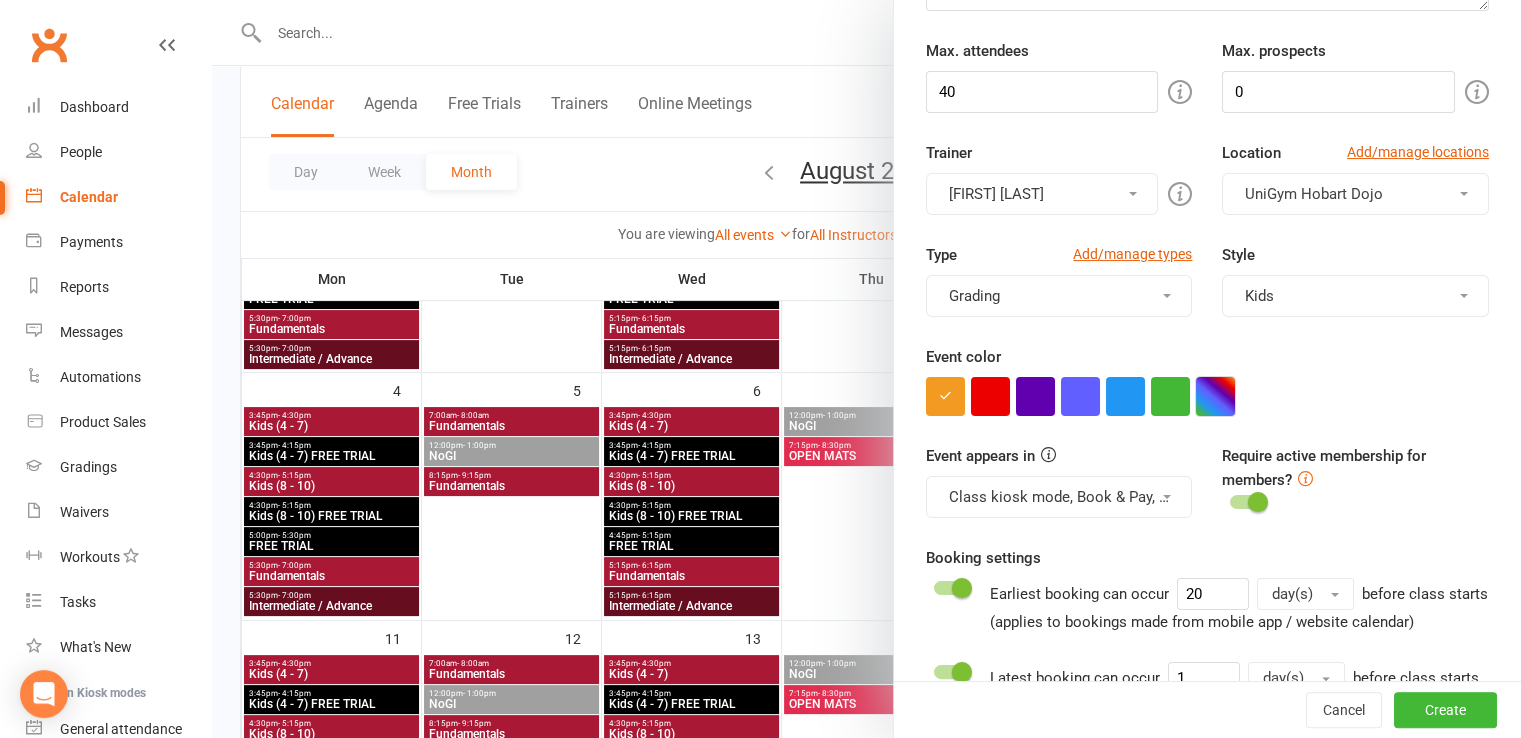 click at bounding box center [1215, 396] 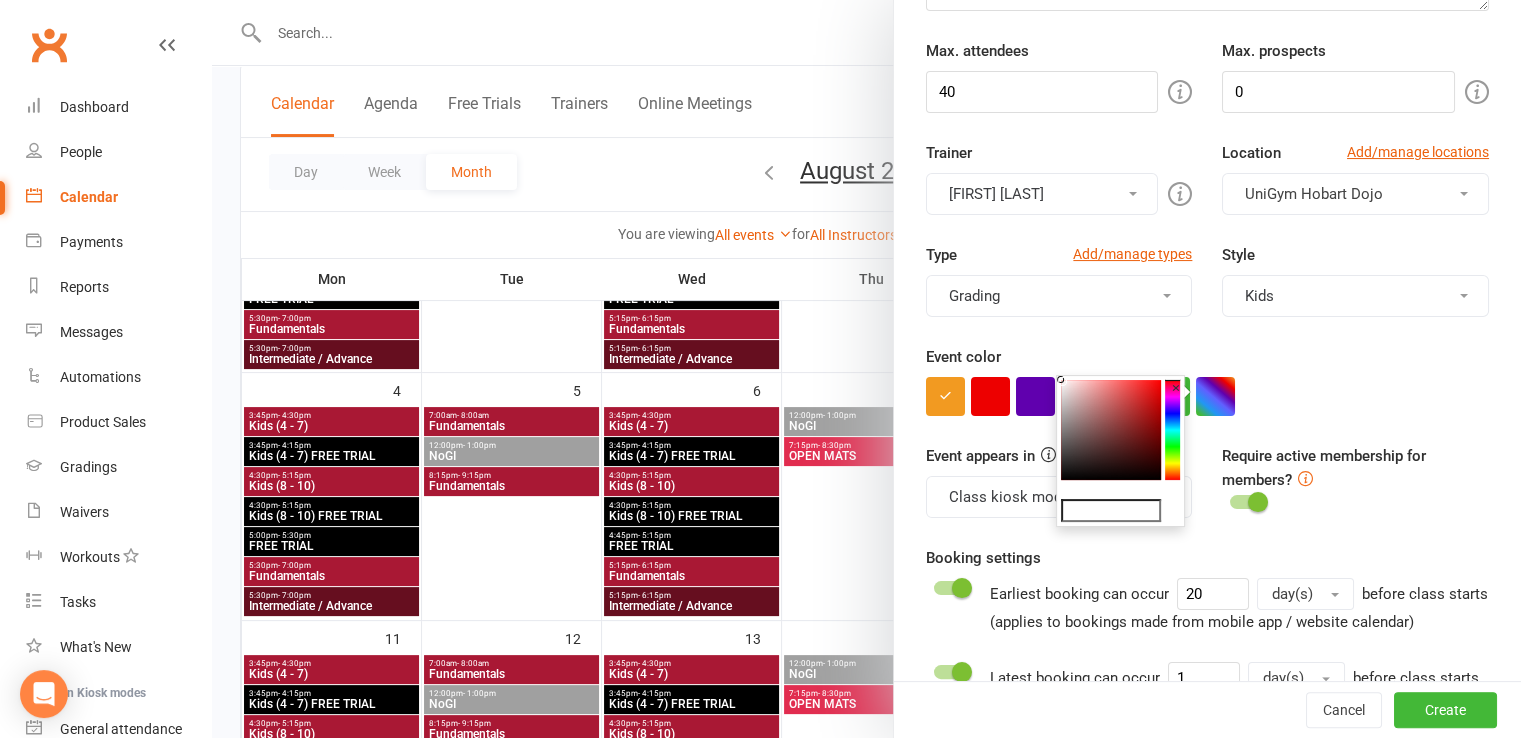 click at bounding box center (1111, 511) 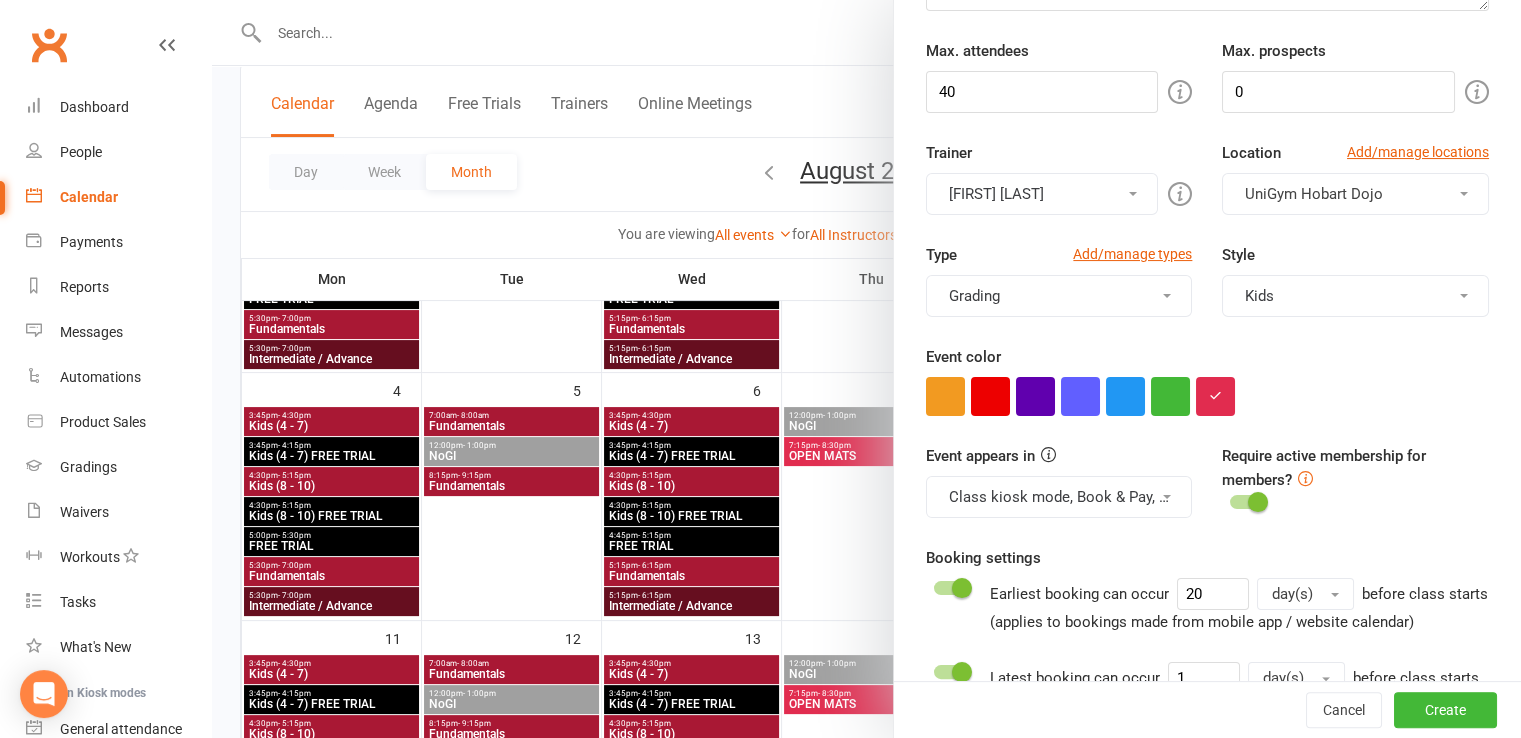 click on "Event appears in Class kiosk mode, Book & Pay, Roll call, Clubworx website calendar and Mobile app  Clubworx website calendar and Mobile app Class kiosk mode Book & Pay Roll call
Require active membership for members?" at bounding box center [1207, 495] 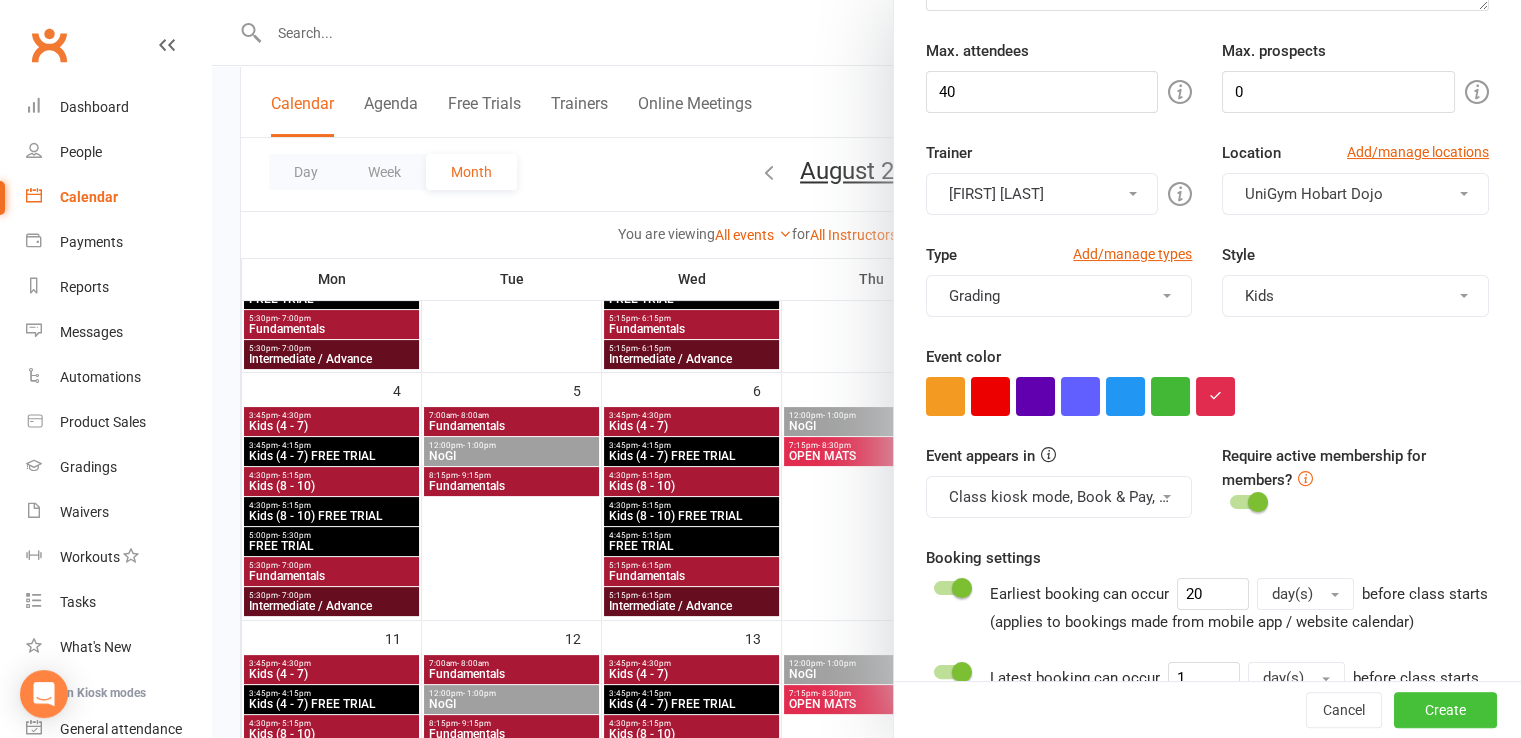 click on "Create" at bounding box center (1445, 710) 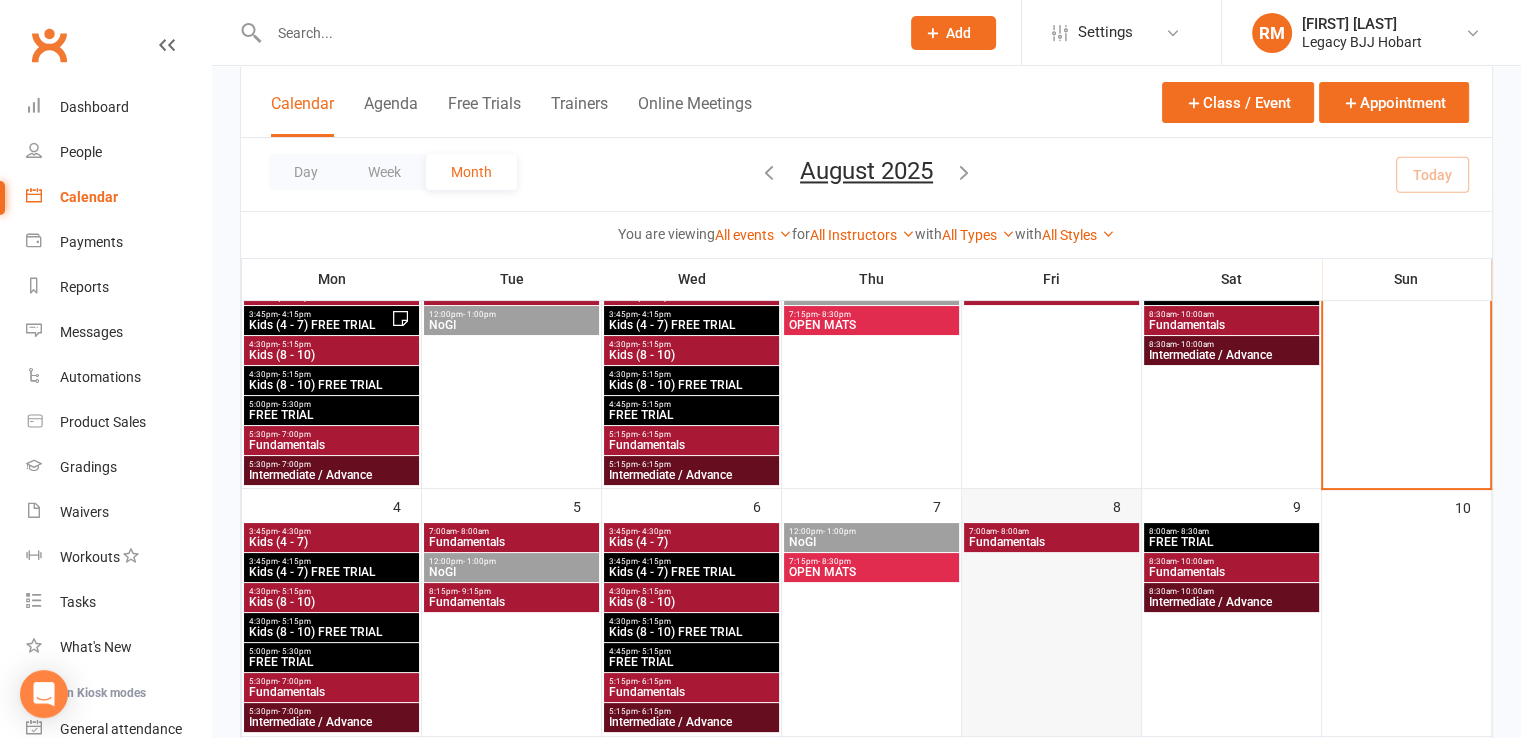 scroll, scrollTop: 0, scrollLeft: 0, axis: both 